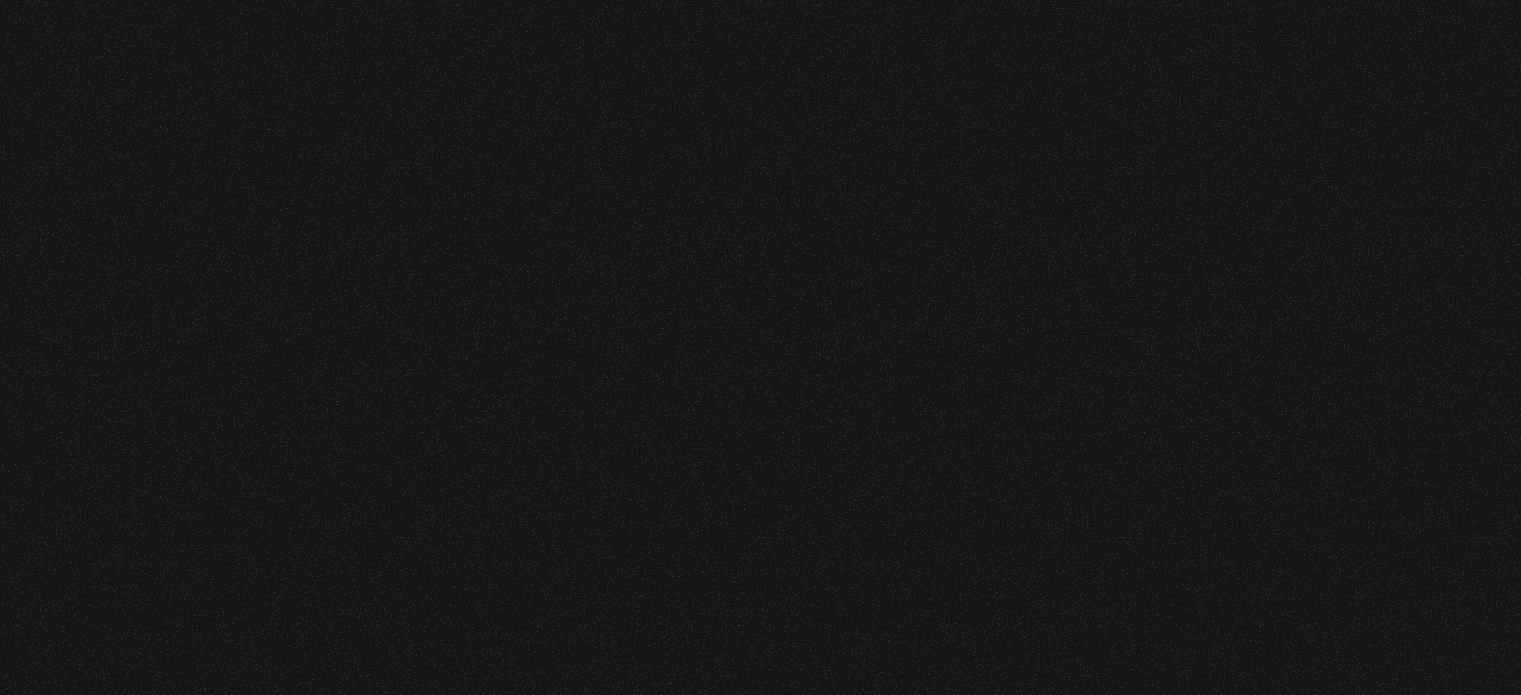scroll, scrollTop: 0, scrollLeft: 0, axis: both 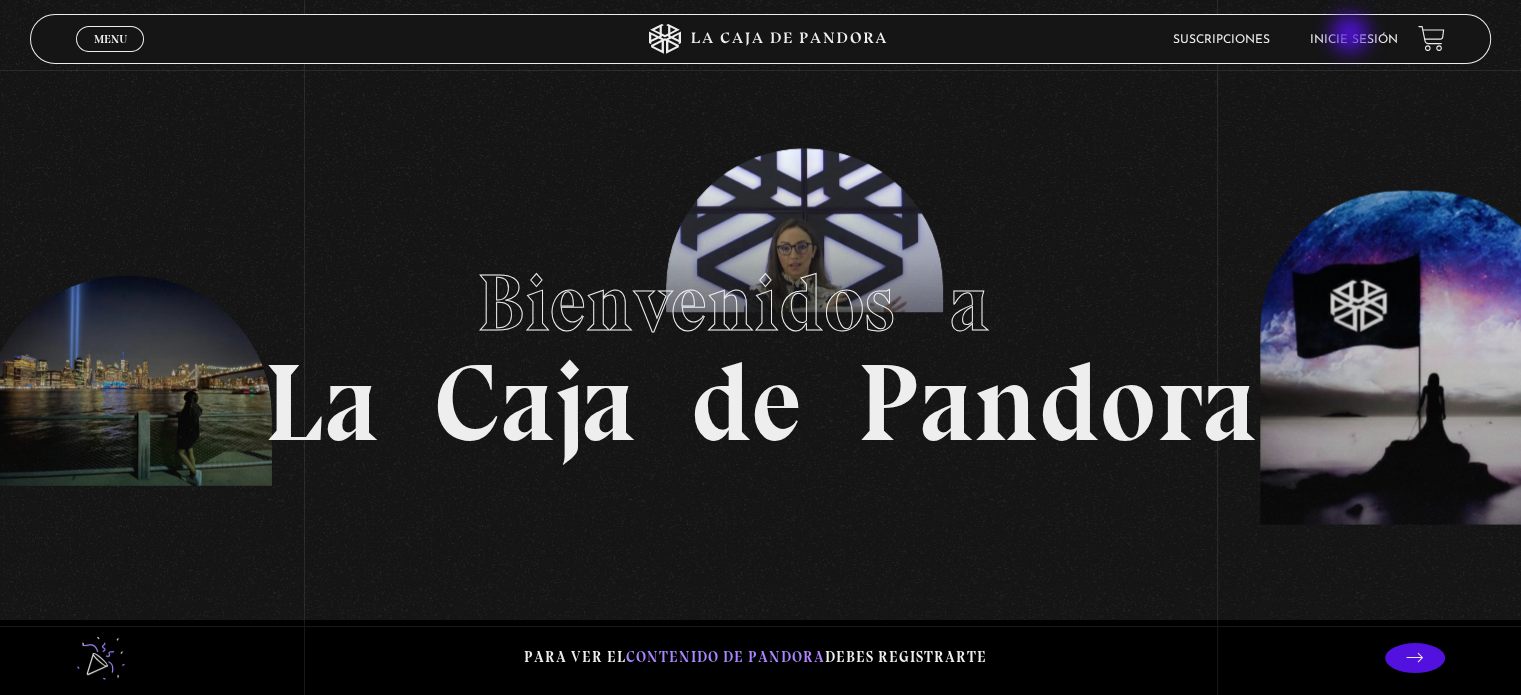 click on "Inicie sesión" at bounding box center (1354, 40) 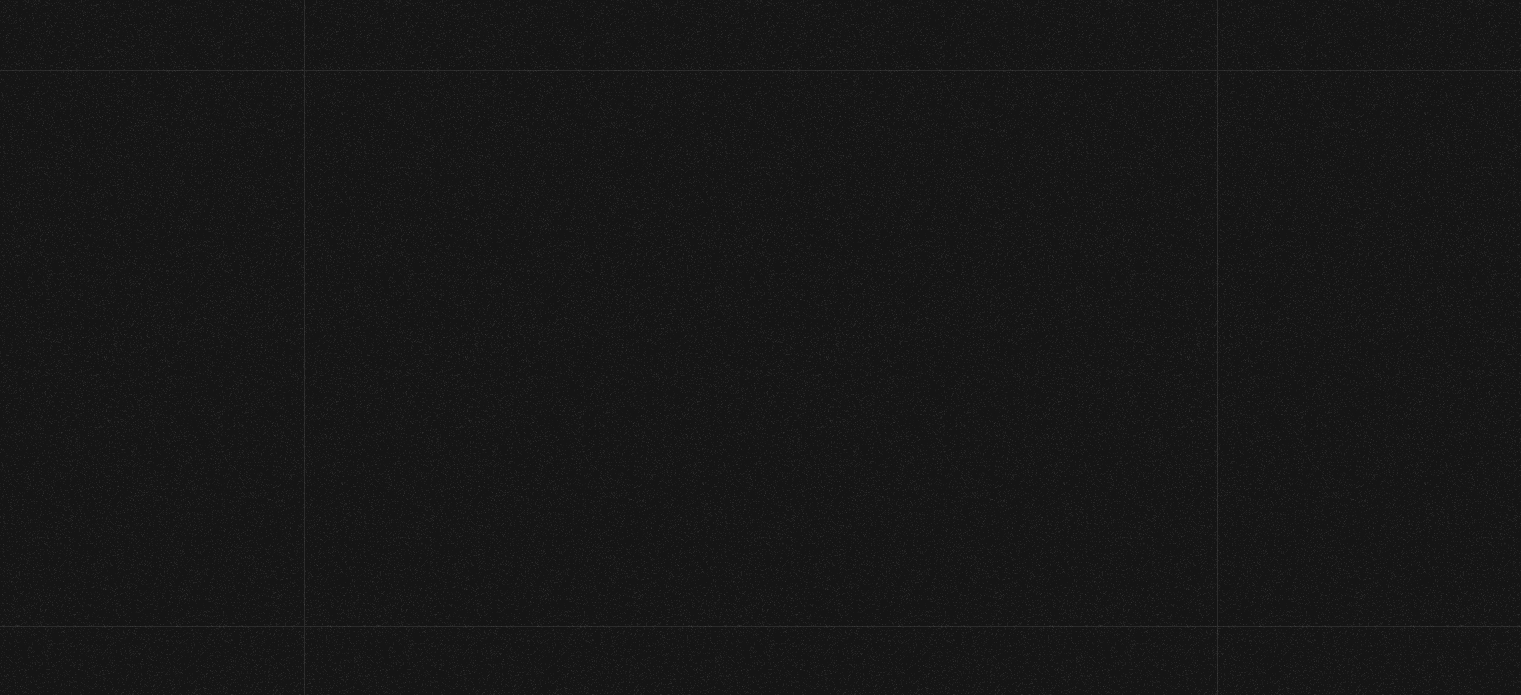 scroll, scrollTop: 0, scrollLeft: 0, axis: both 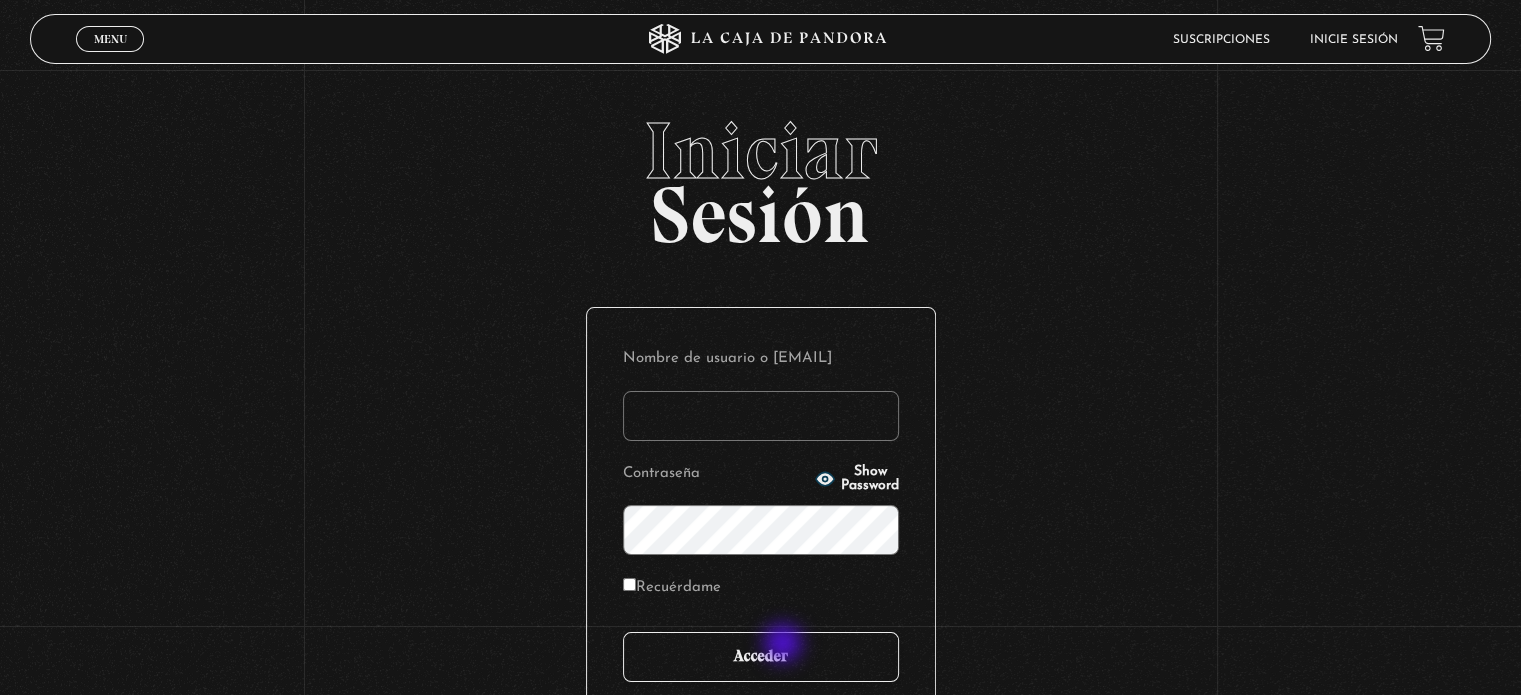 type on "[EMAIL]" 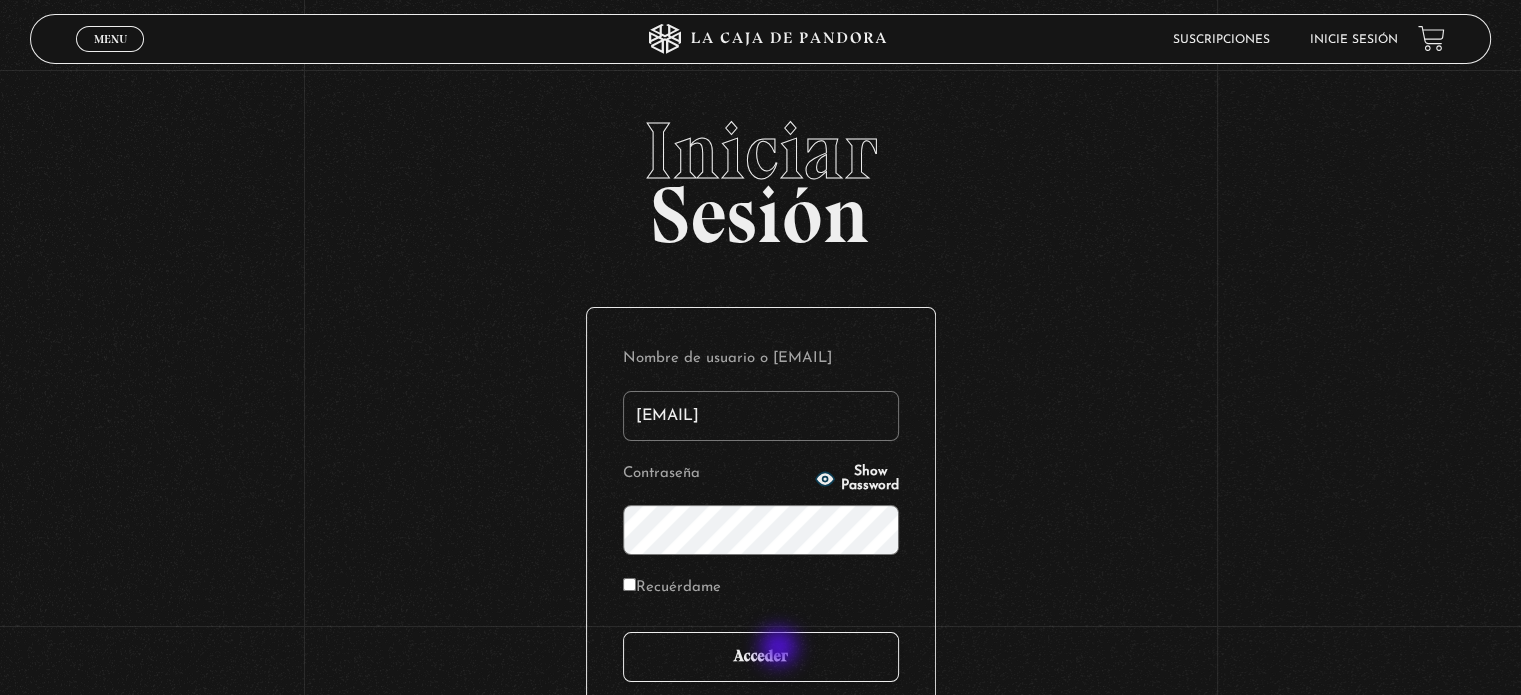 click on "Acceder" at bounding box center [761, 657] 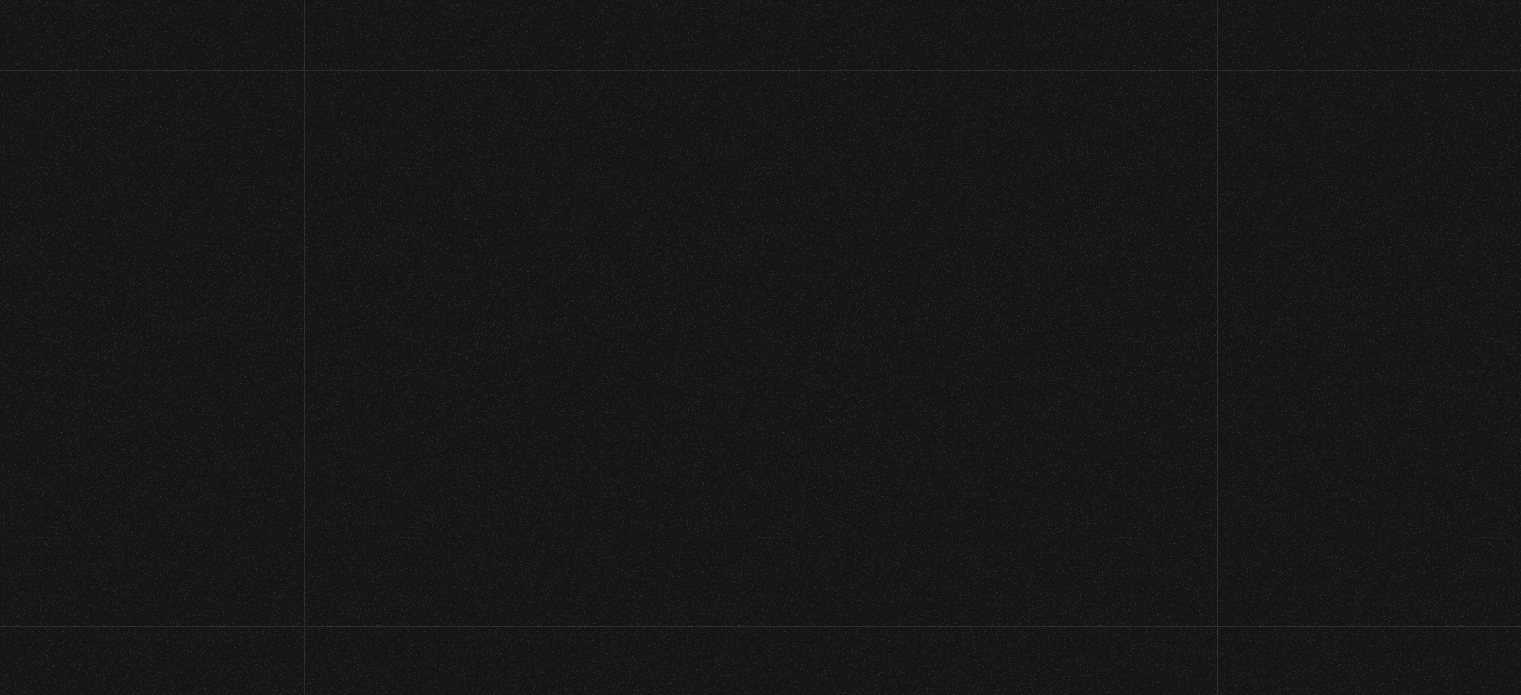 scroll, scrollTop: 0, scrollLeft: 0, axis: both 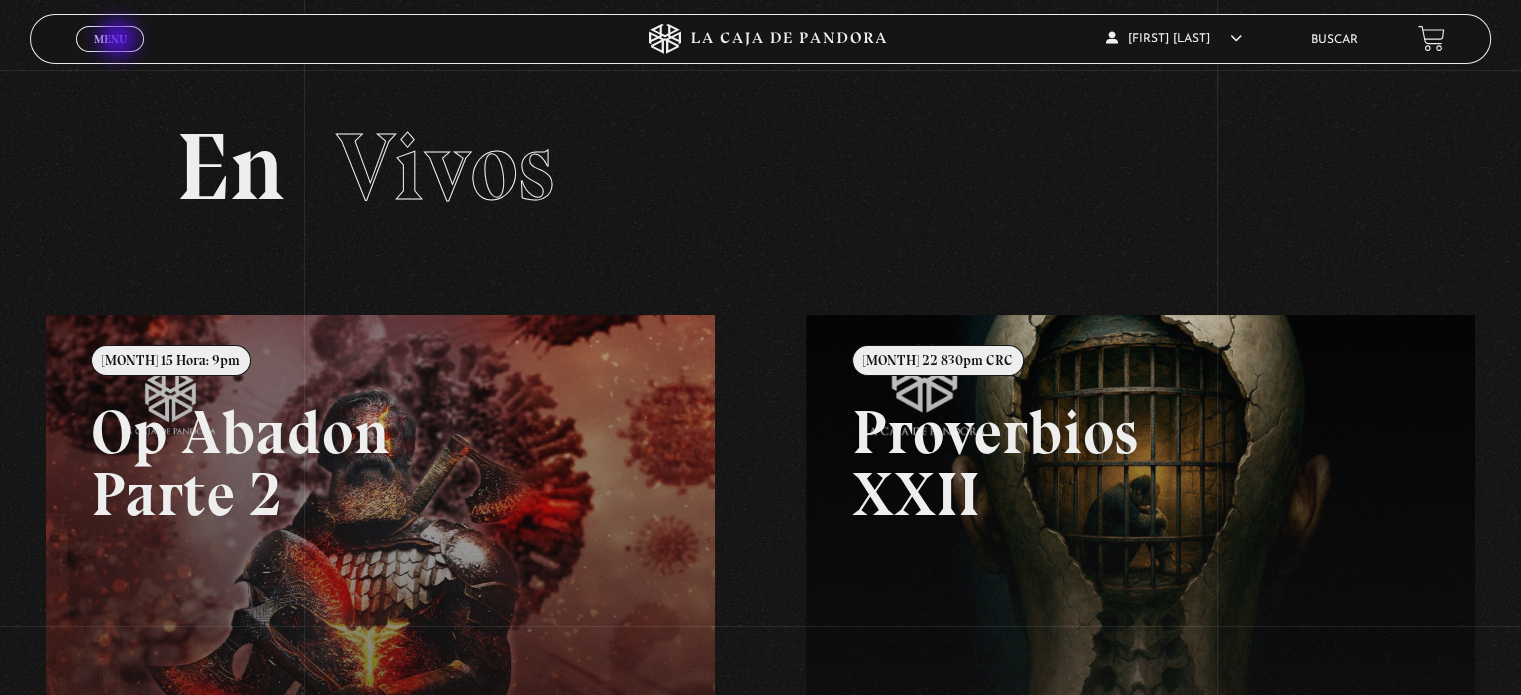 click on "Menu" at bounding box center [110, 39] 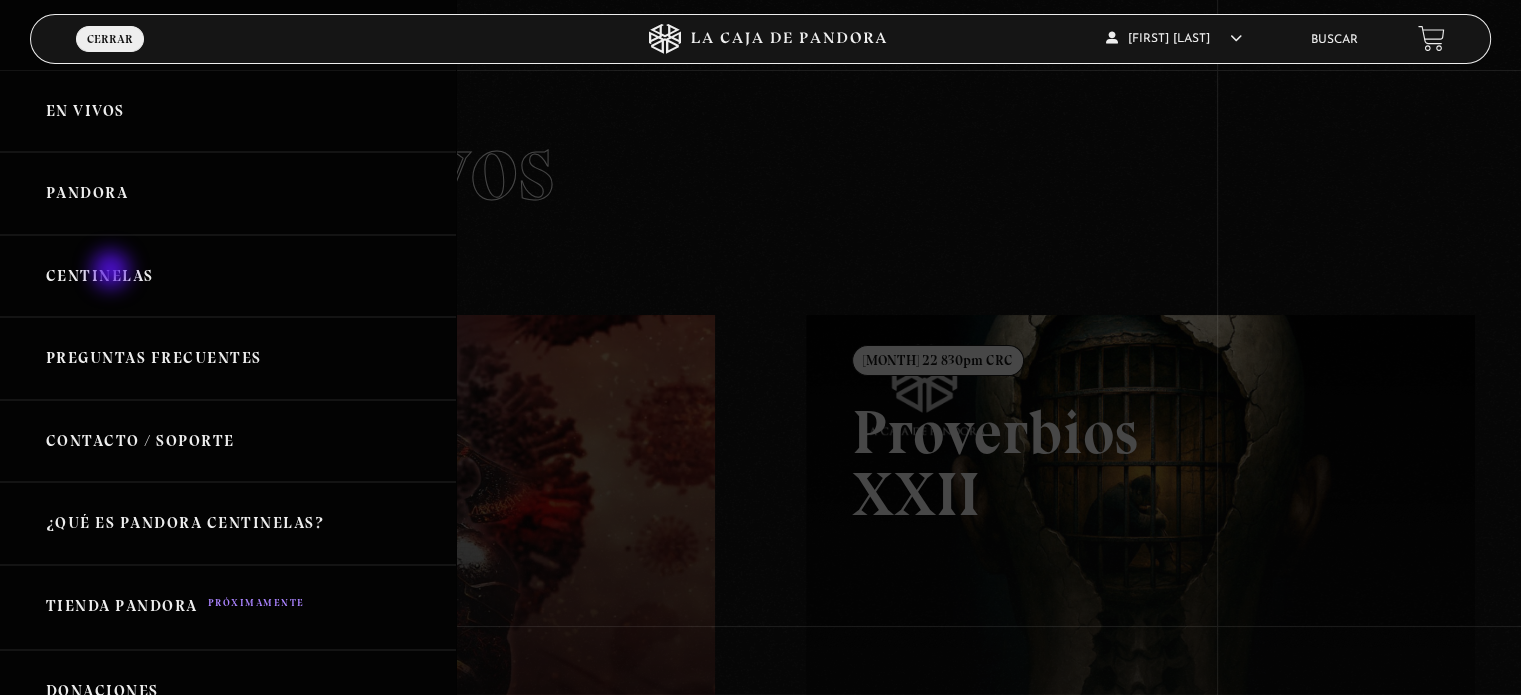click on "Centinelas" at bounding box center (228, 276) 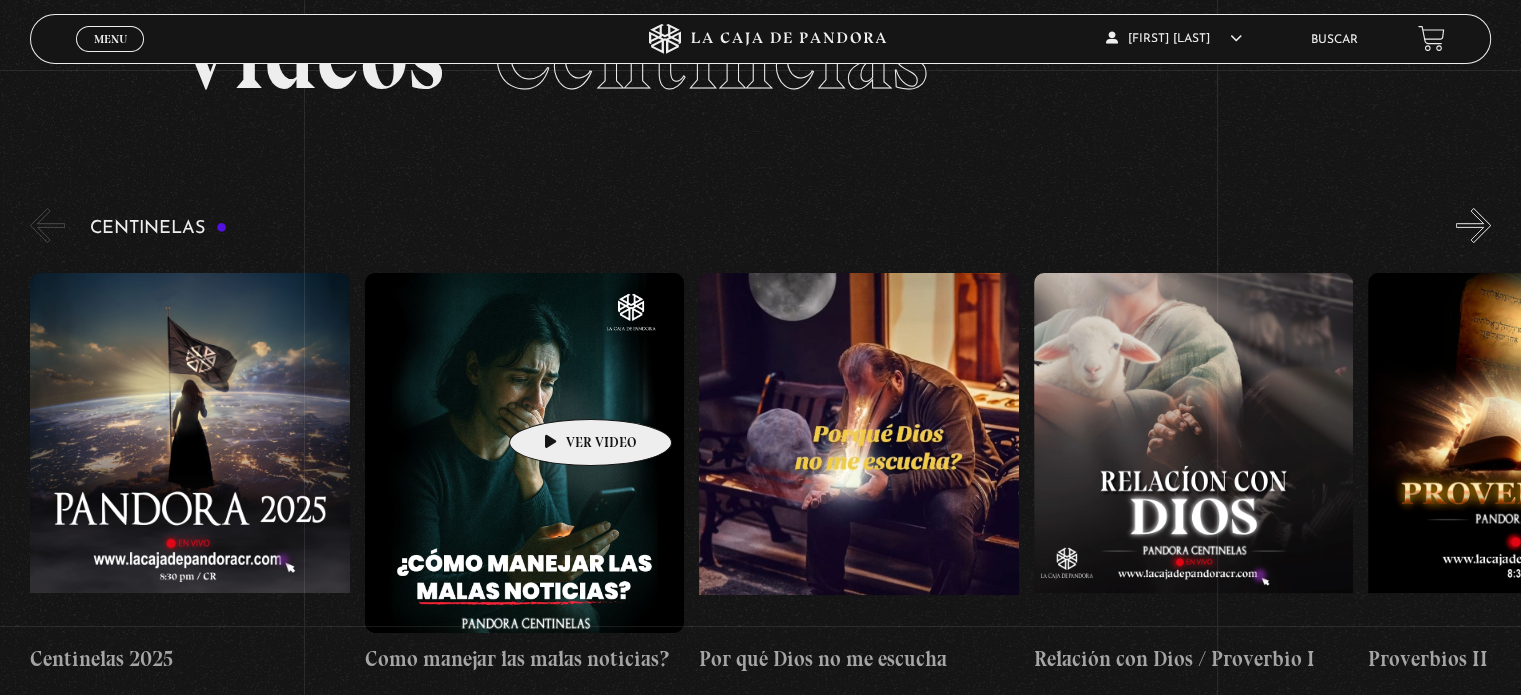 scroll, scrollTop: 112, scrollLeft: 0, axis: vertical 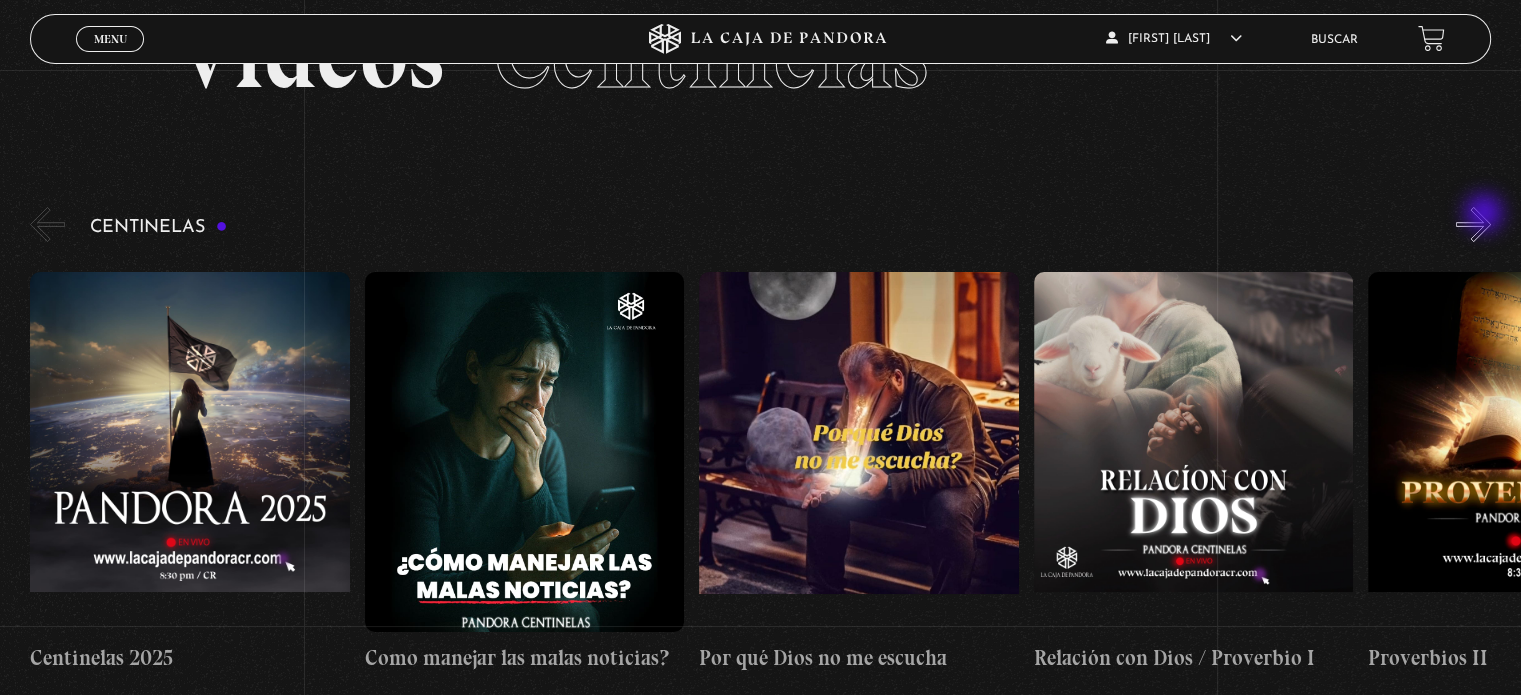 click on "»" at bounding box center (1473, 224) 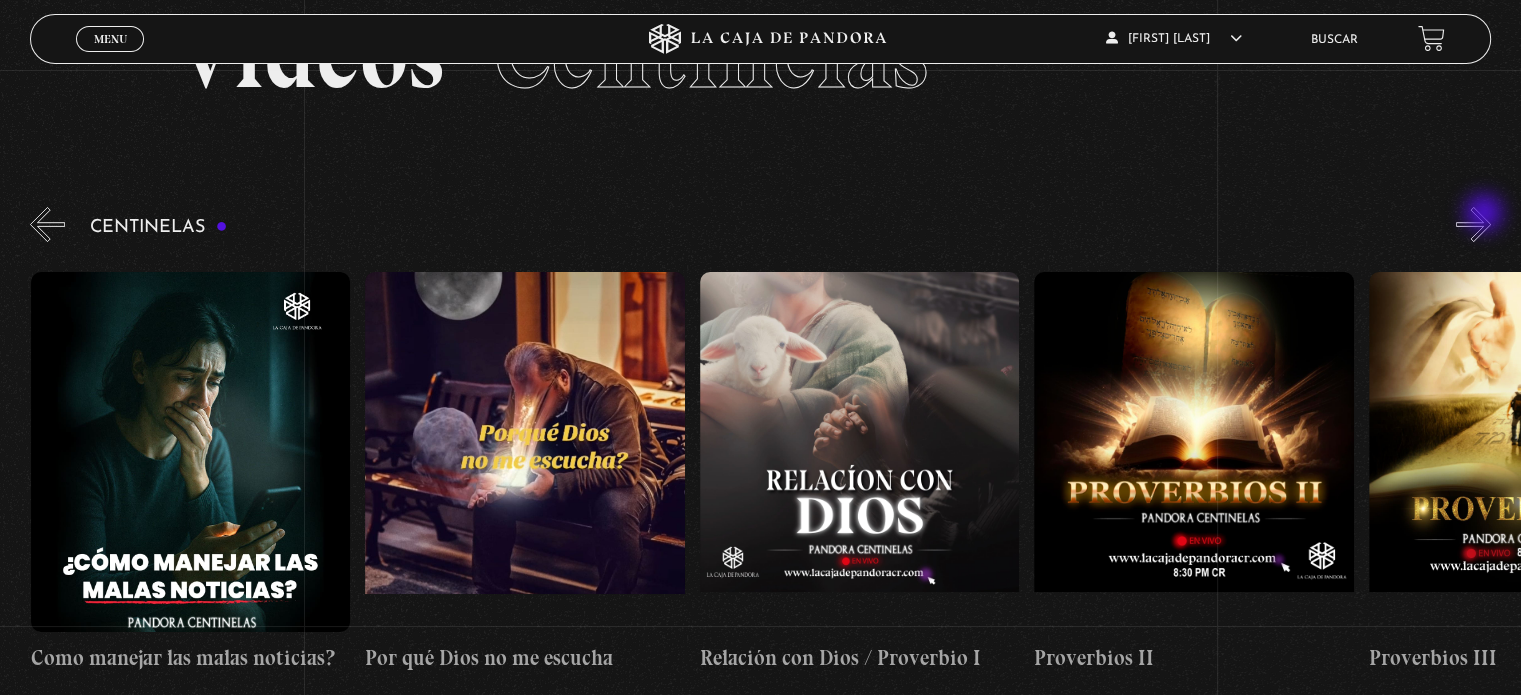 click on "»" at bounding box center (1473, 224) 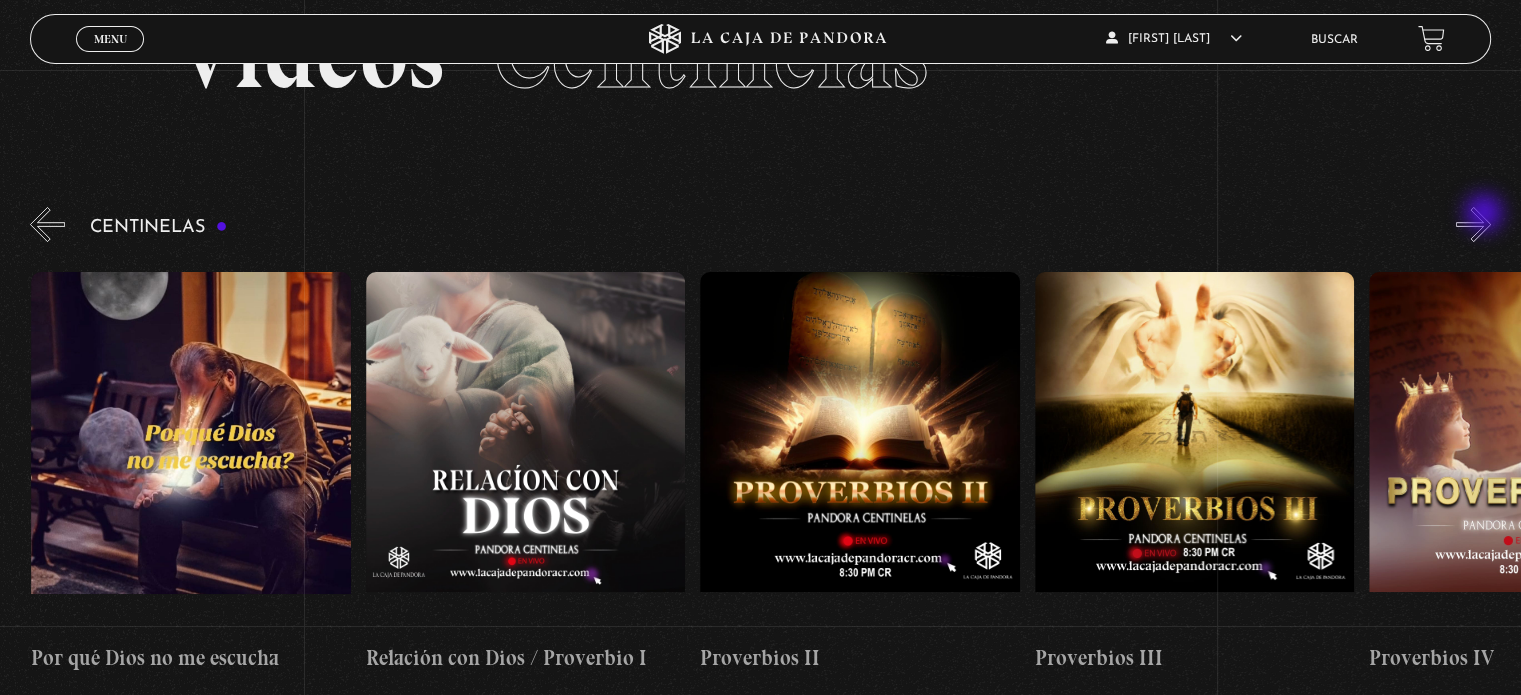 click on "»" at bounding box center [1473, 224] 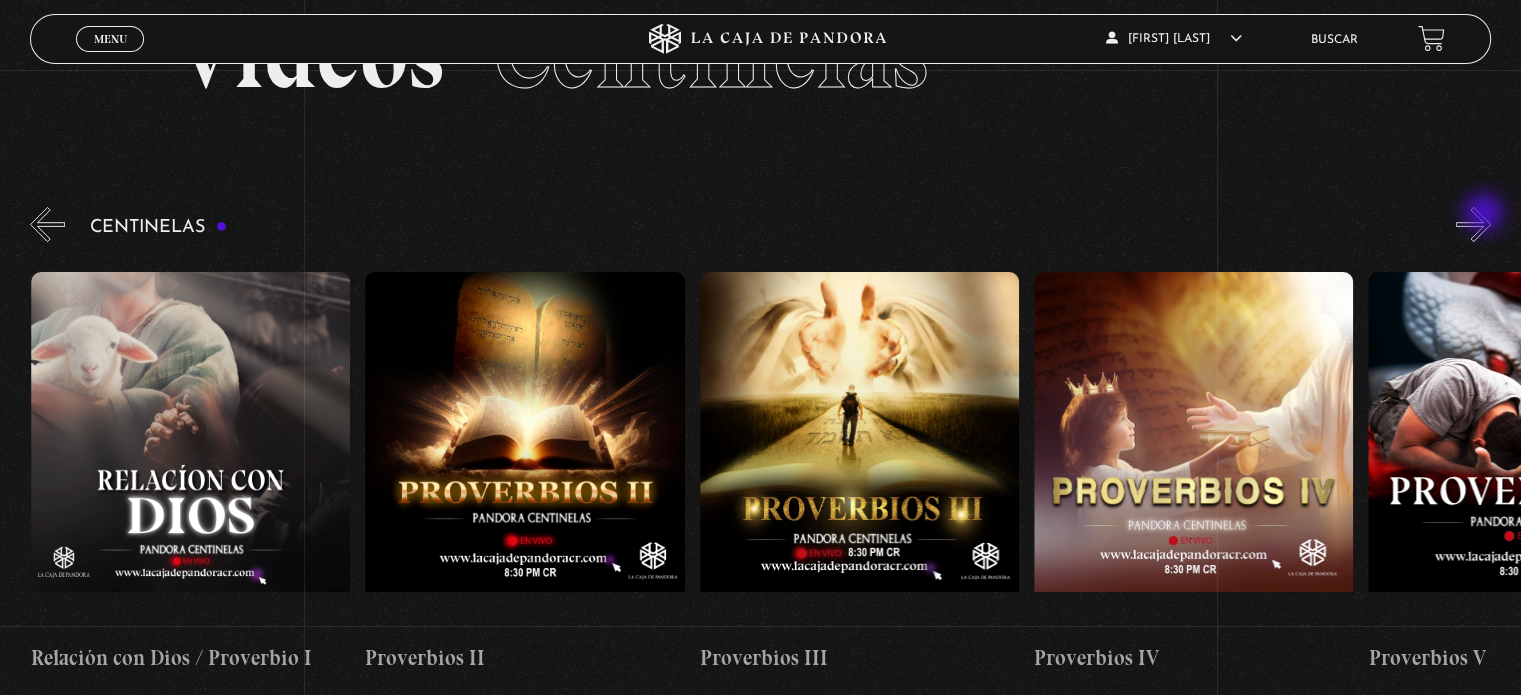 click on "»" at bounding box center [1473, 224] 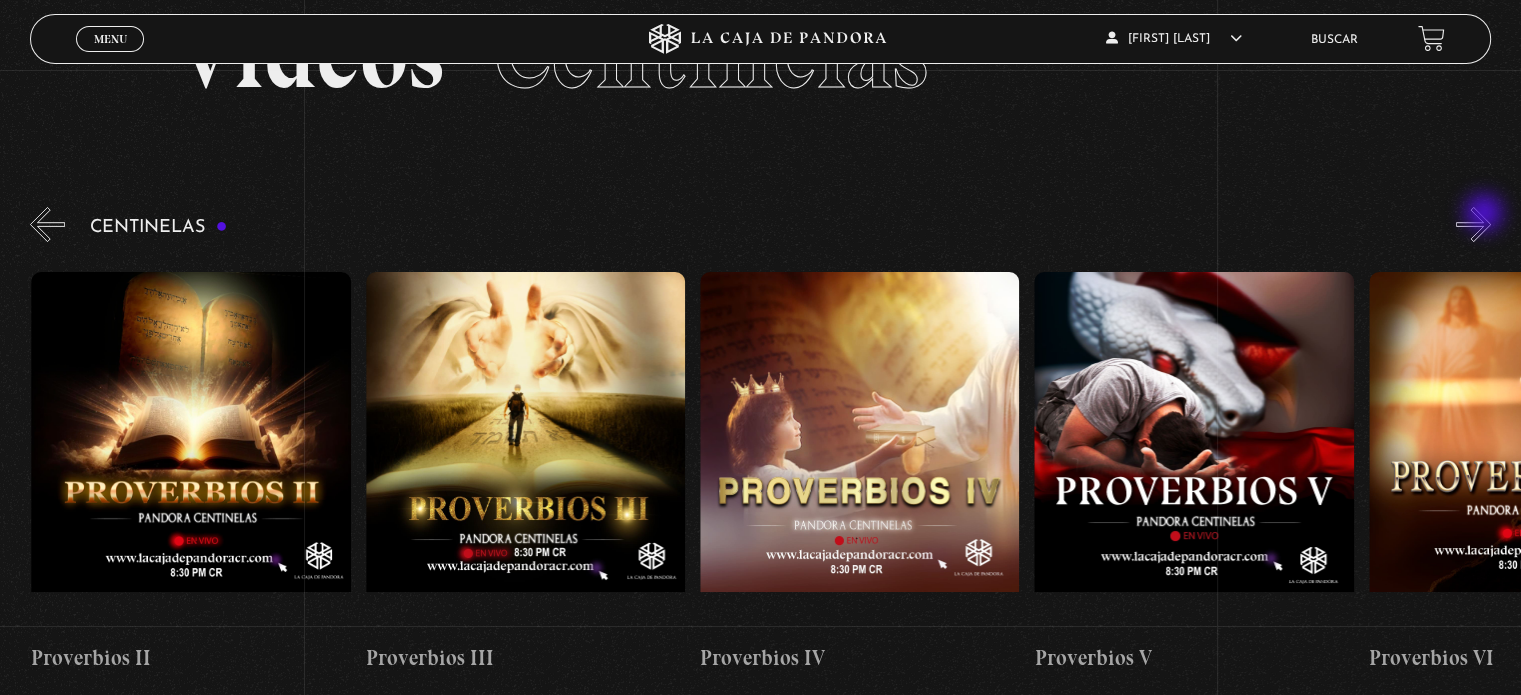 click on "»" at bounding box center [1473, 224] 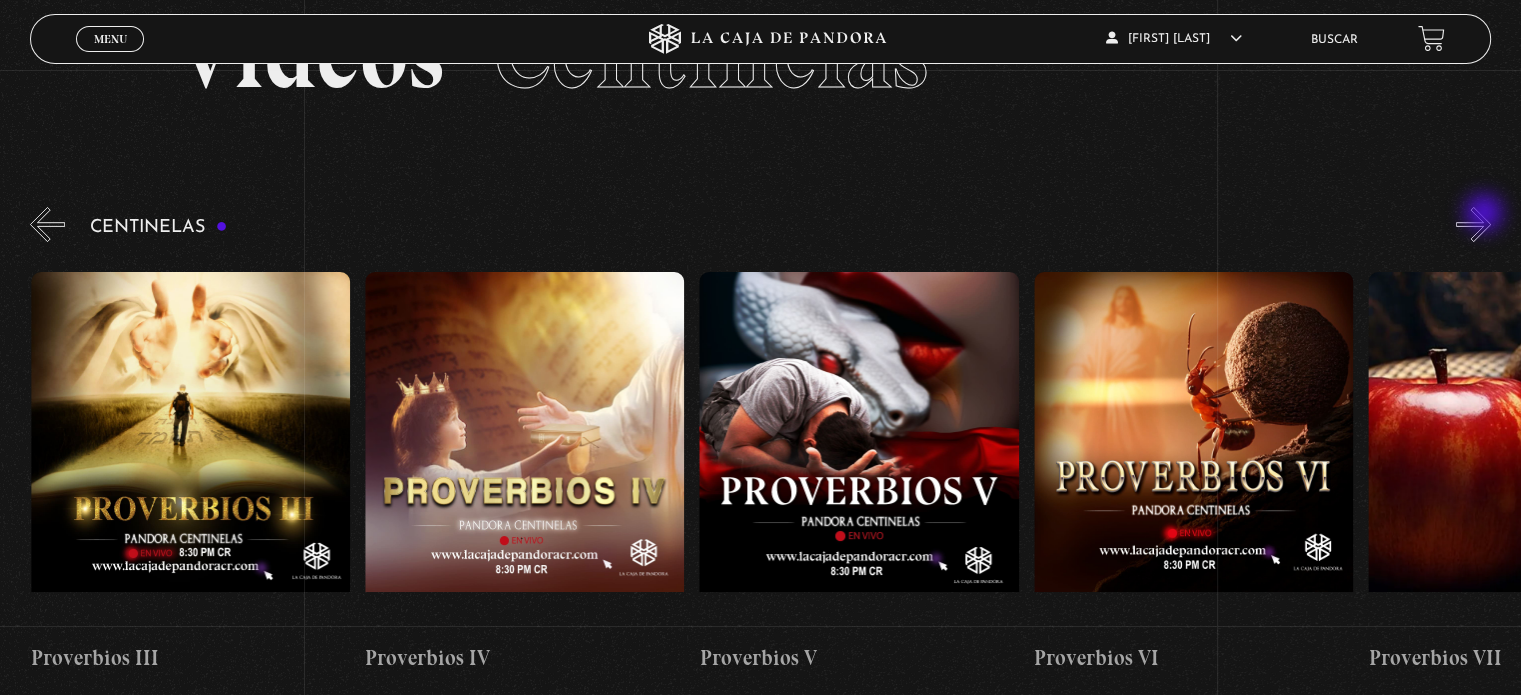 click on "»" at bounding box center [1473, 224] 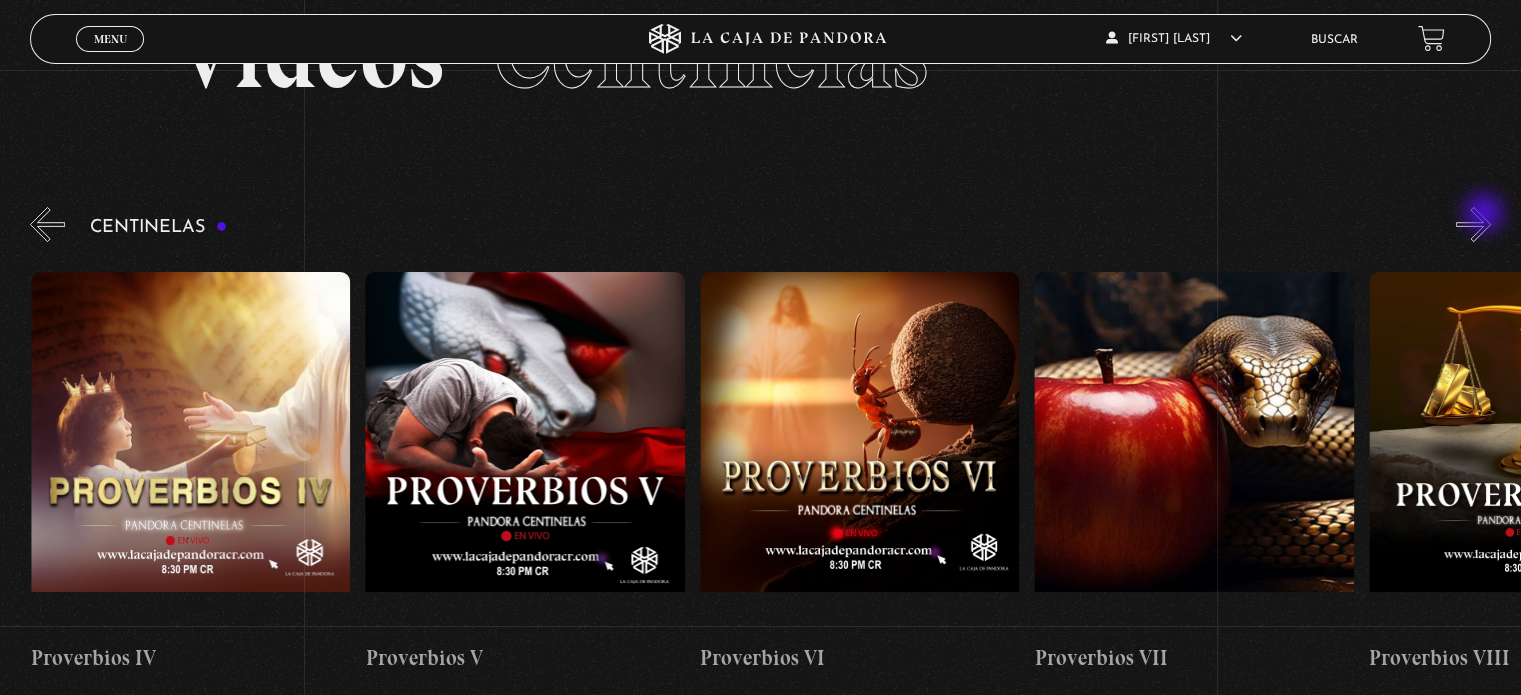 click on "»" at bounding box center [1473, 224] 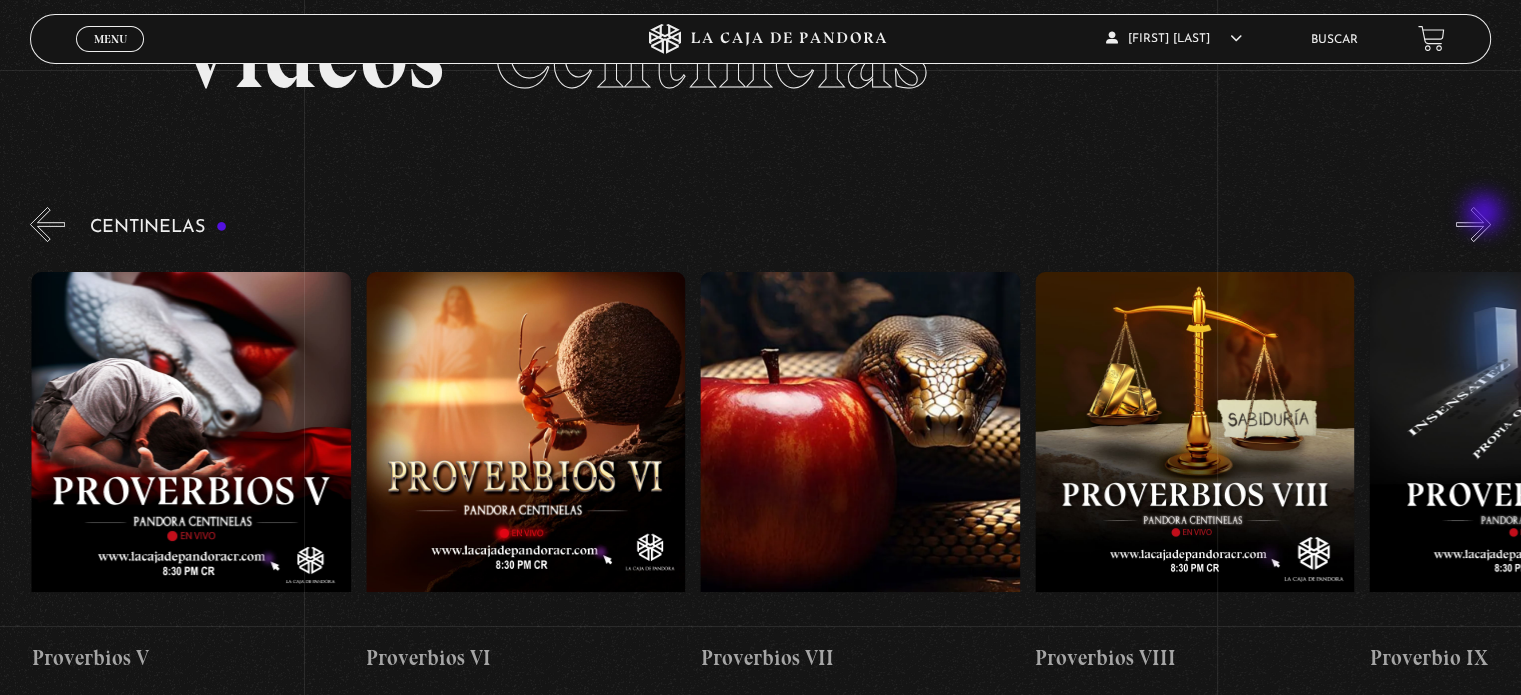click on "»" at bounding box center (1473, 224) 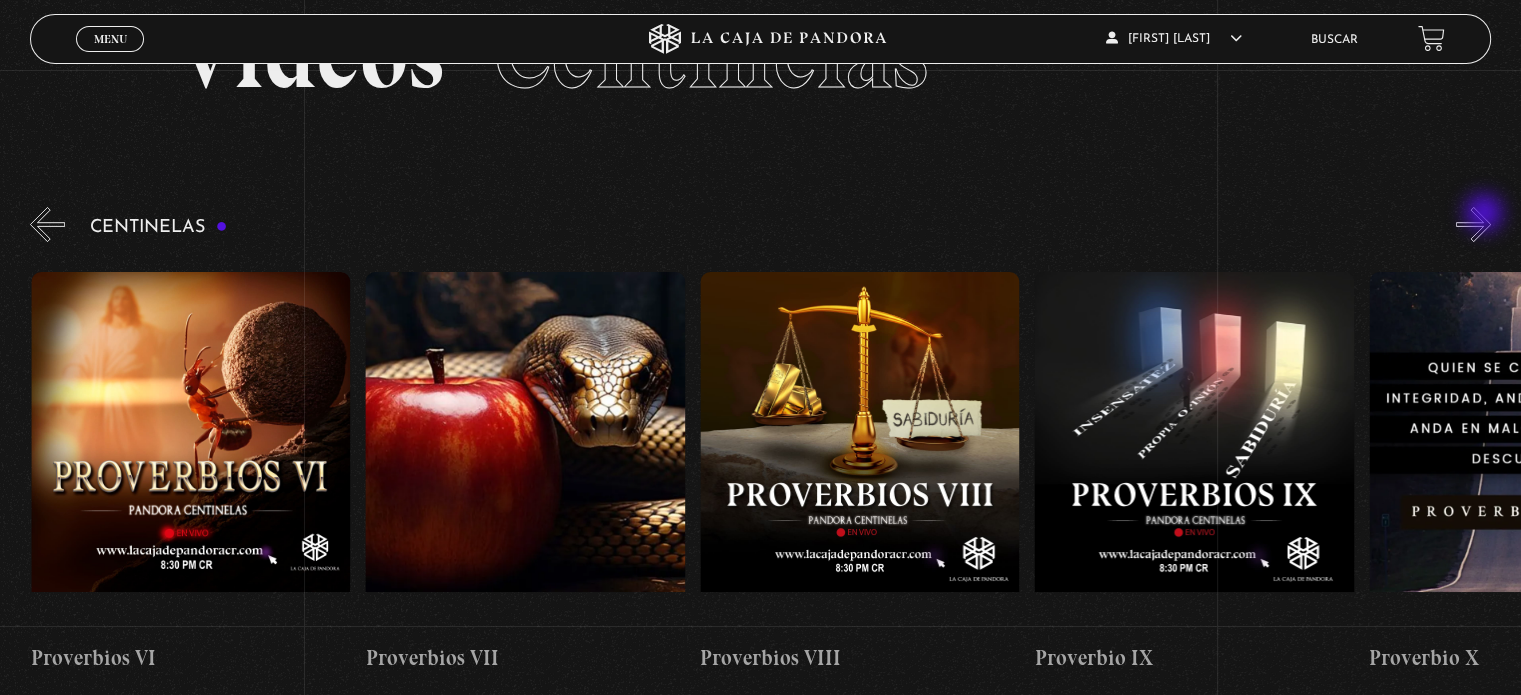 click on "»" at bounding box center [1473, 224] 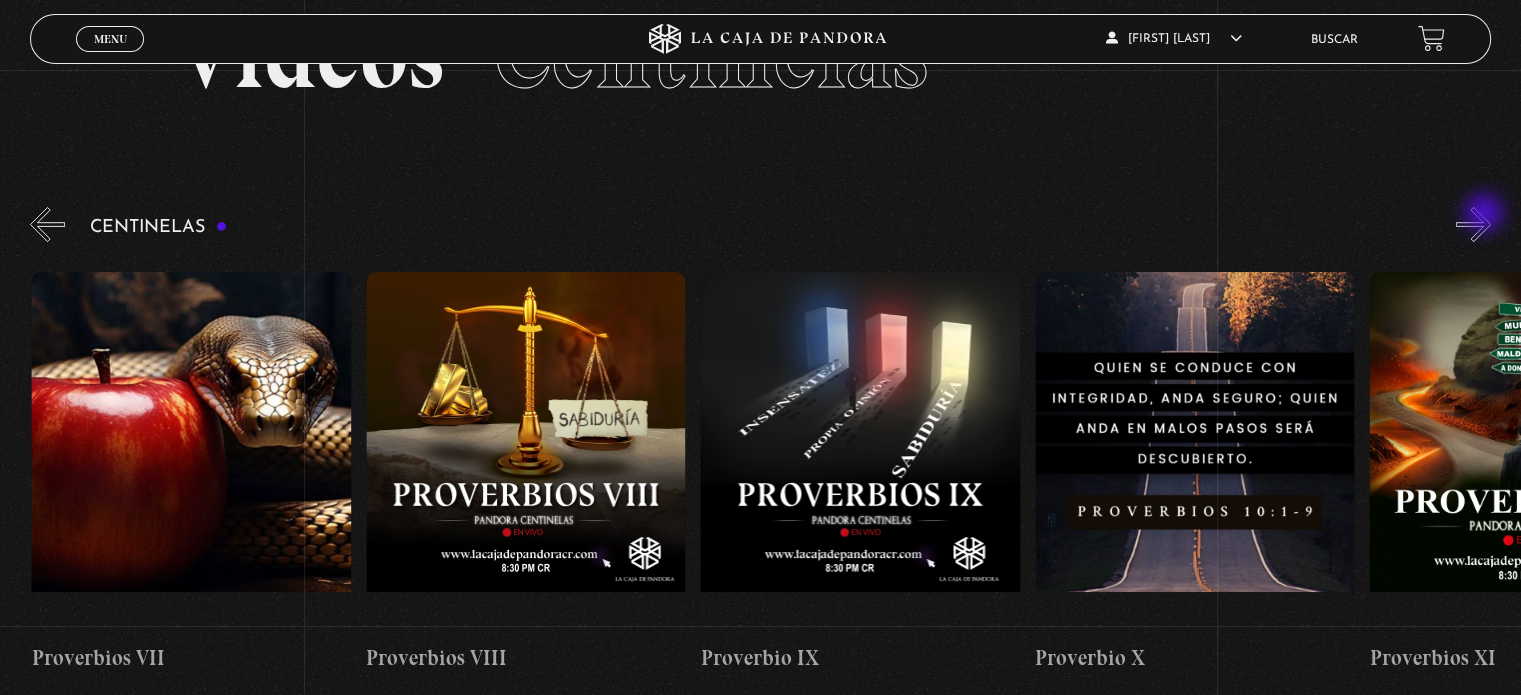 click on "»" at bounding box center [1473, 224] 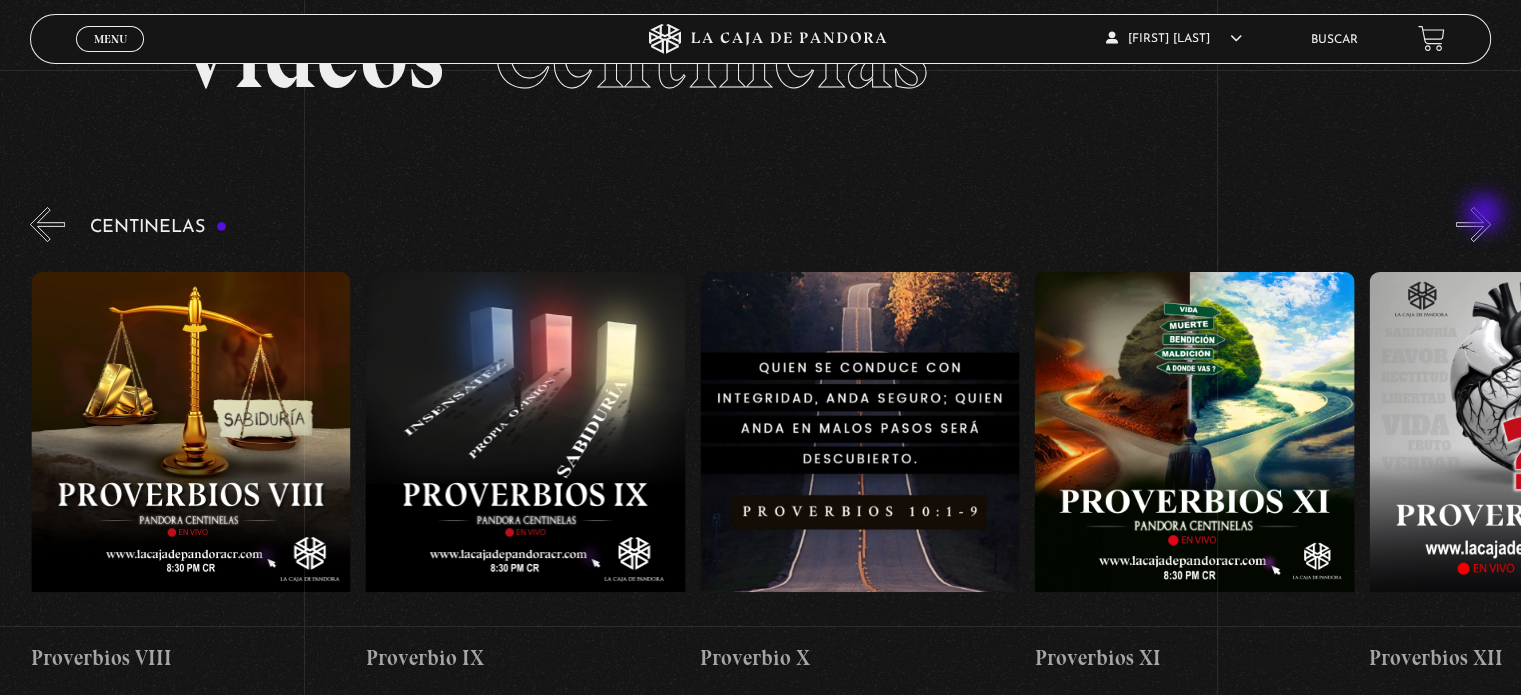 click on "»" at bounding box center [1473, 224] 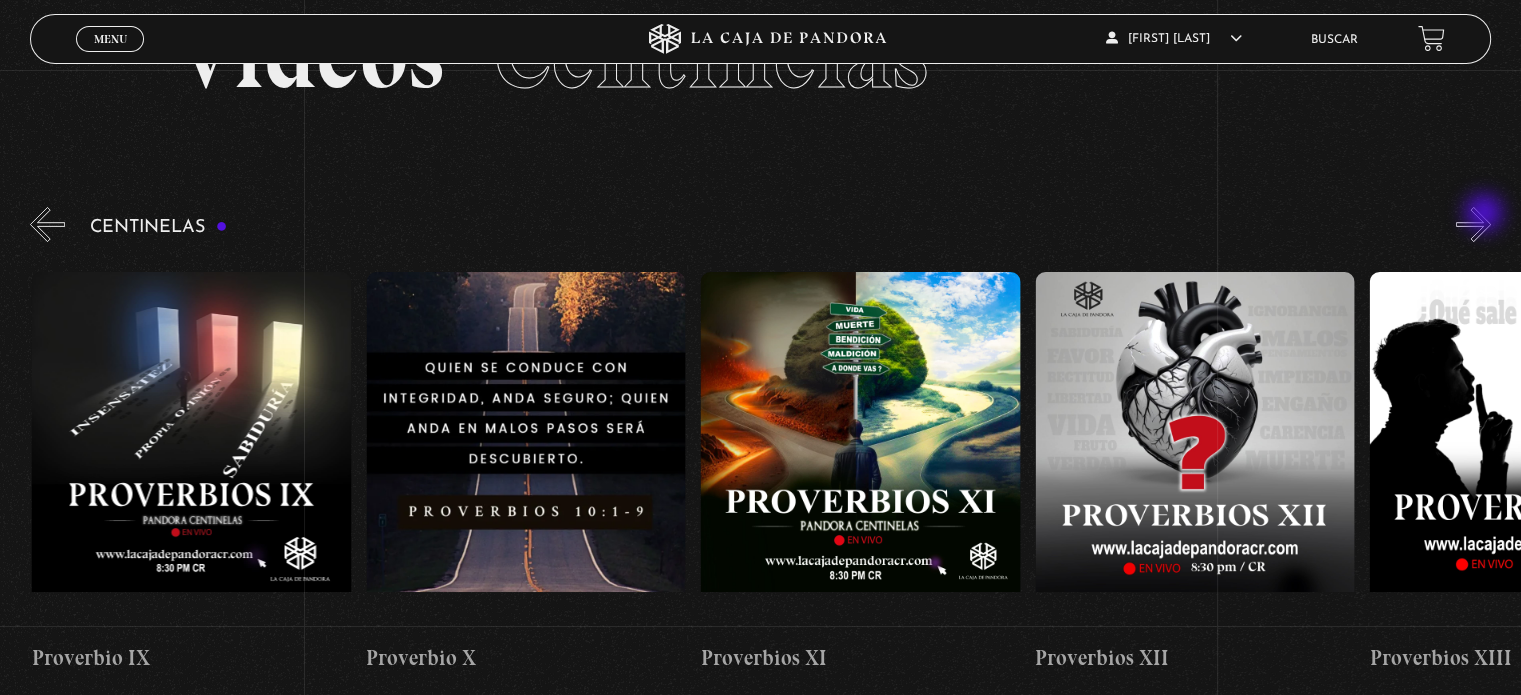 click on "»" at bounding box center (1473, 224) 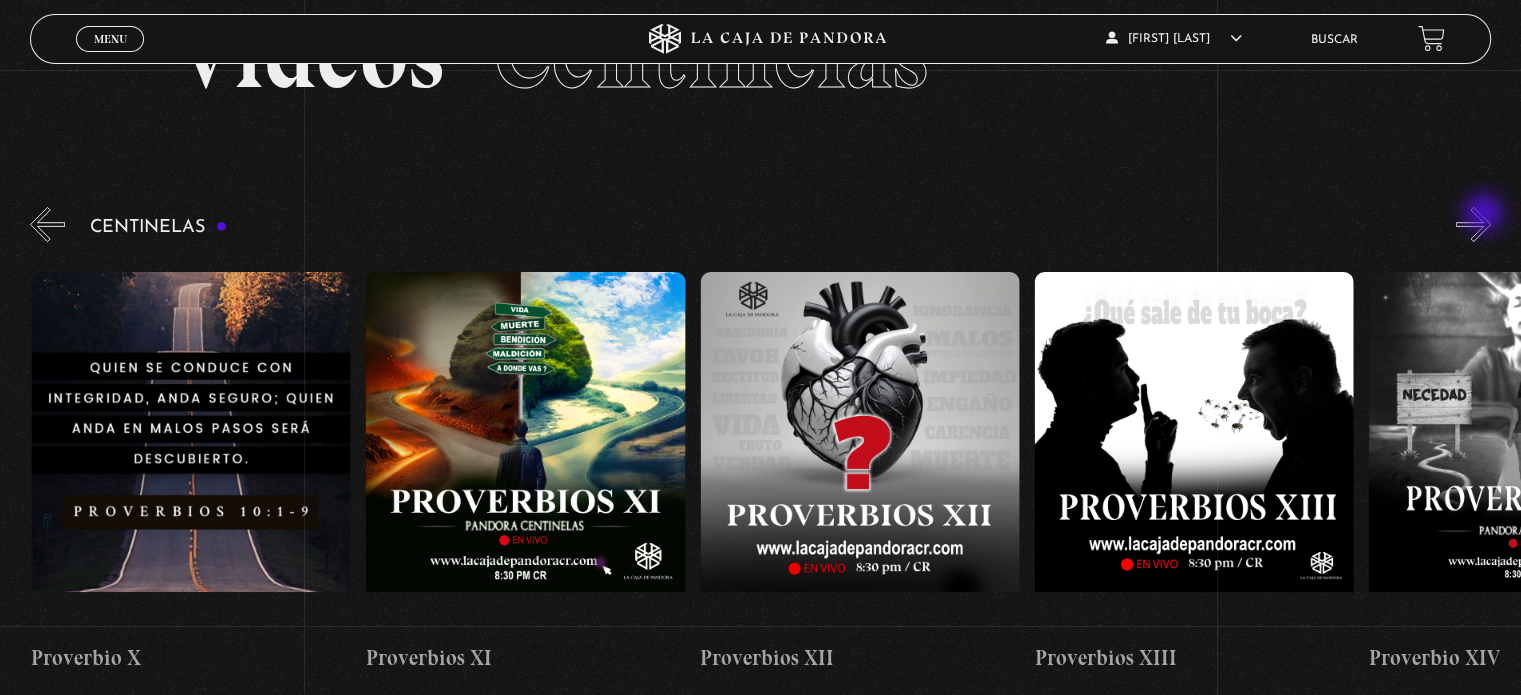 click on "»" at bounding box center [1473, 224] 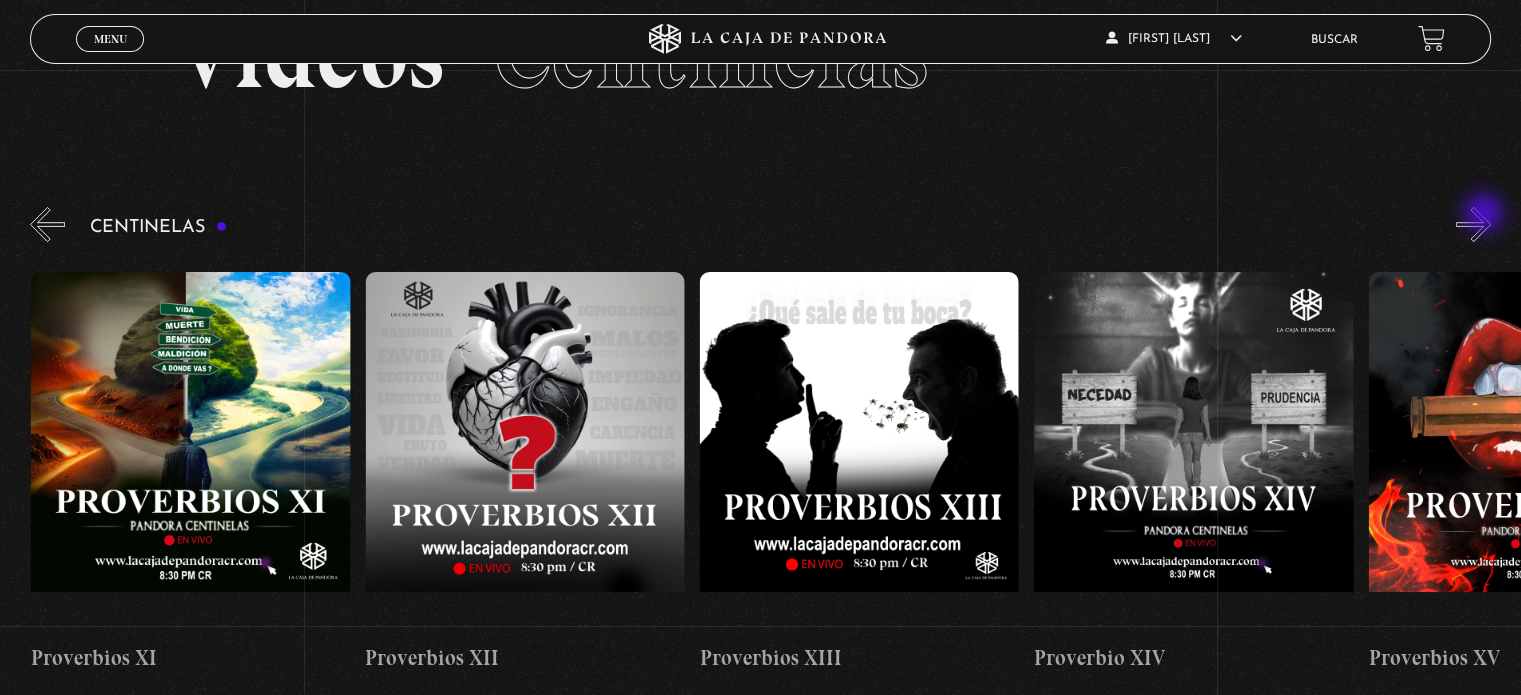 click on "»" at bounding box center (1473, 224) 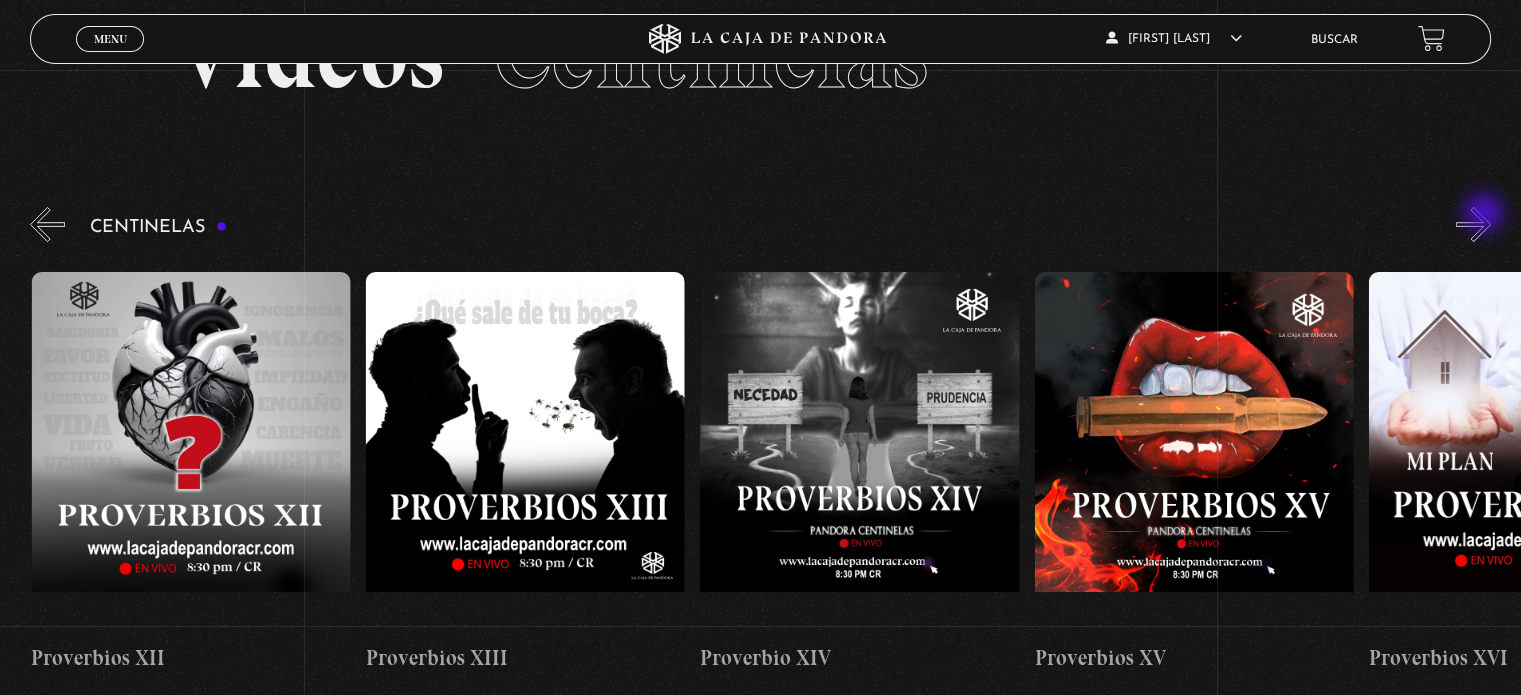 click on "»" at bounding box center (1473, 224) 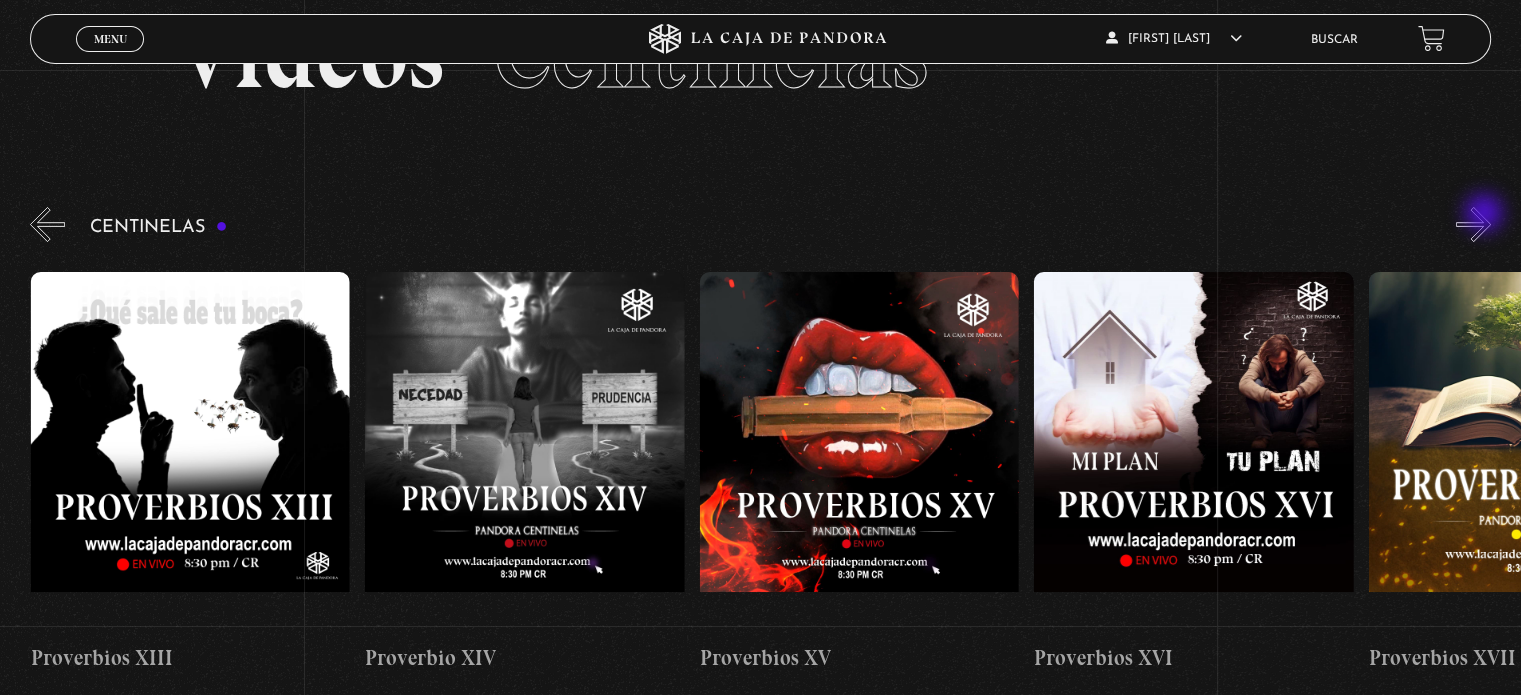 click on "»" at bounding box center [1473, 224] 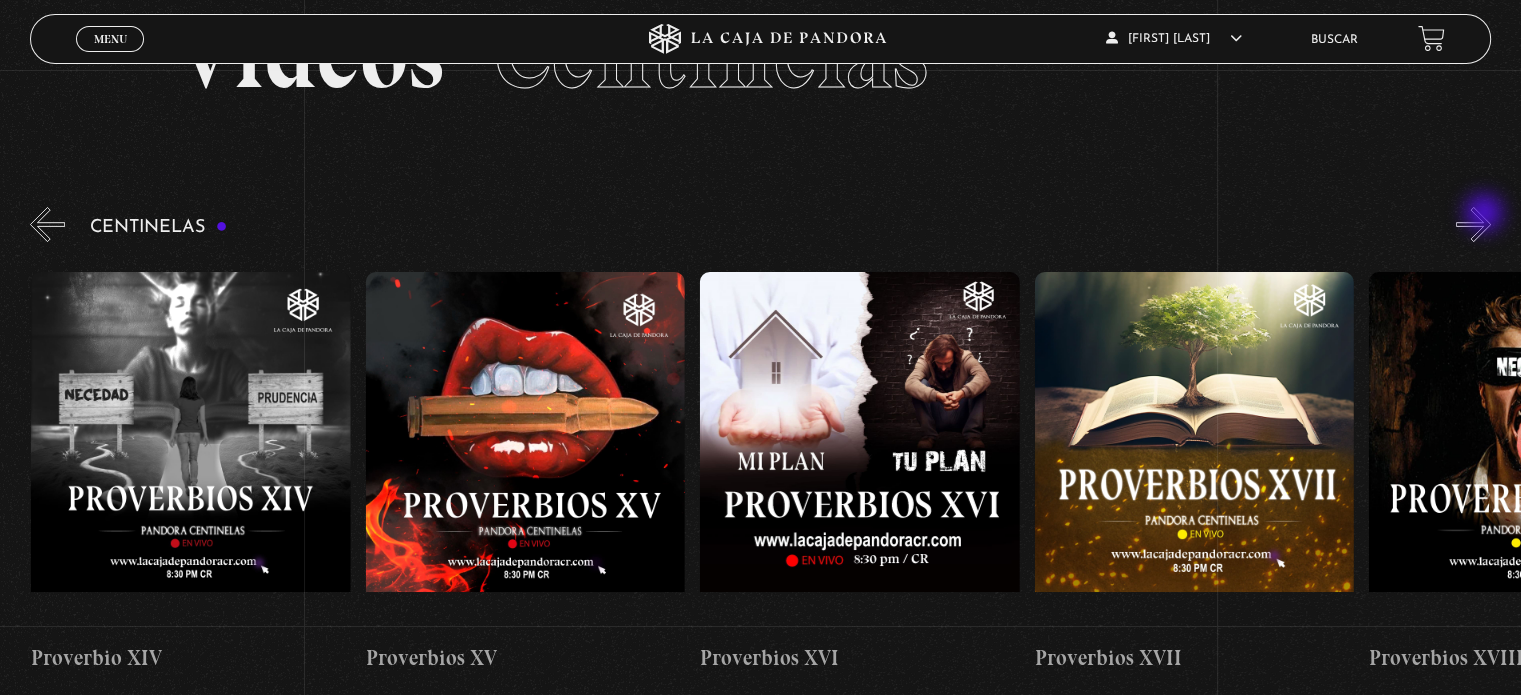 click on "»" at bounding box center (1473, 224) 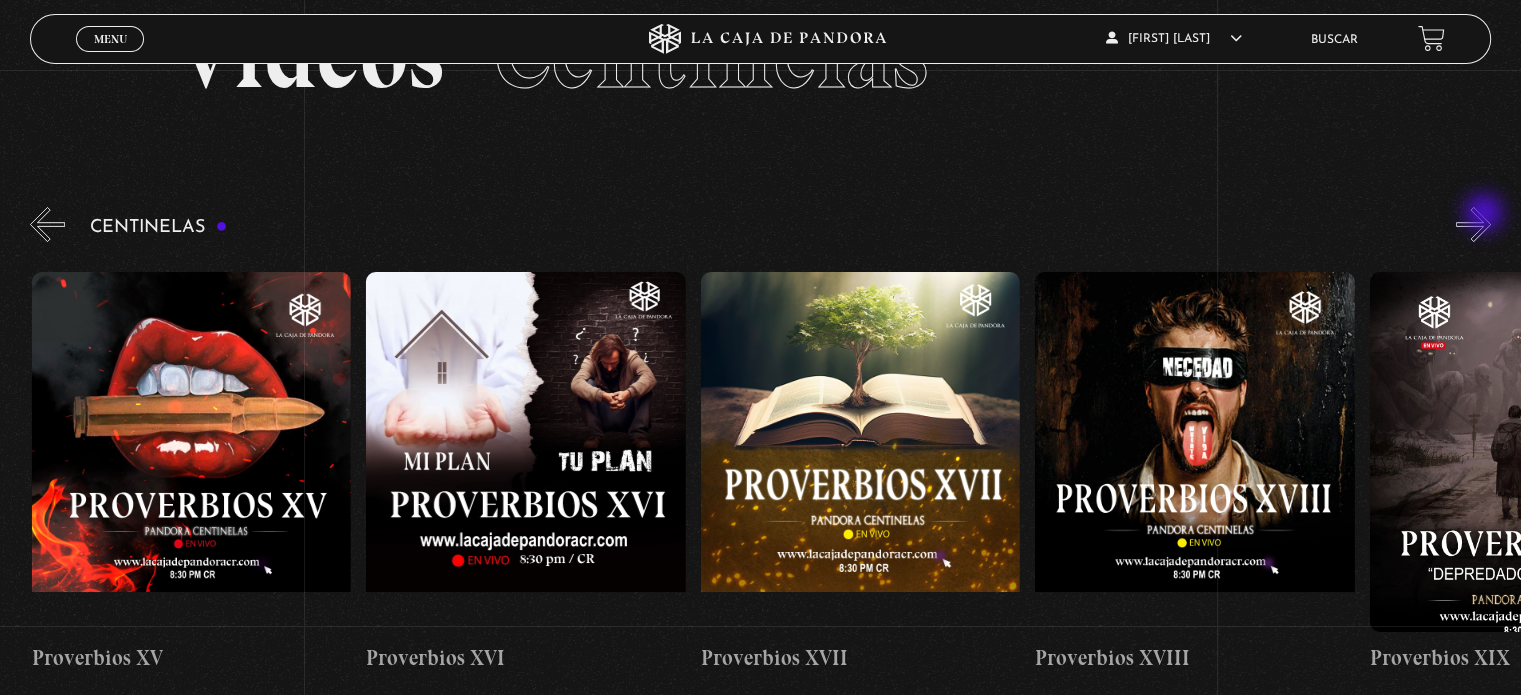 scroll, scrollTop: 0, scrollLeft: 5685, axis: horizontal 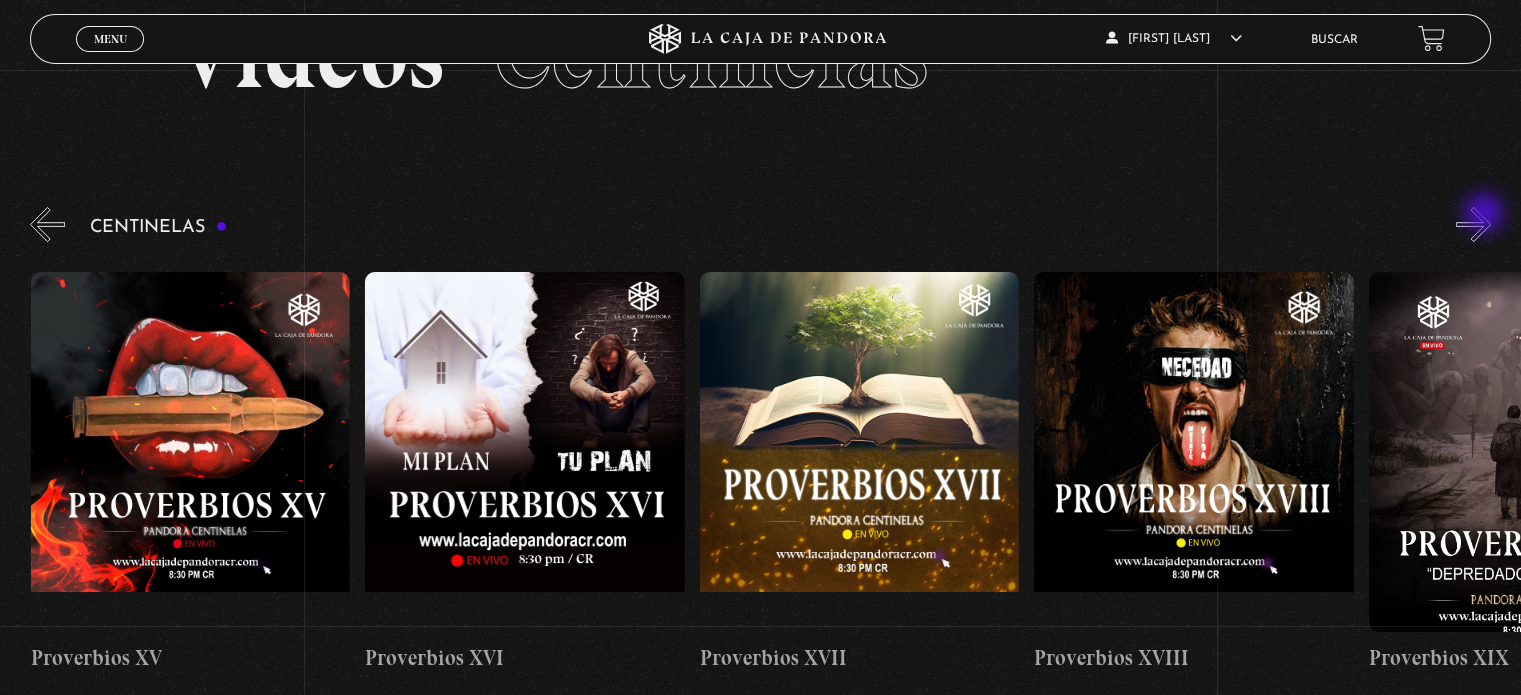 click on "»" at bounding box center (1473, 224) 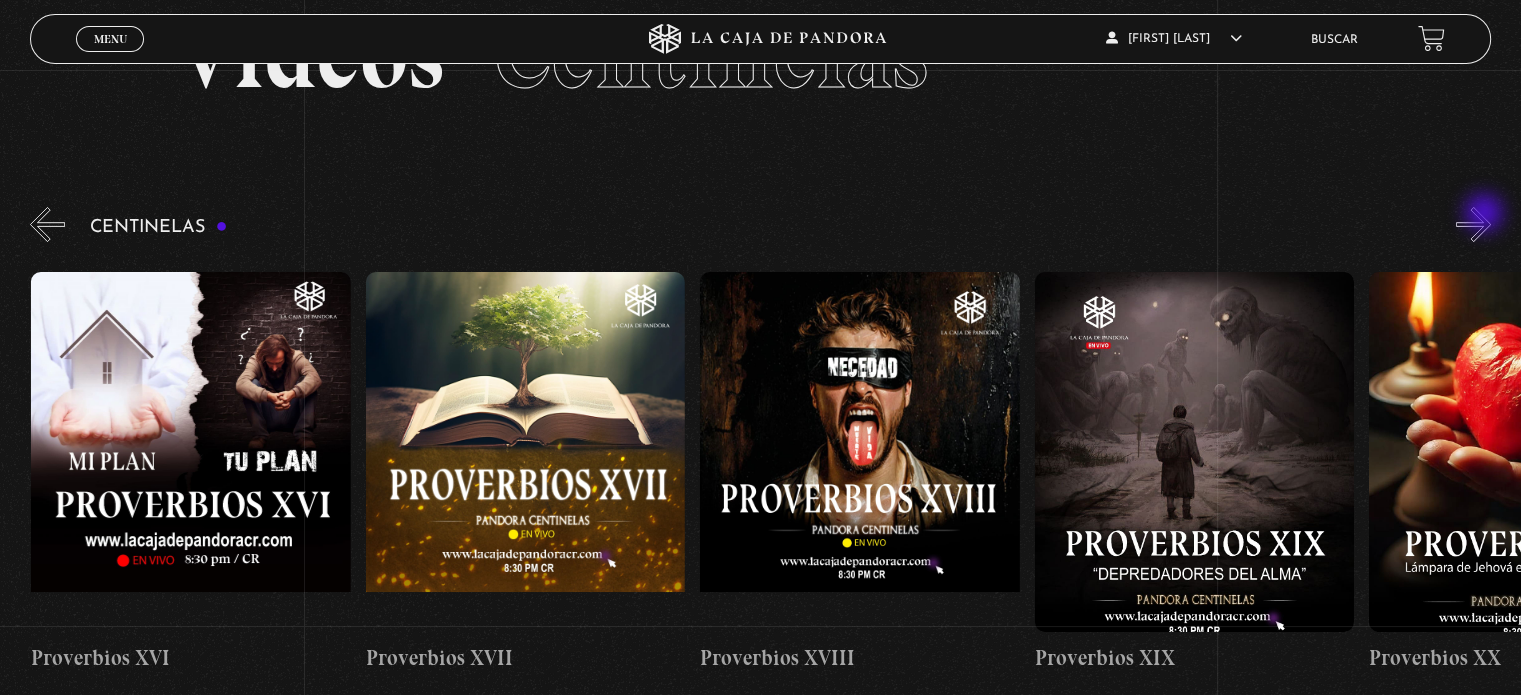 scroll, scrollTop: 0, scrollLeft: 6020, axis: horizontal 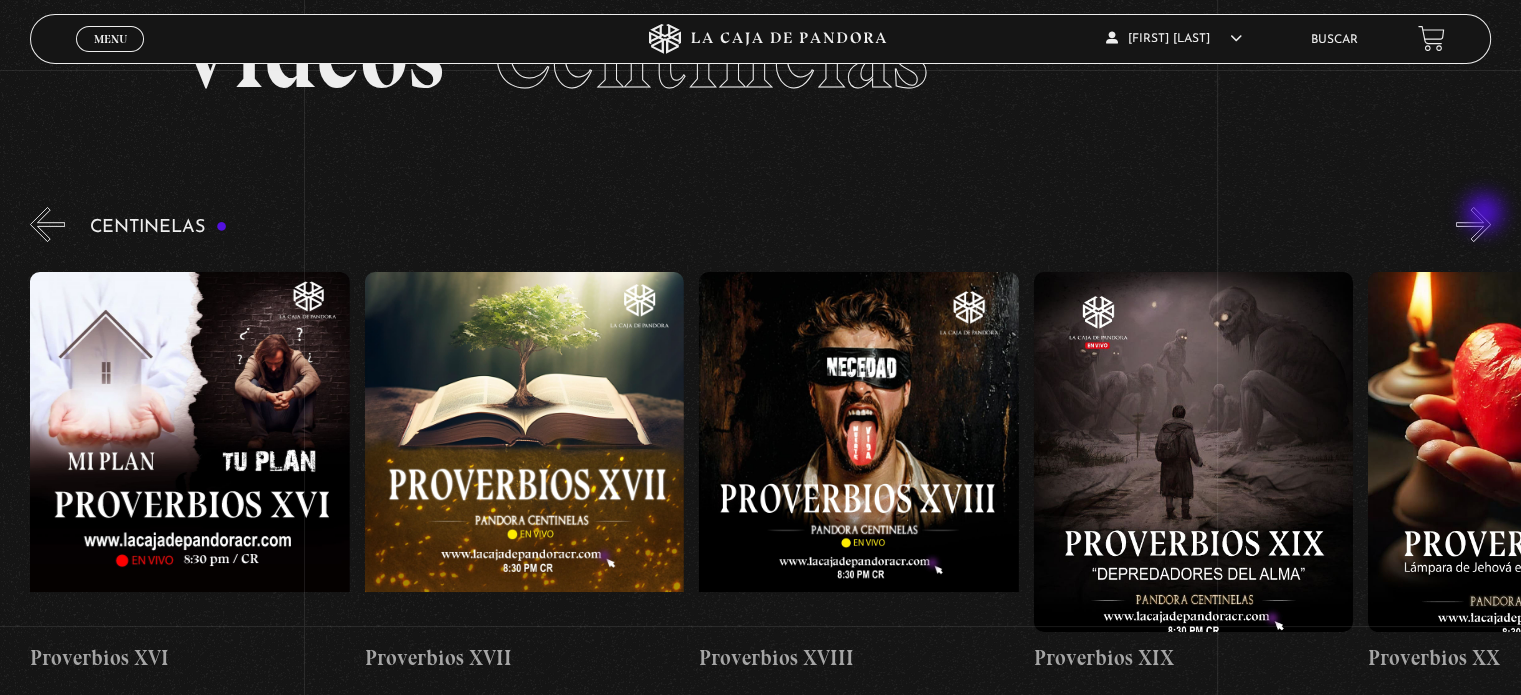 click on "»" at bounding box center [1473, 224] 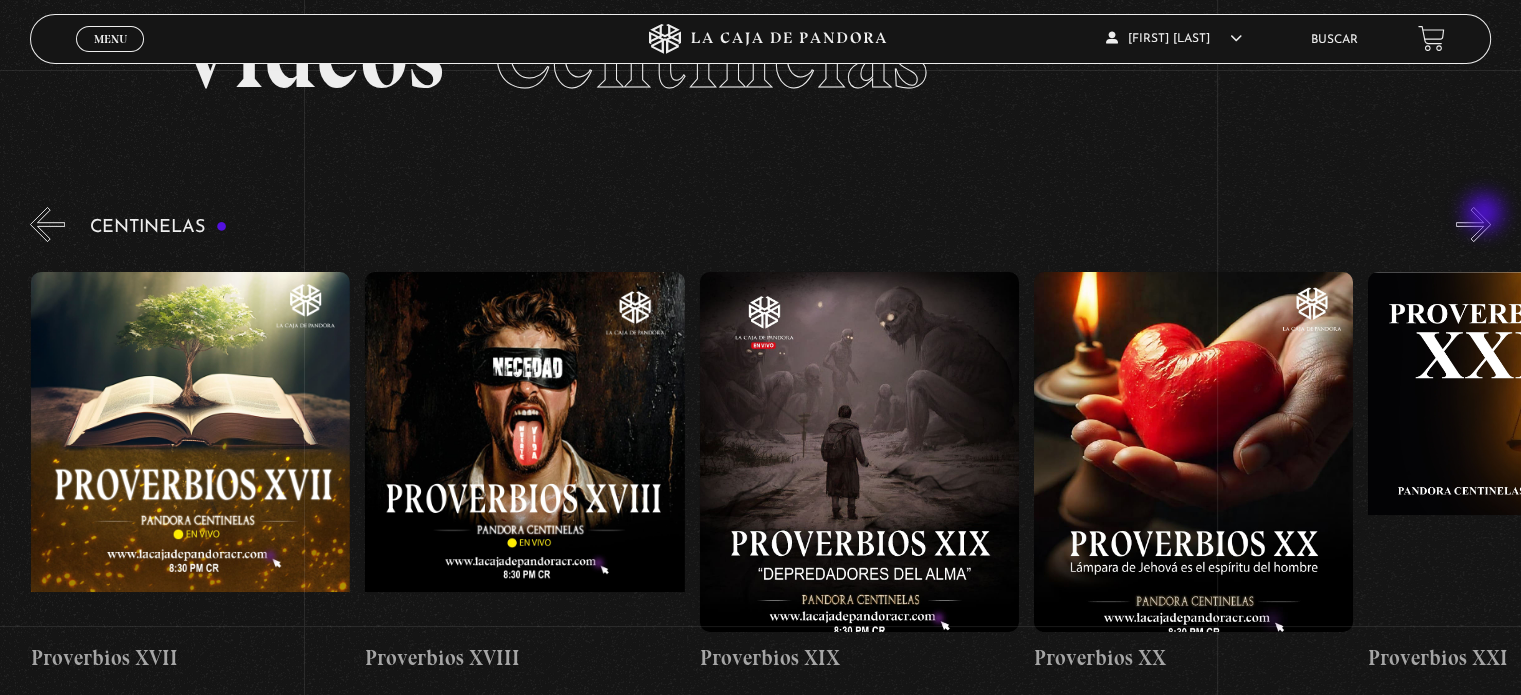 click on "»" at bounding box center (1473, 224) 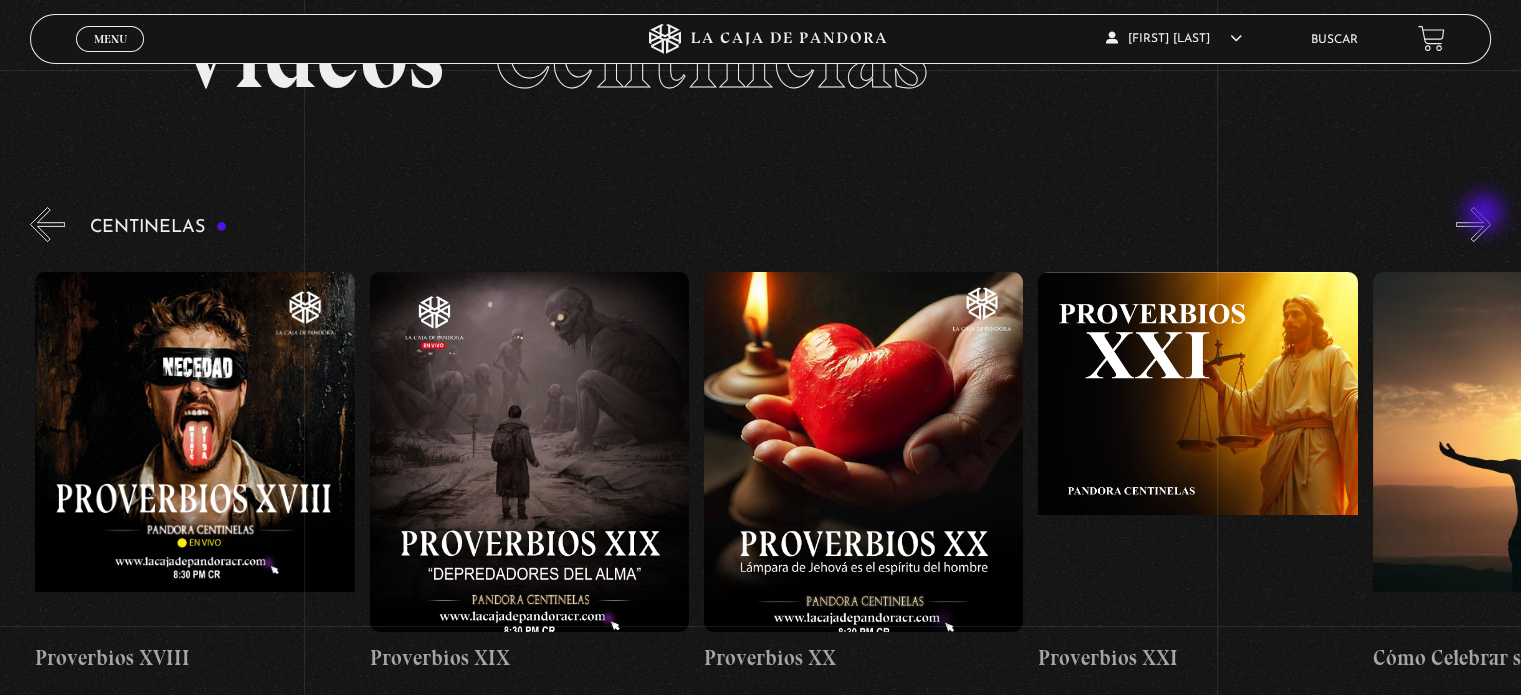 click on "»" at bounding box center (1473, 224) 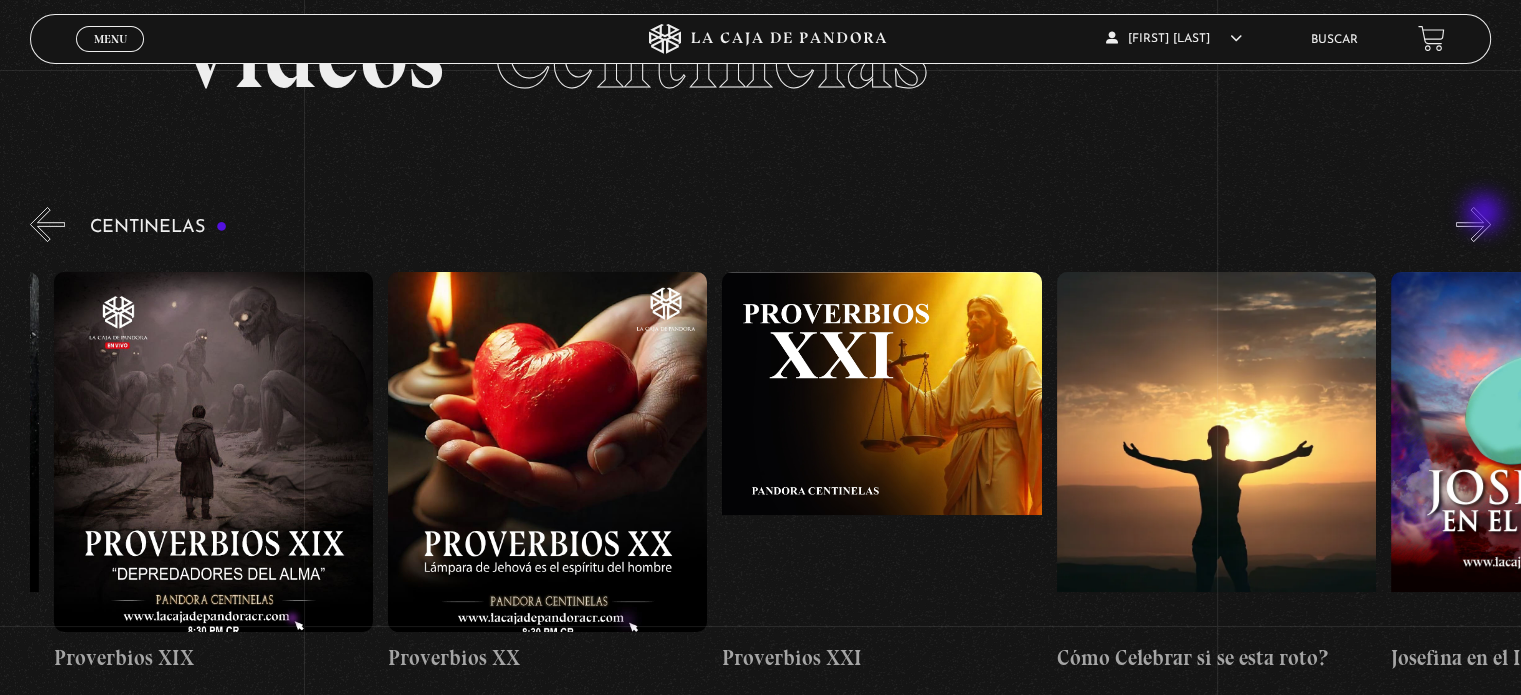 scroll, scrollTop: 0, scrollLeft: 7023, axis: horizontal 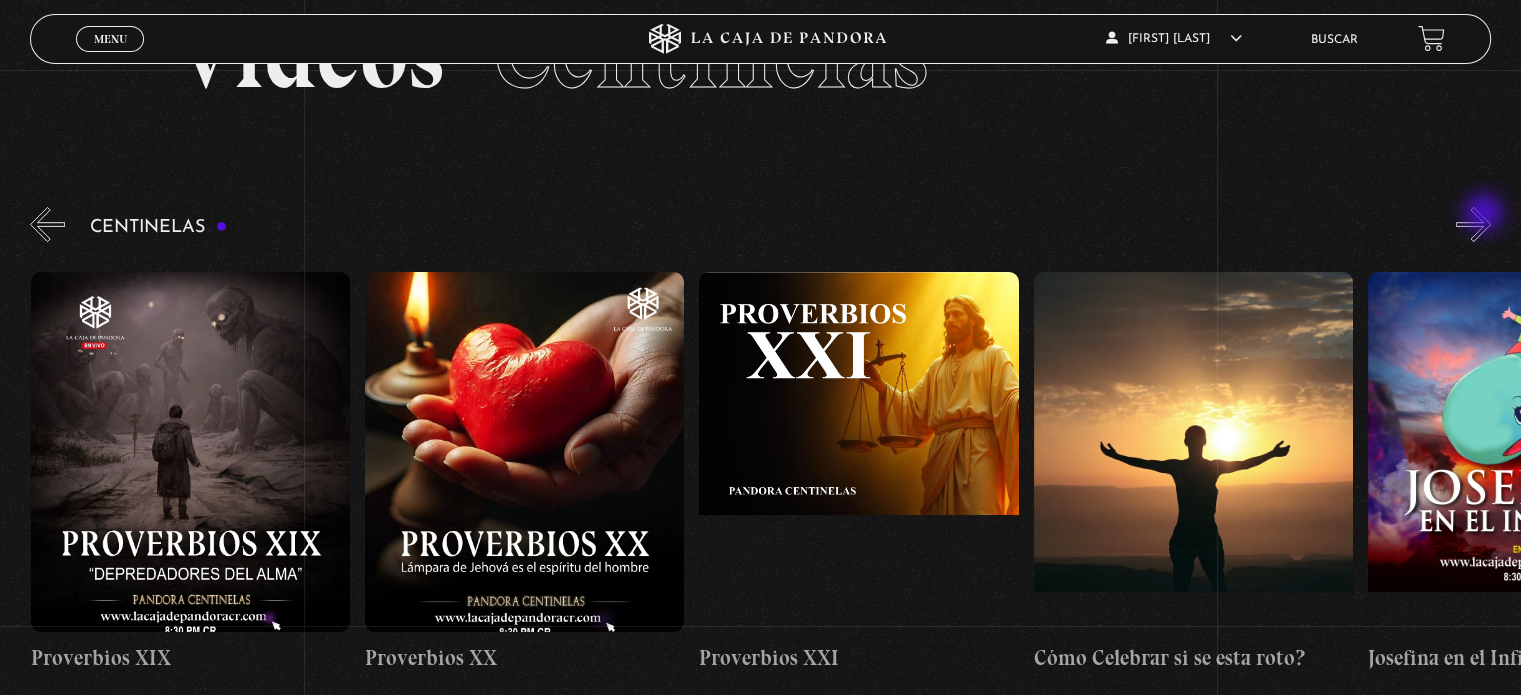 click on "»" at bounding box center [1473, 224] 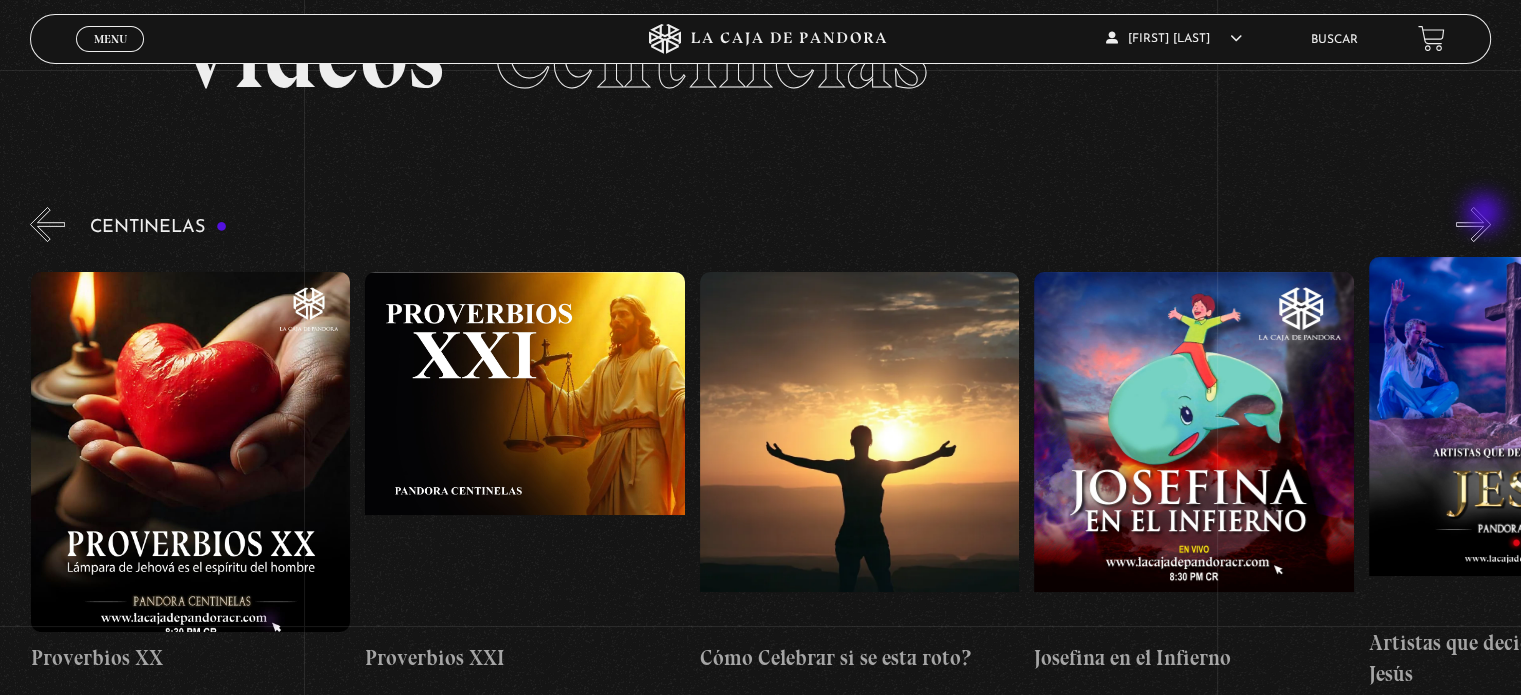 click on "»" at bounding box center [1473, 224] 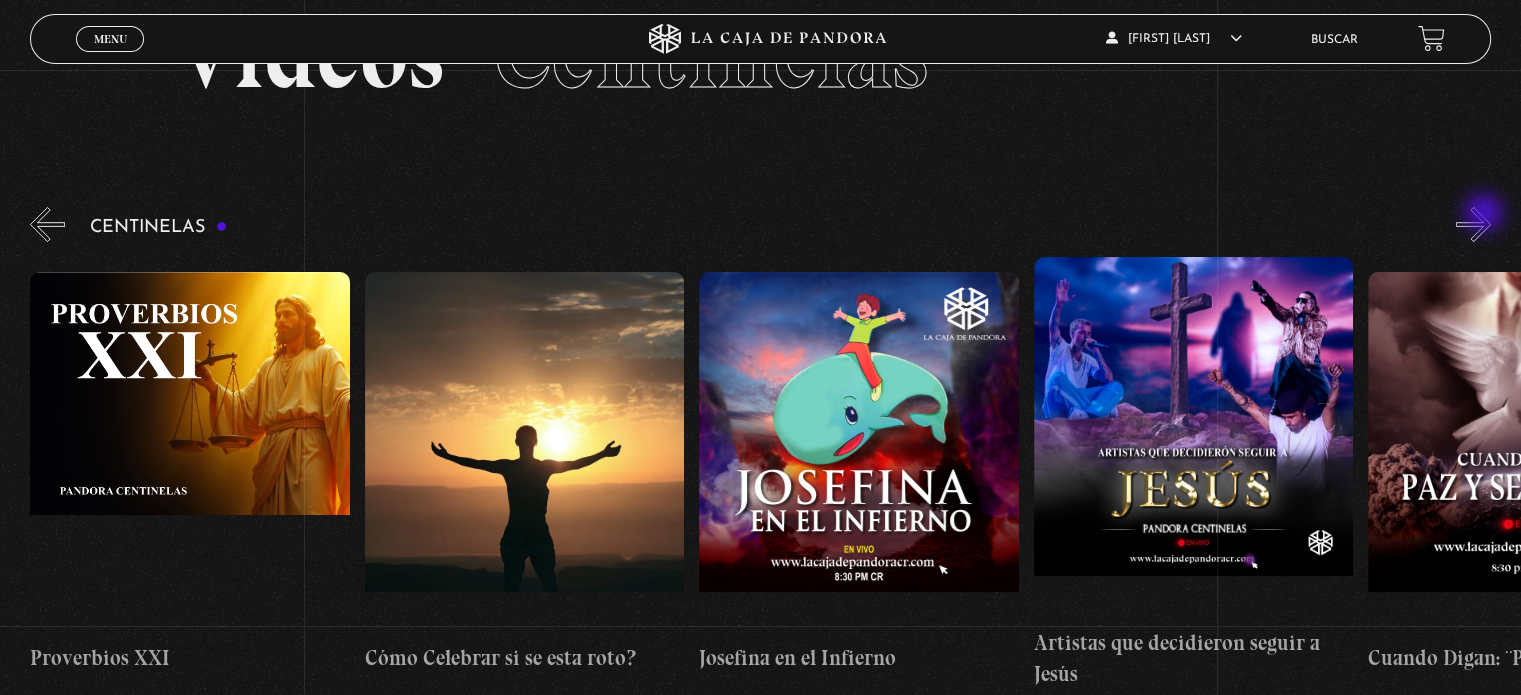 click on "»" at bounding box center [1473, 224] 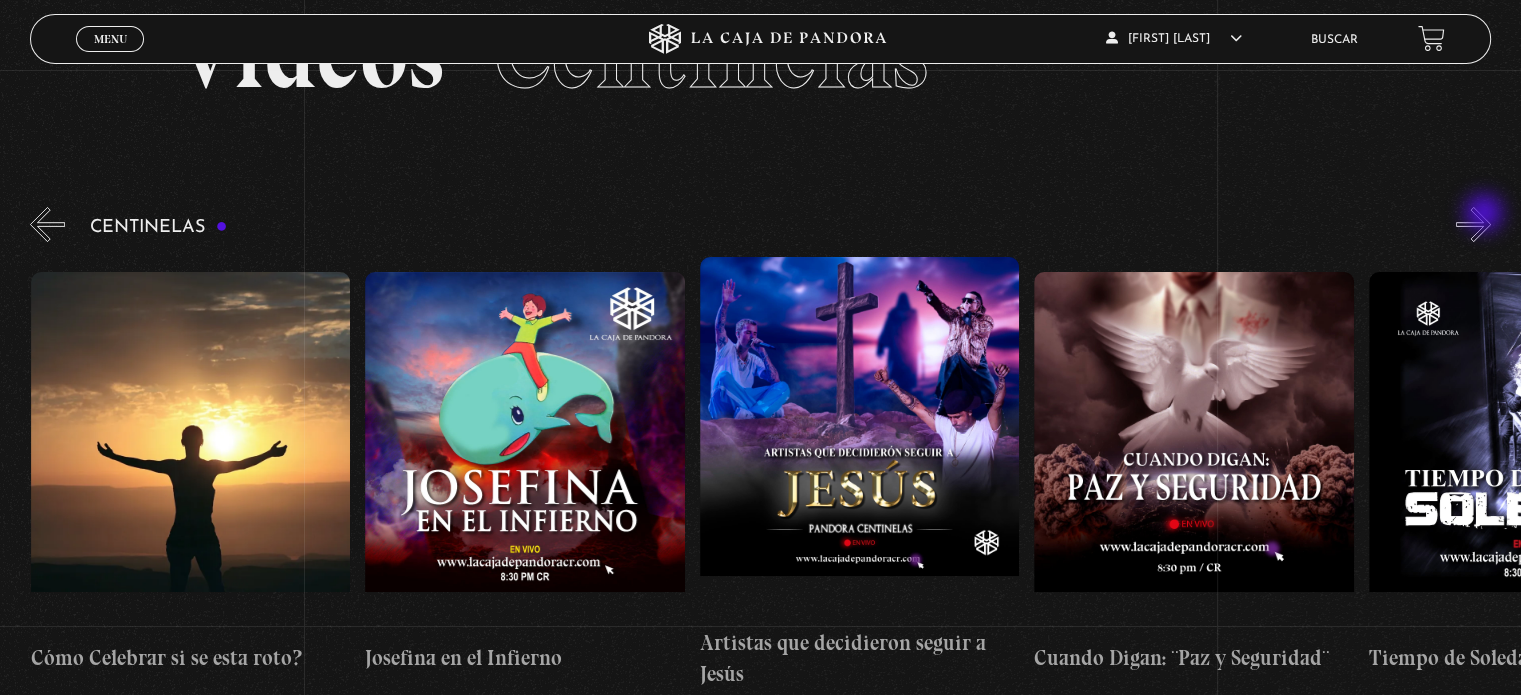 click on "»" at bounding box center (1473, 224) 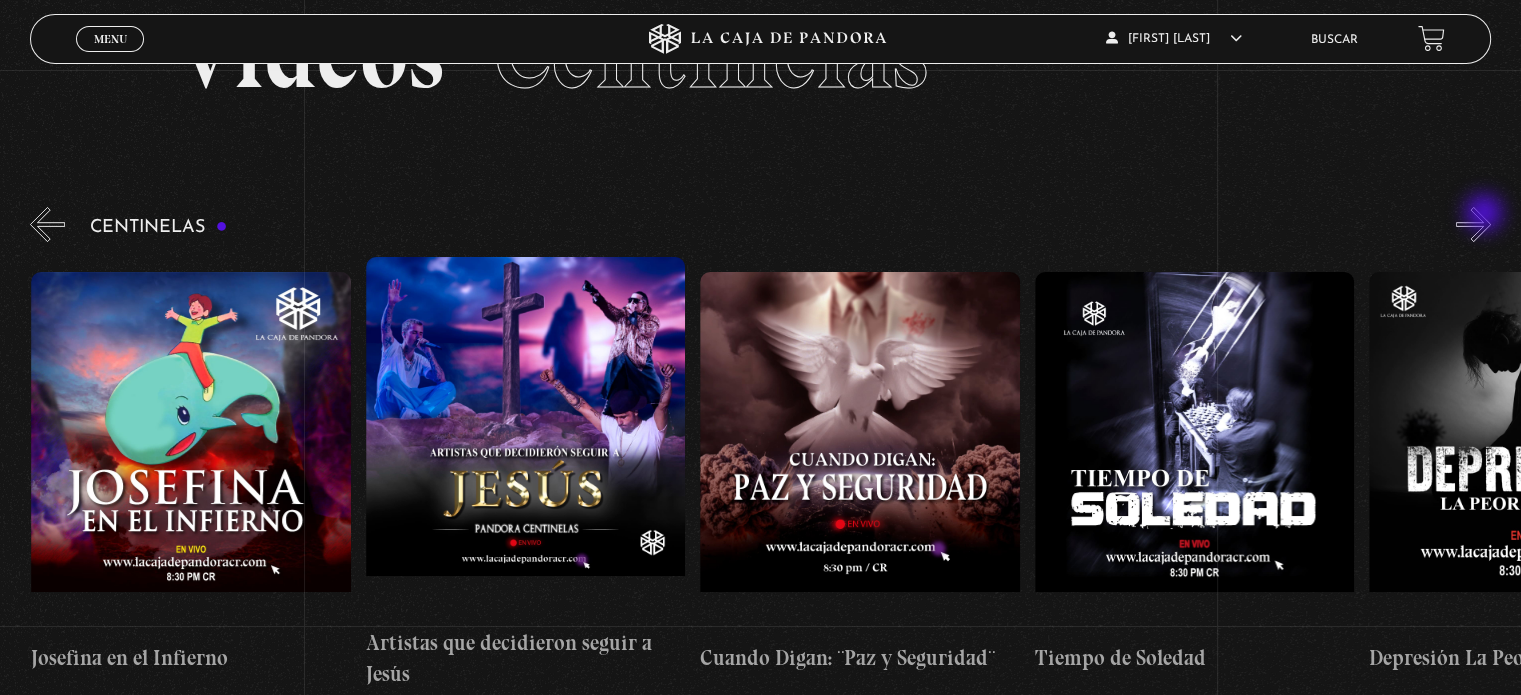 click on "»" at bounding box center [1473, 224] 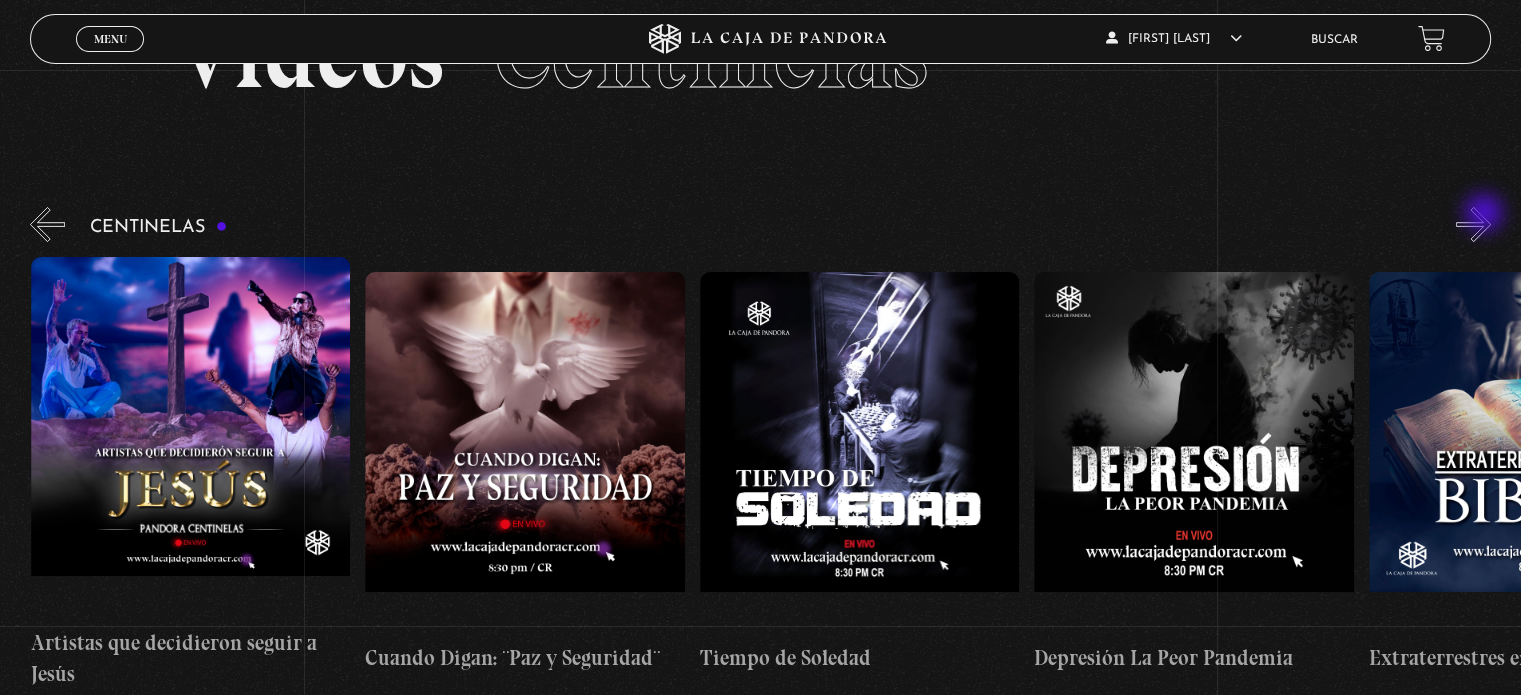 click on "»" at bounding box center (1473, 224) 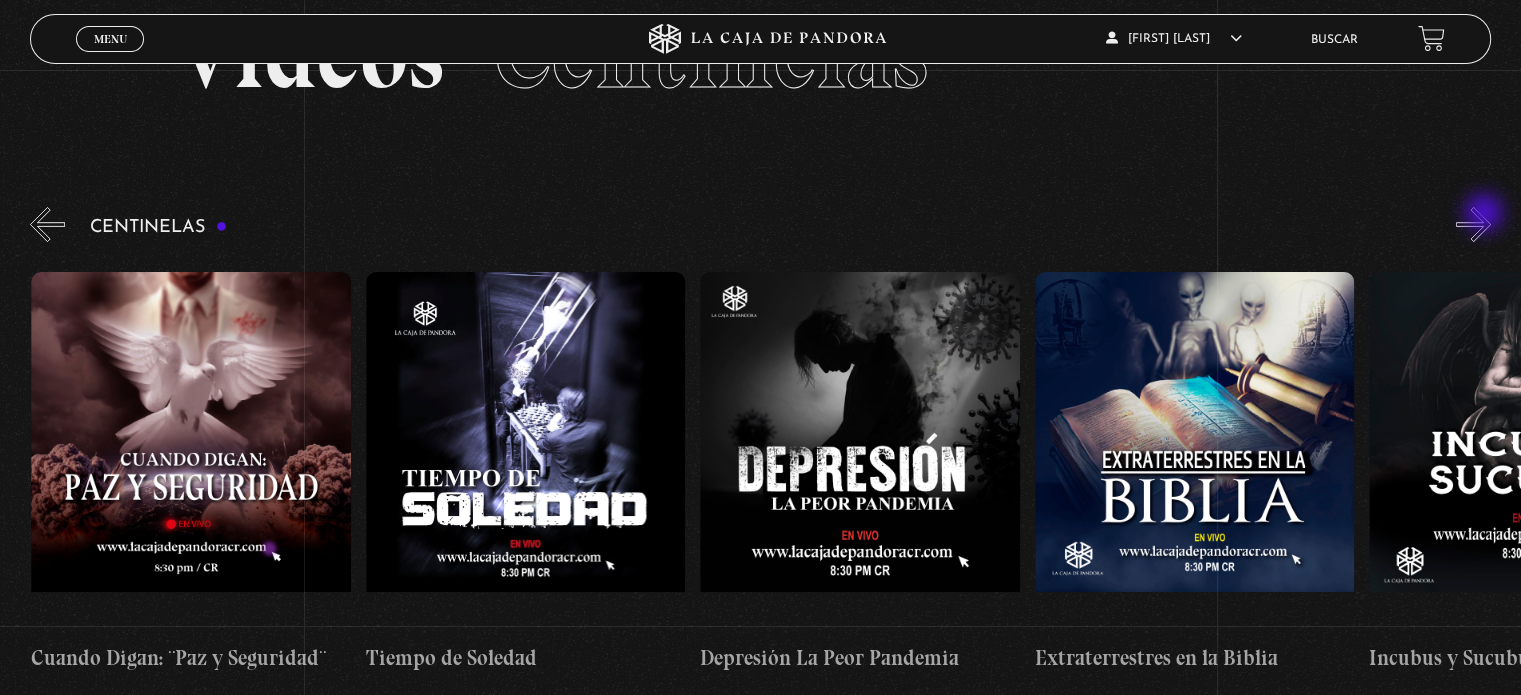 click on "»" at bounding box center [1473, 224] 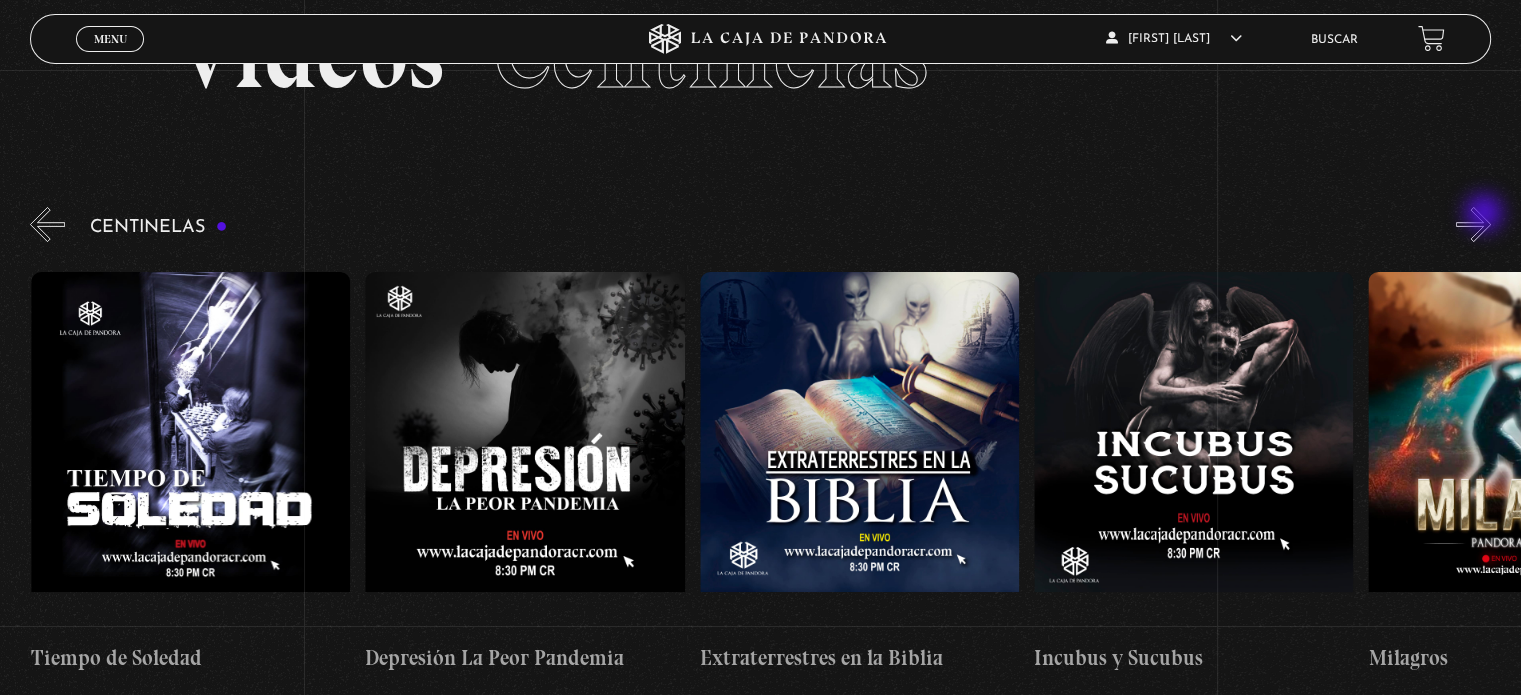 click on "»" at bounding box center [1473, 224] 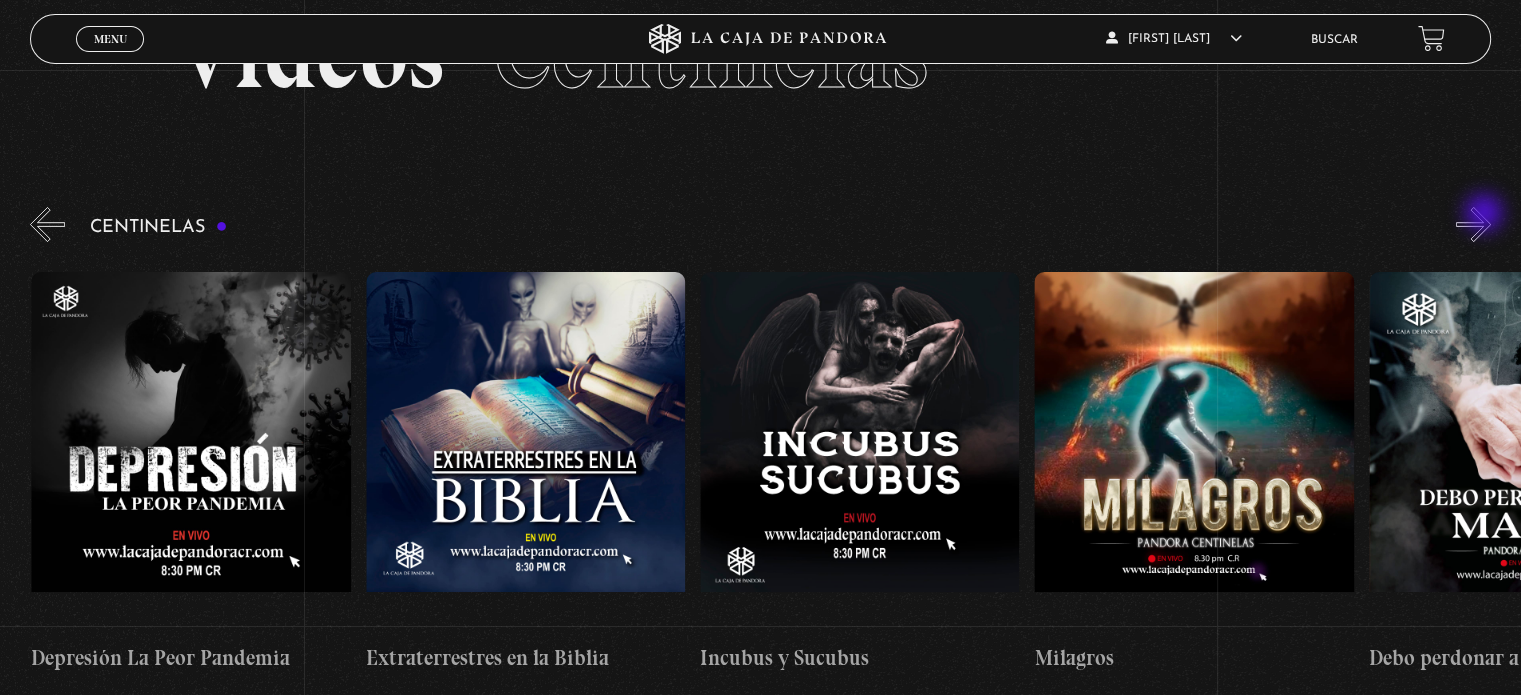 click on "»" at bounding box center (1473, 224) 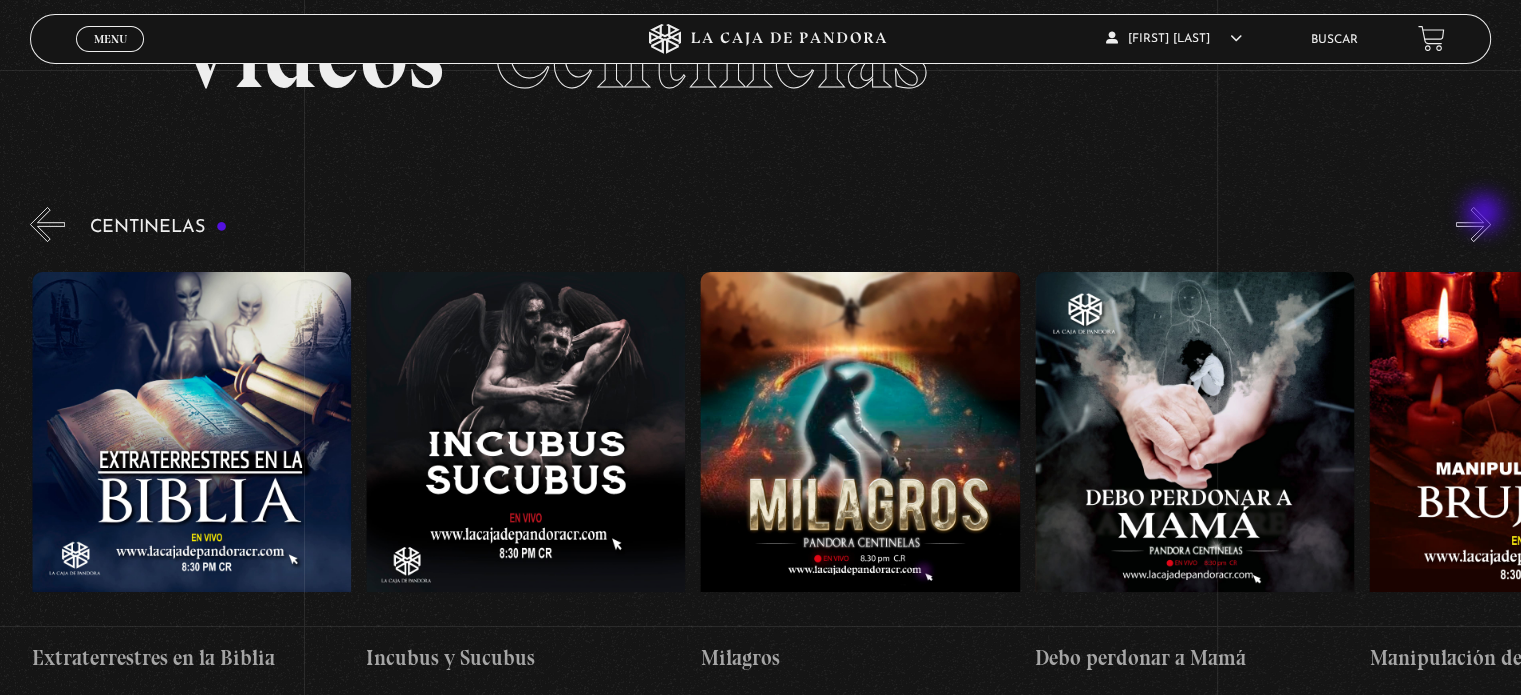 click on "»" at bounding box center (1473, 224) 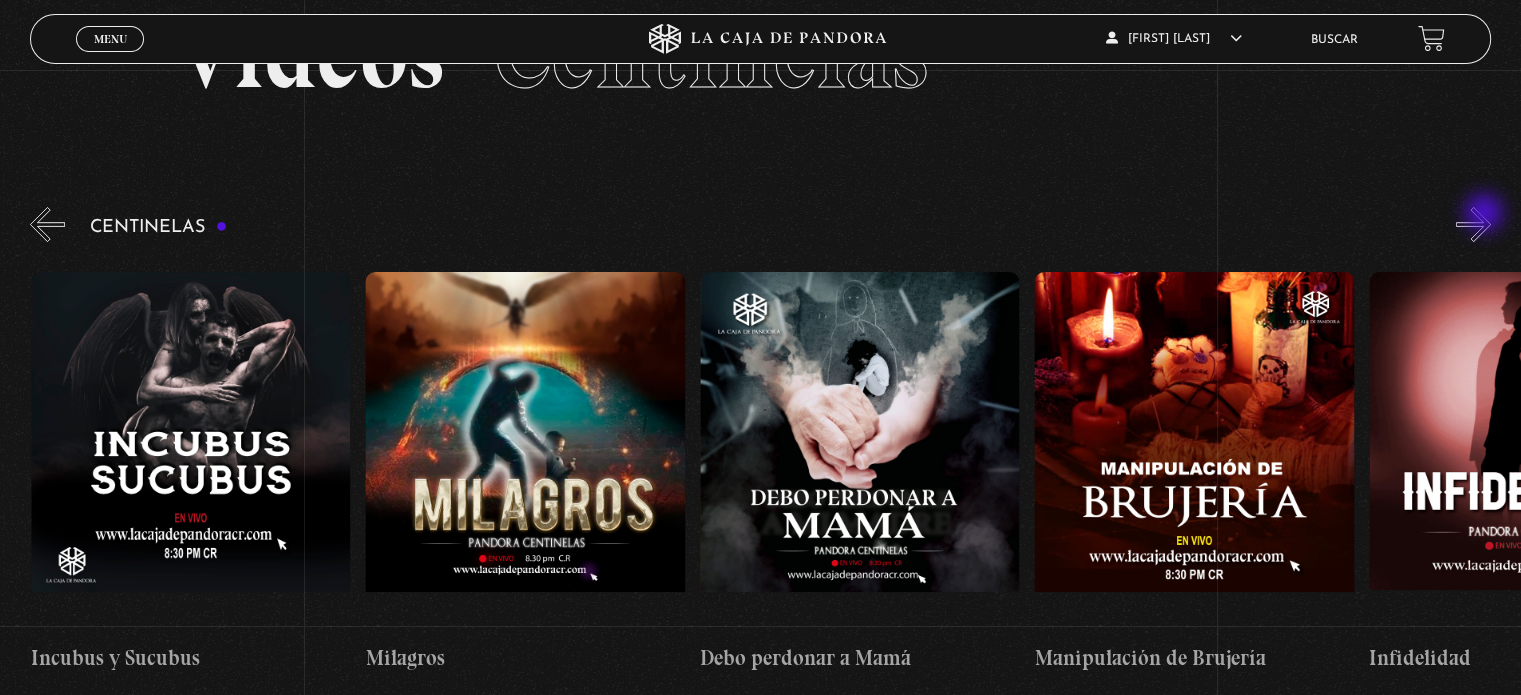 scroll, scrollTop: 0, scrollLeft: 10368, axis: horizontal 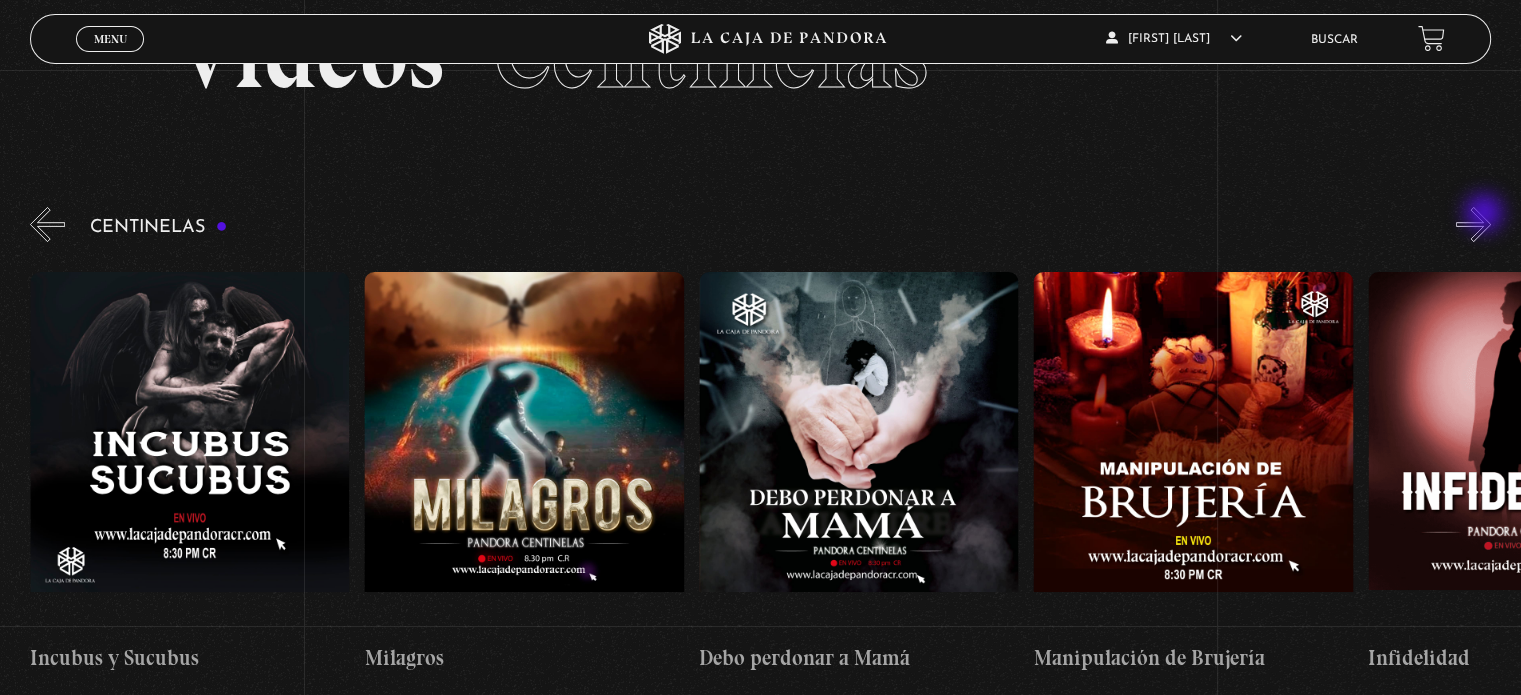 click on "»" at bounding box center [1473, 224] 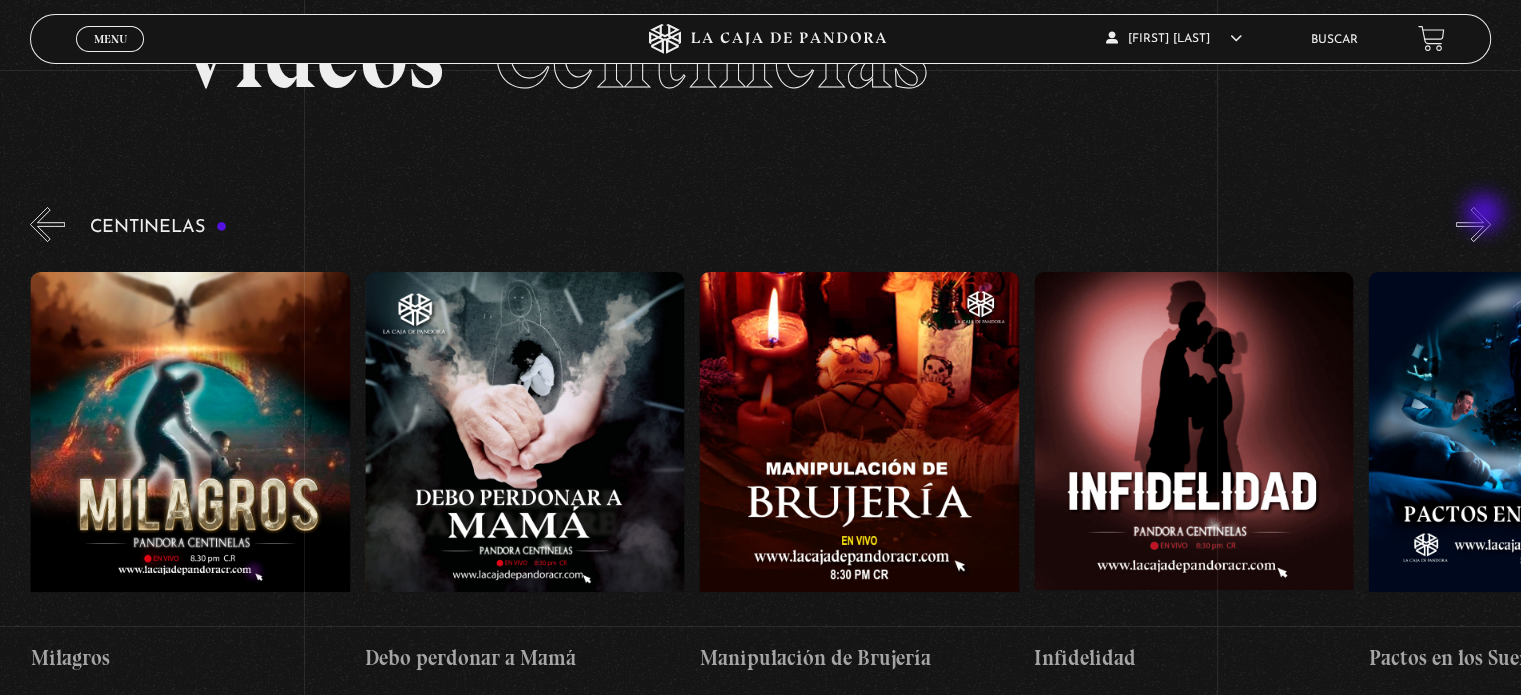 click on "»" at bounding box center (1473, 224) 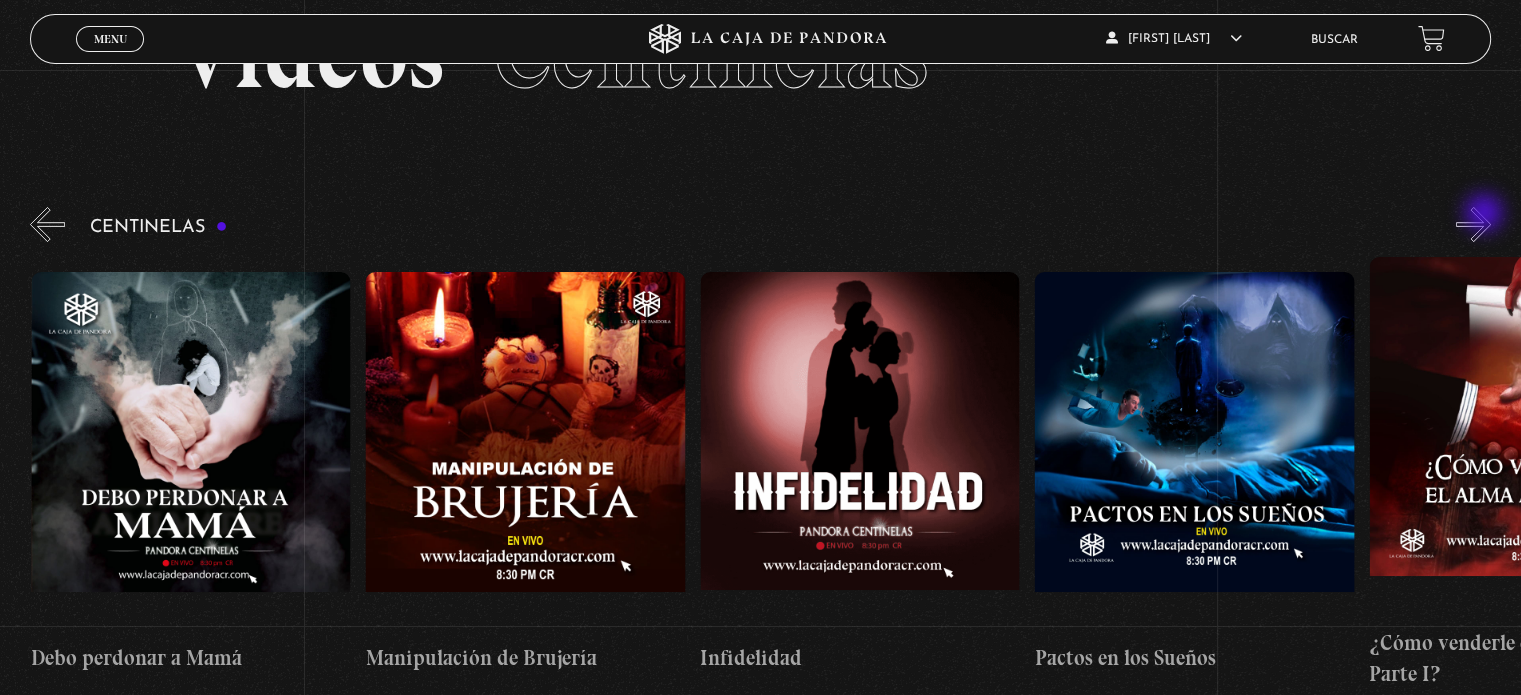 click on "»" at bounding box center [1473, 224] 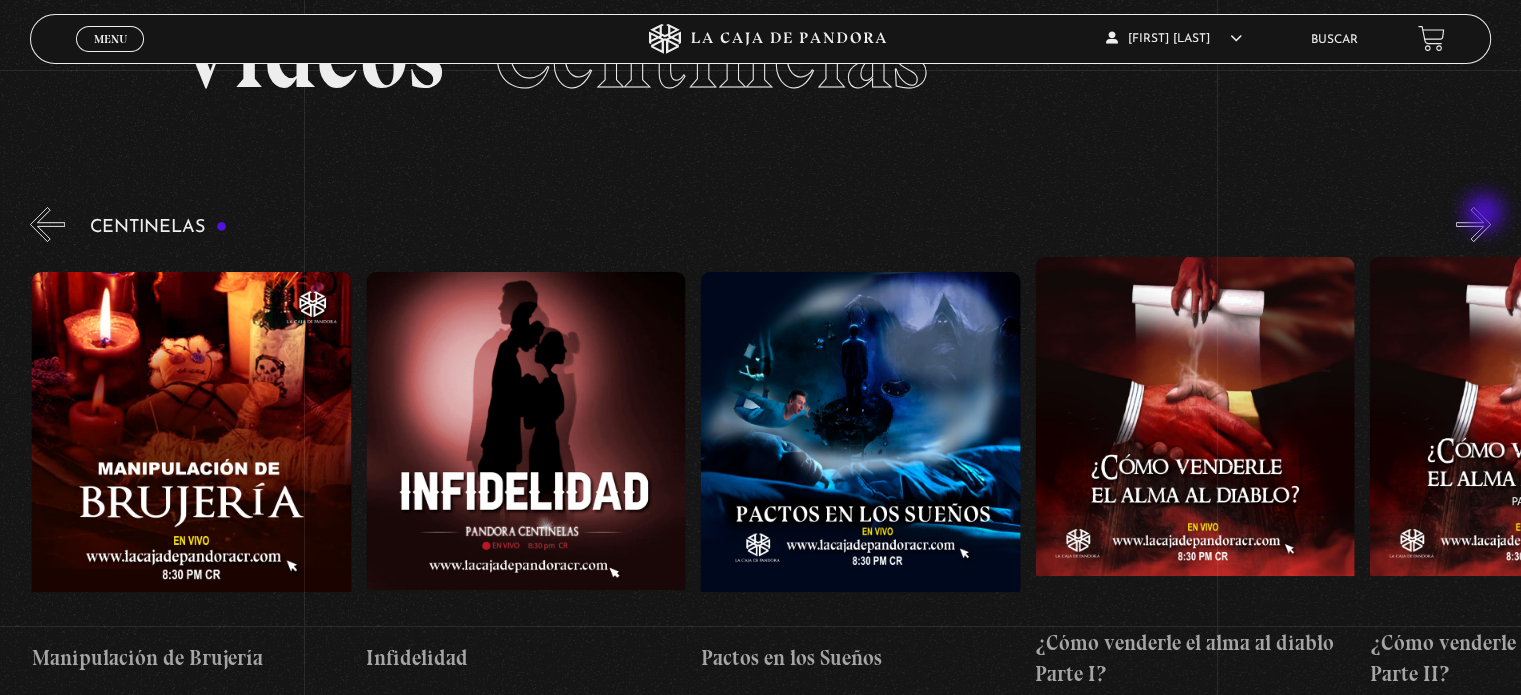 click on "»" at bounding box center [1473, 224] 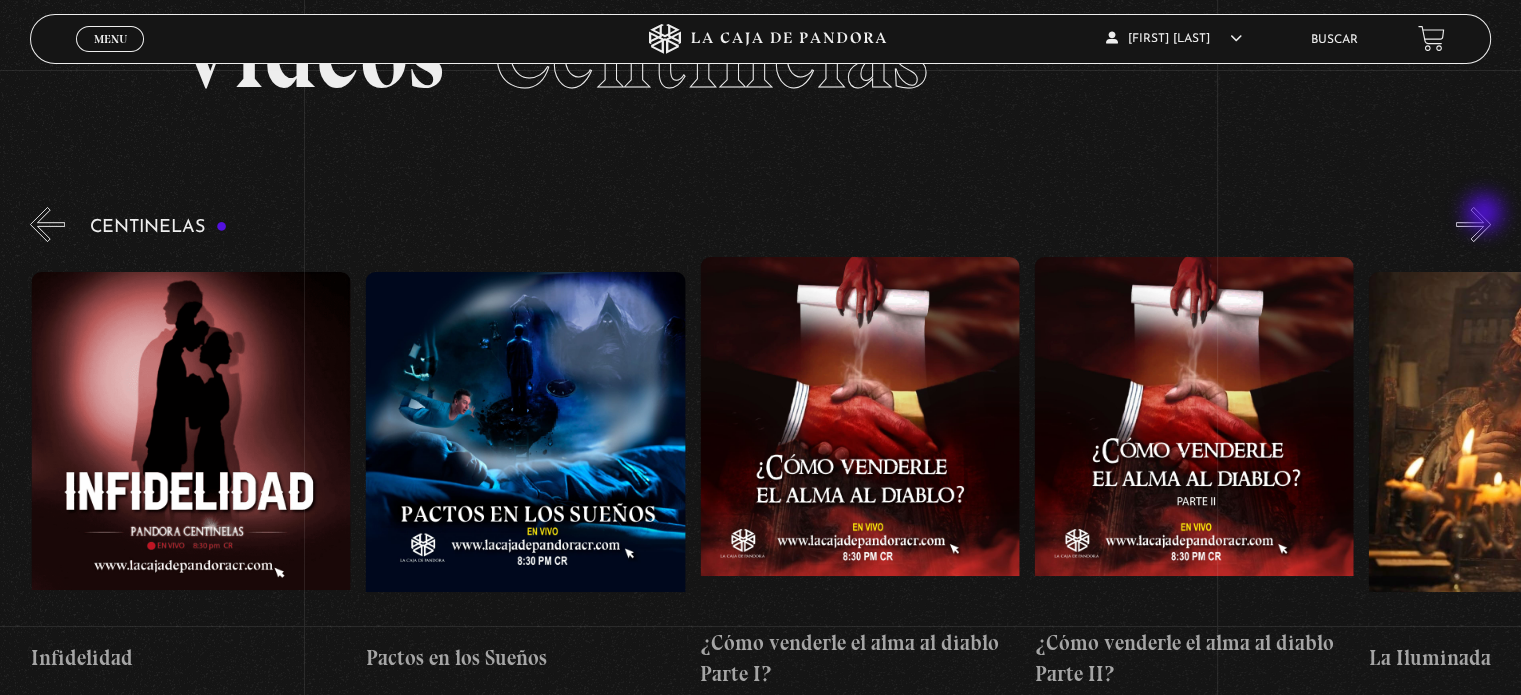 click on "»" at bounding box center (1473, 224) 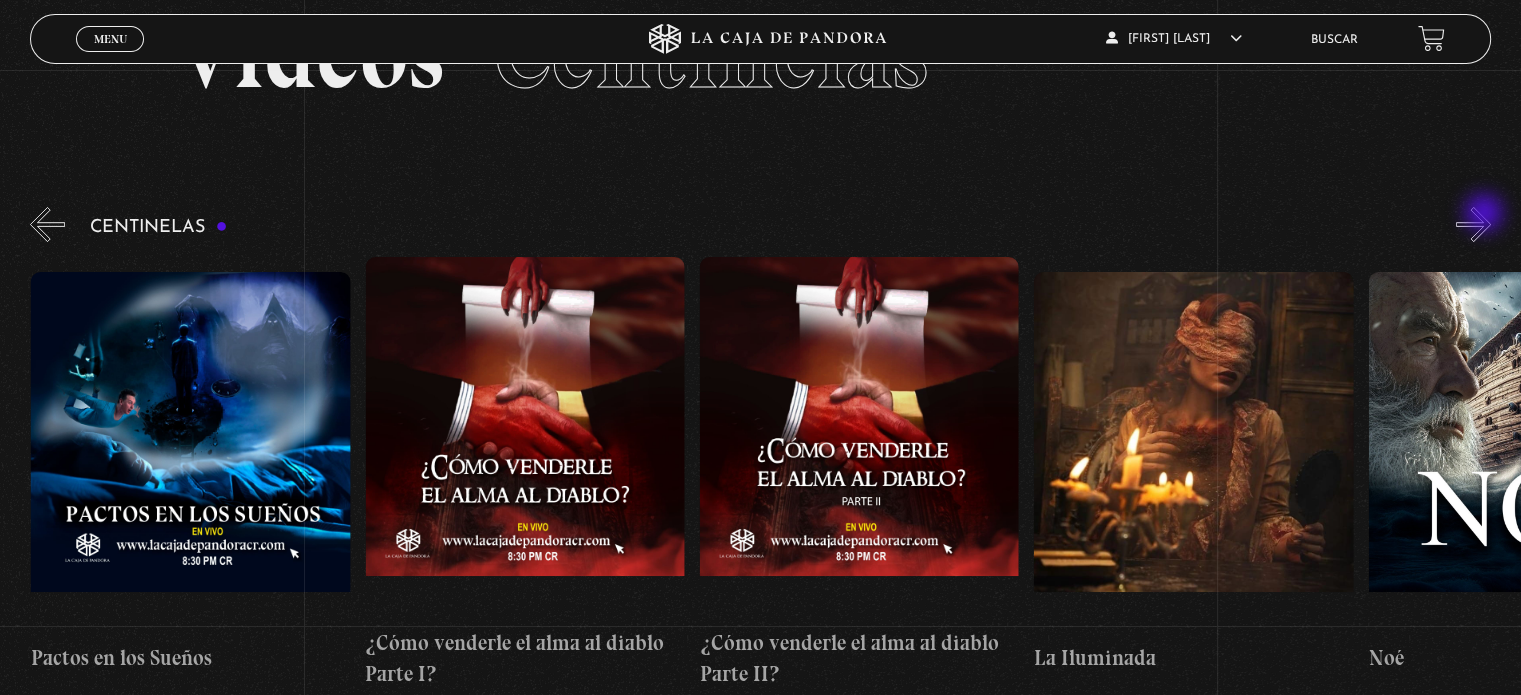 click on "»" at bounding box center (1473, 224) 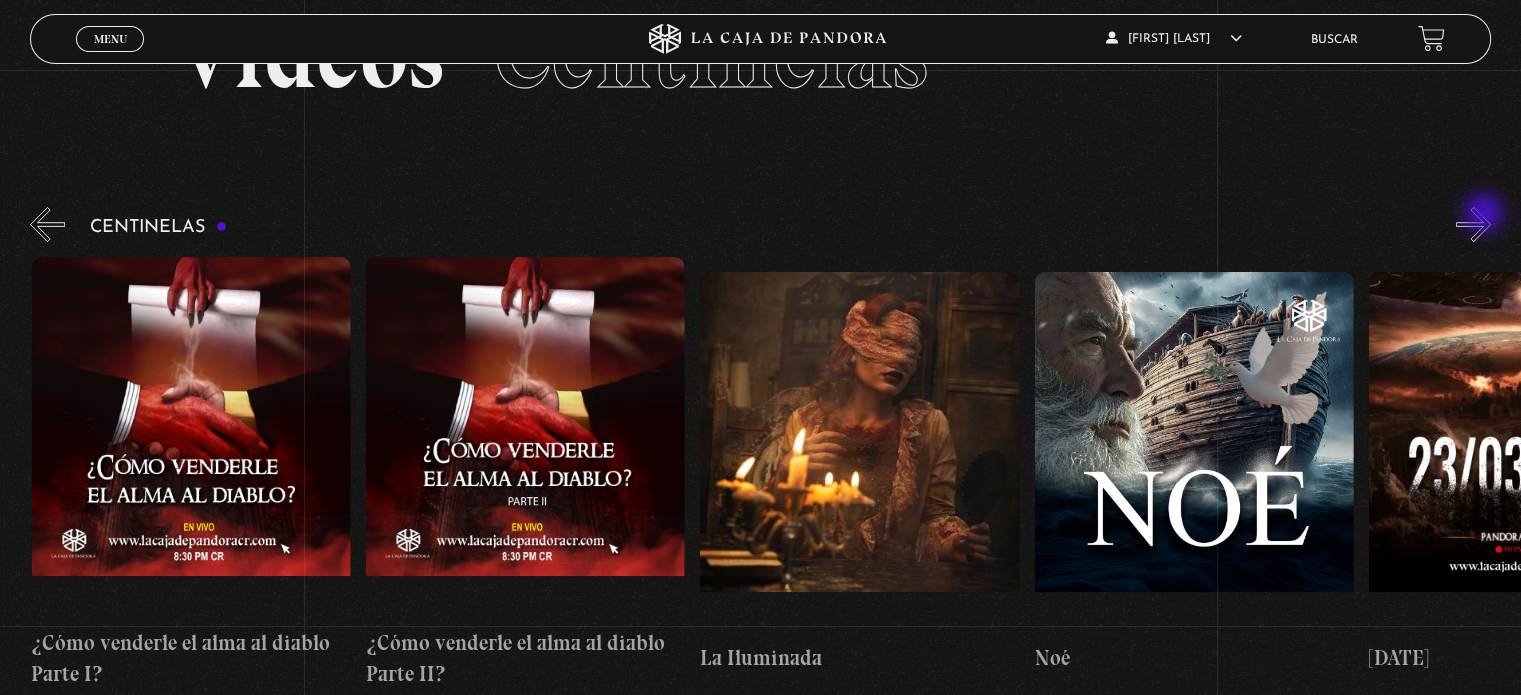 click on "»" at bounding box center [1473, 224] 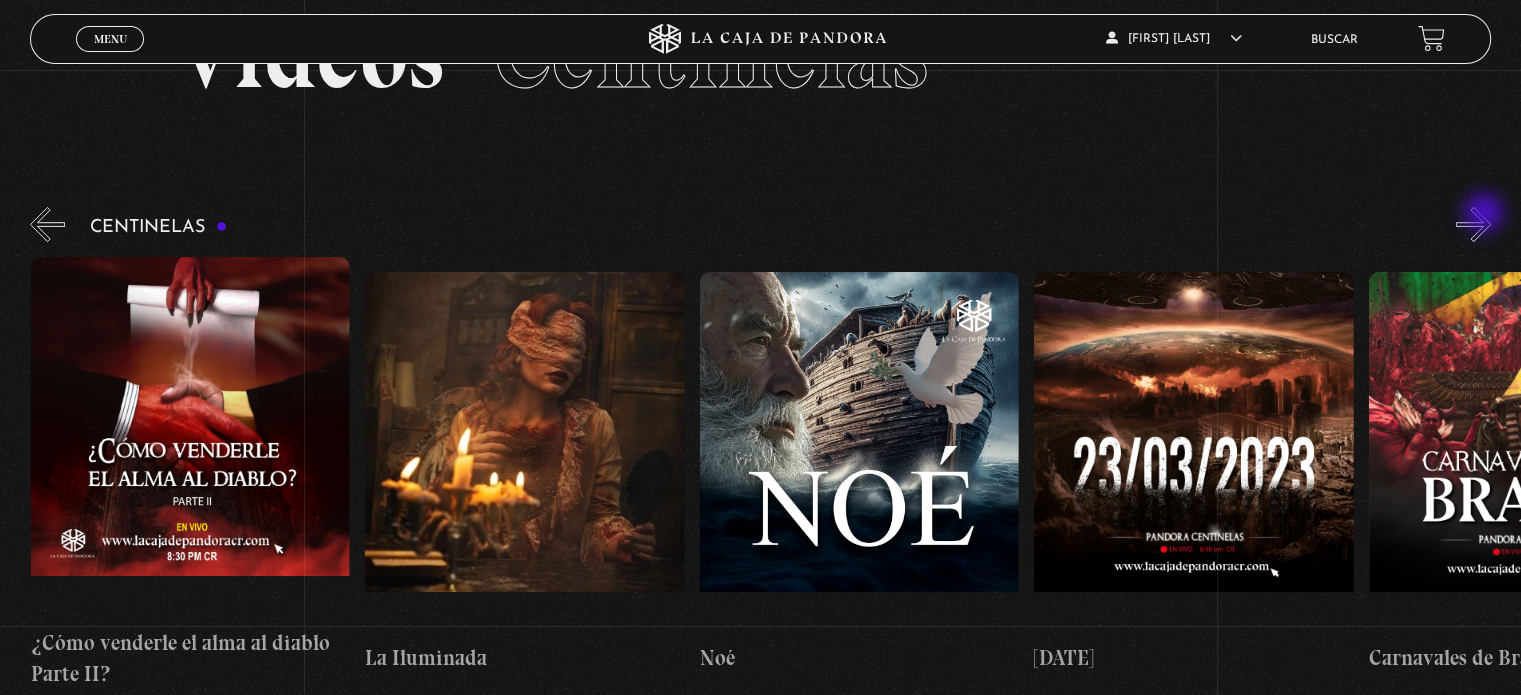 click on "»" at bounding box center (1473, 224) 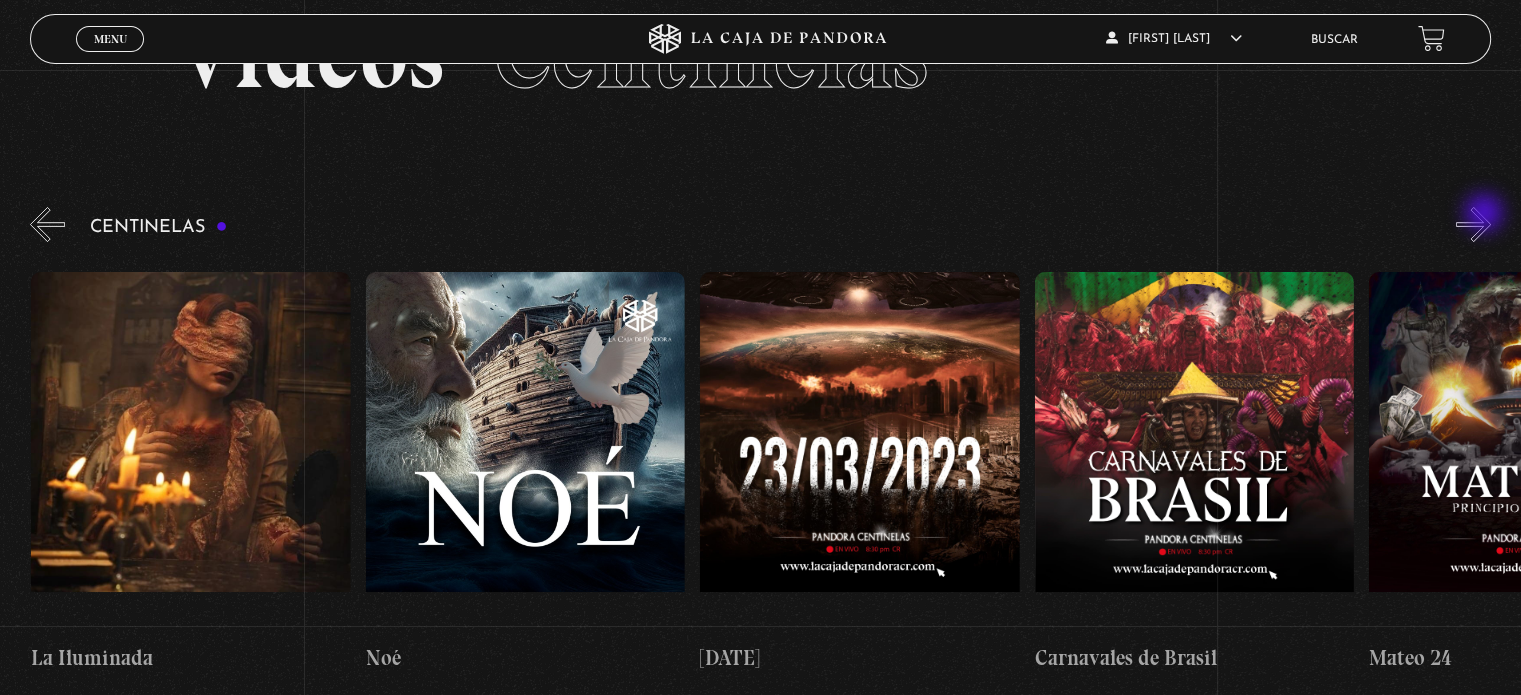 click on "»" at bounding box center (1473, 224) 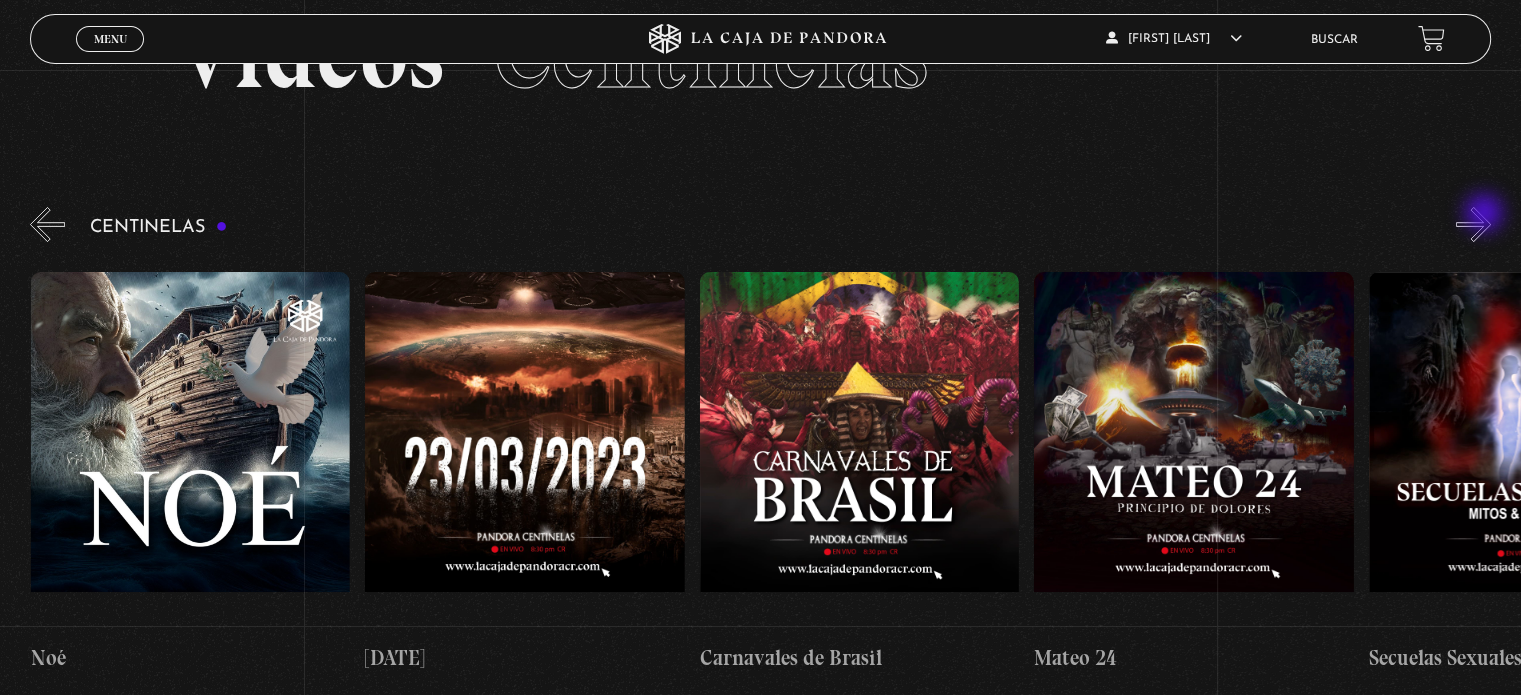click on "»" at bounding box center [1473, 224] 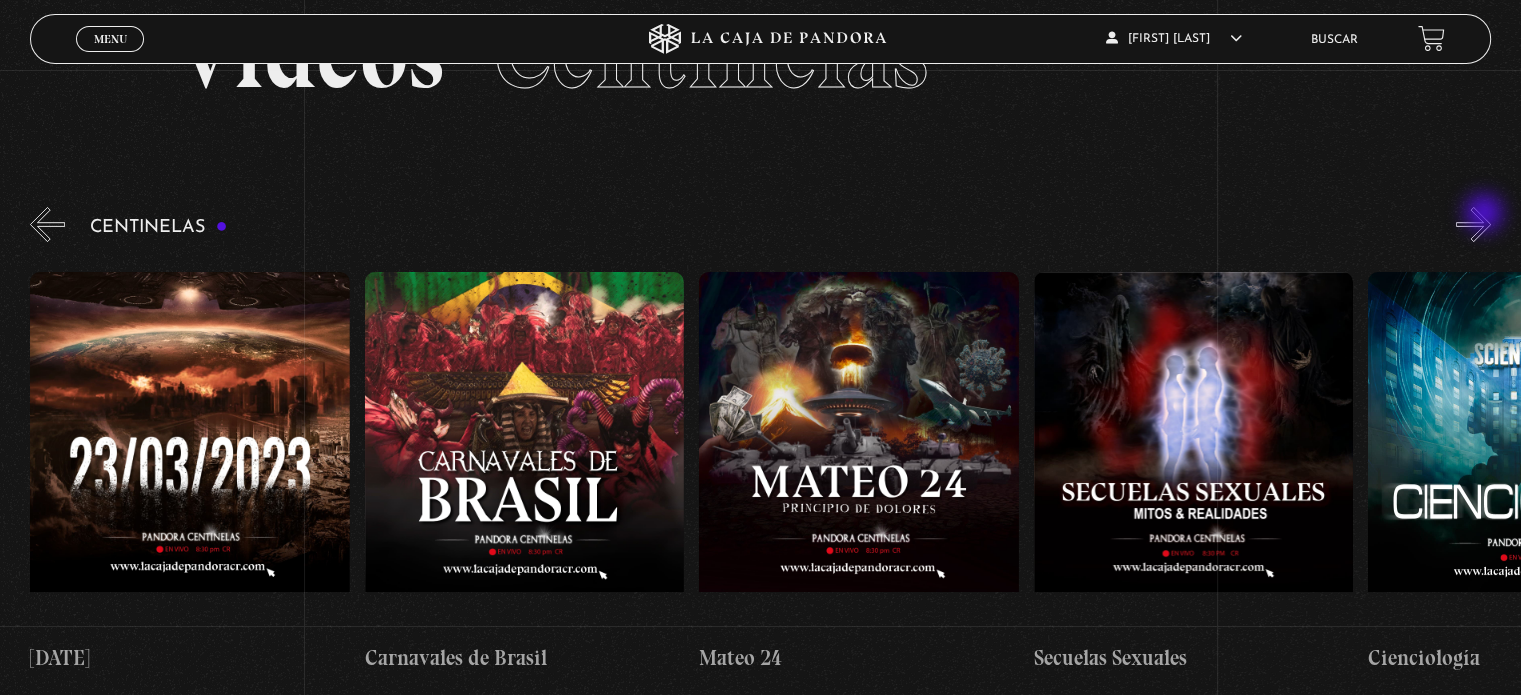click on "»" at bounding box center [1473, 224] 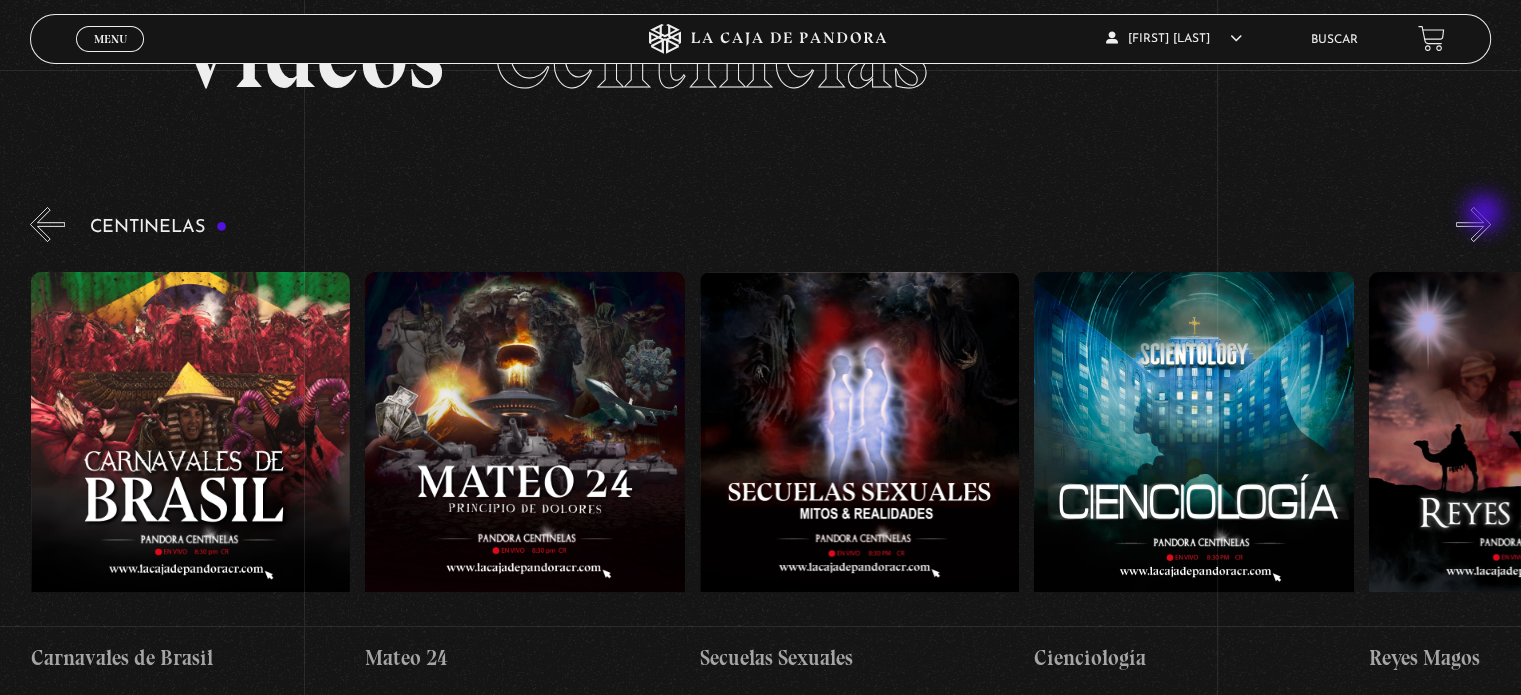 scroll, scrollTop: 0, scrollLeft: 14046, axis: horizontal 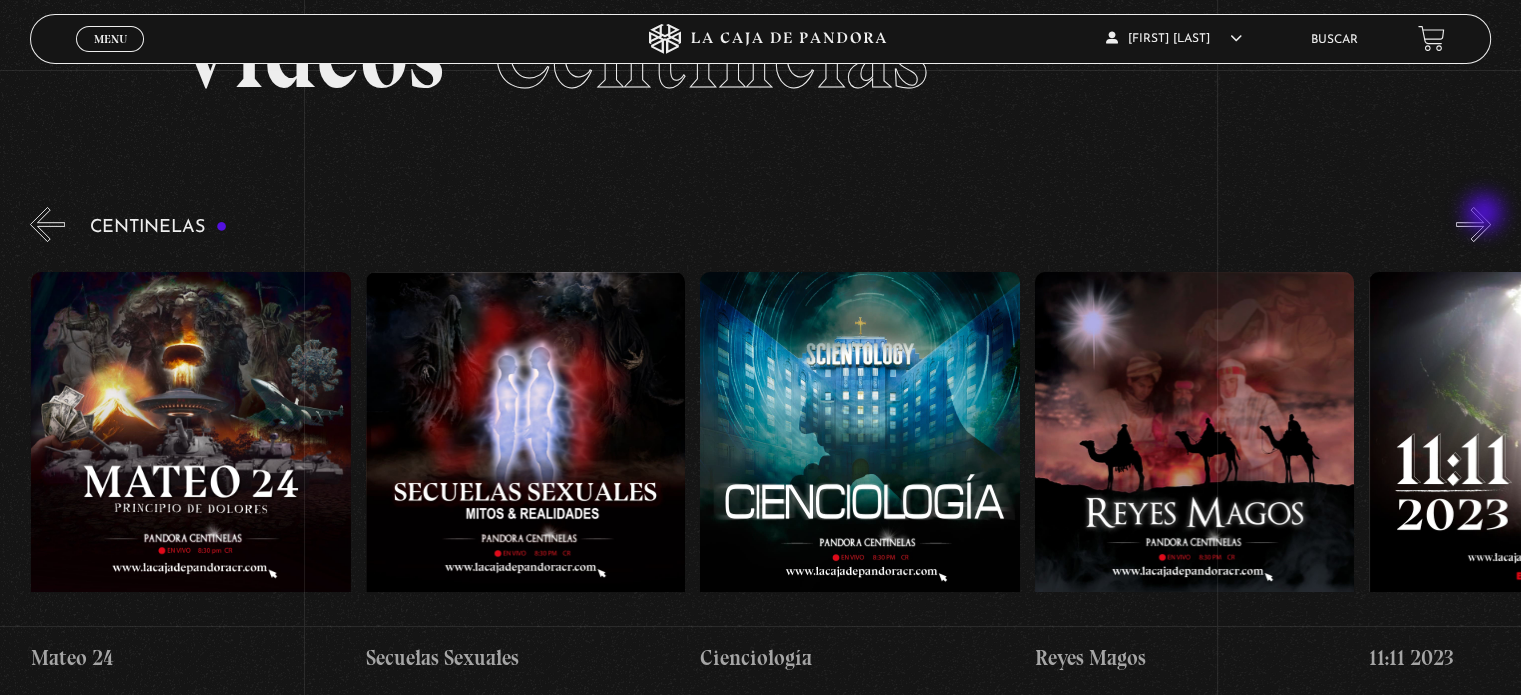 click on "»" at bounding box center (1473, 224) 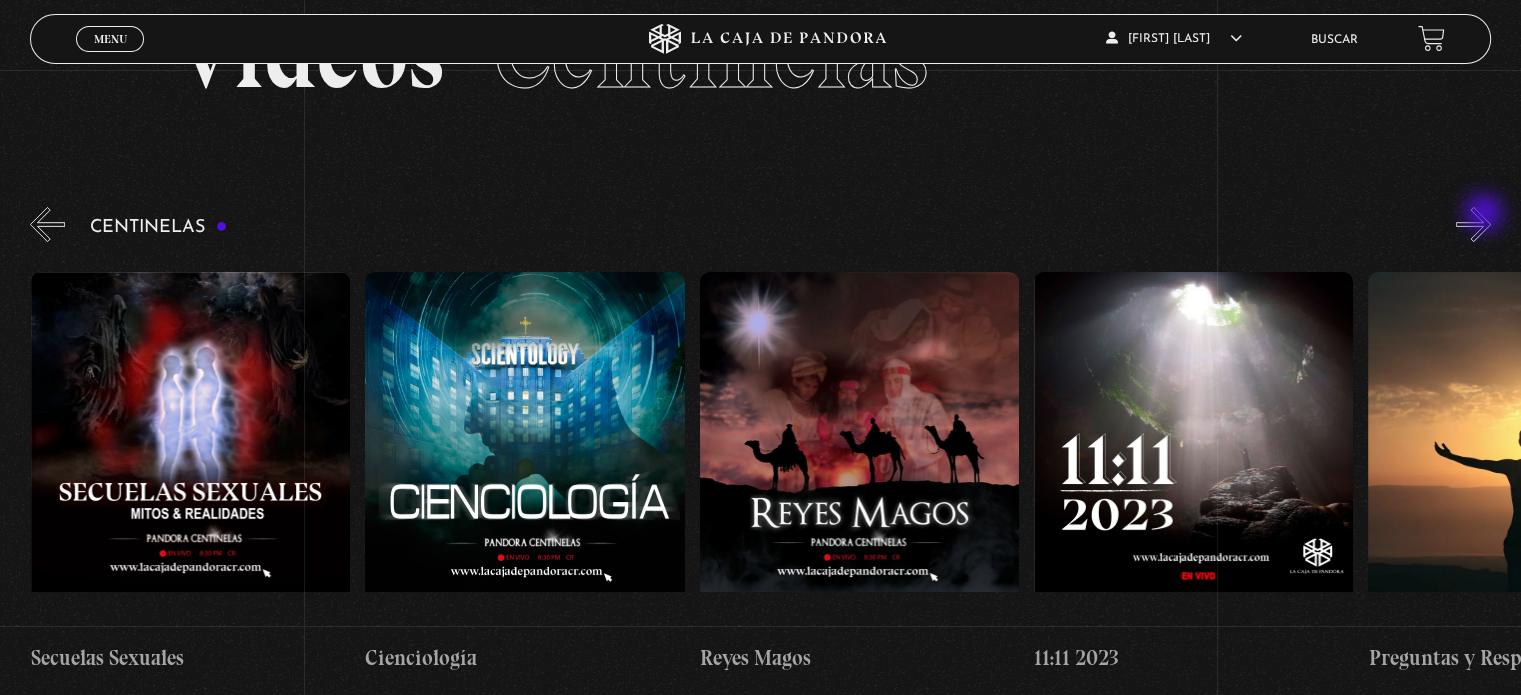 click on "»" at bounding box center [1473, 224] 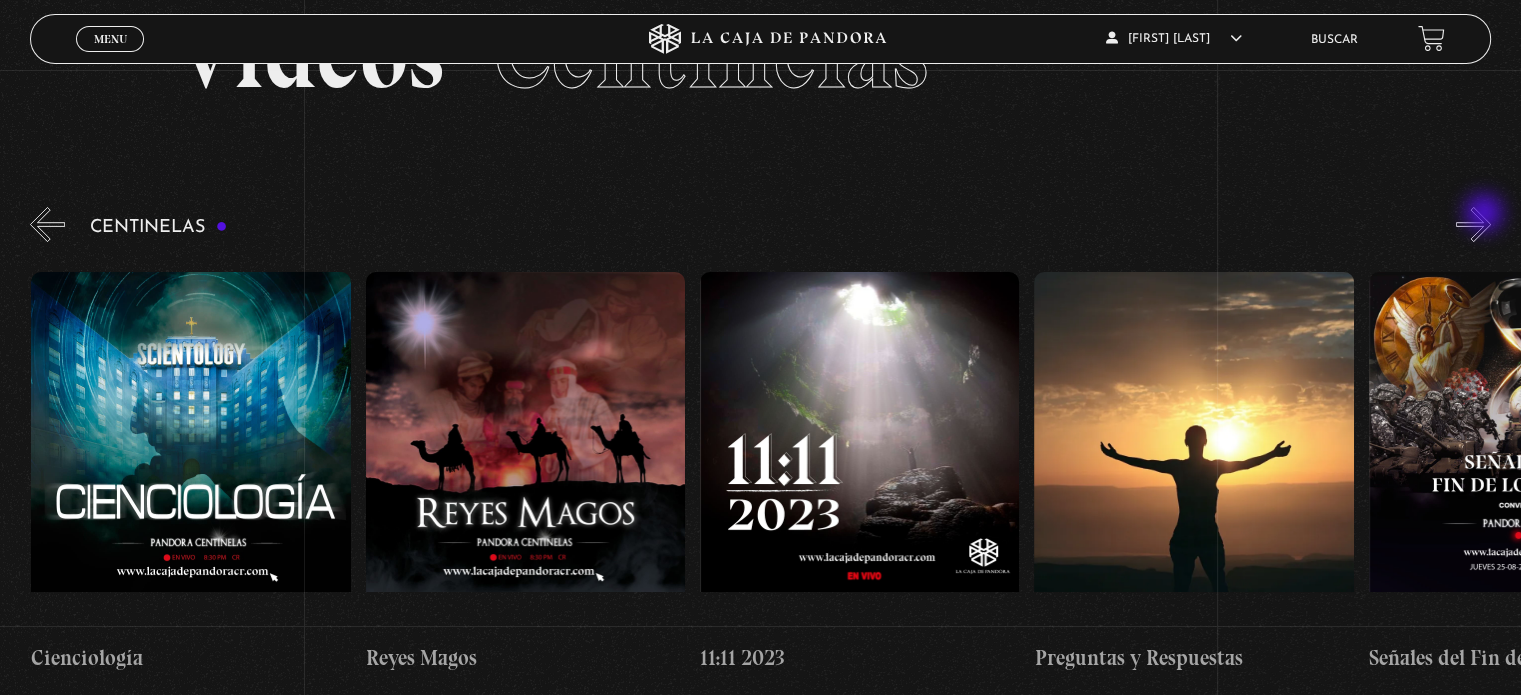 click on "»" at bounding box center [1473, 224] 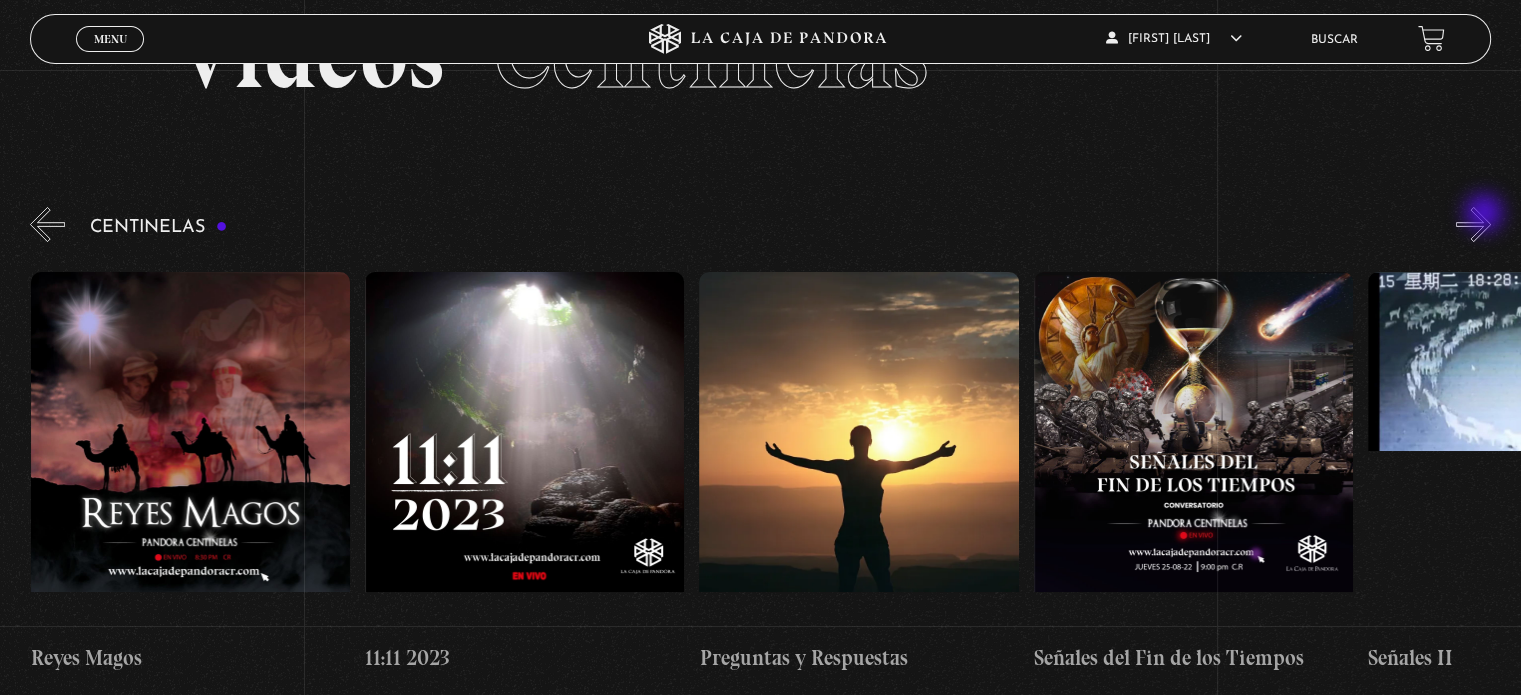 click on "»" at bounding box center (1473, 224) 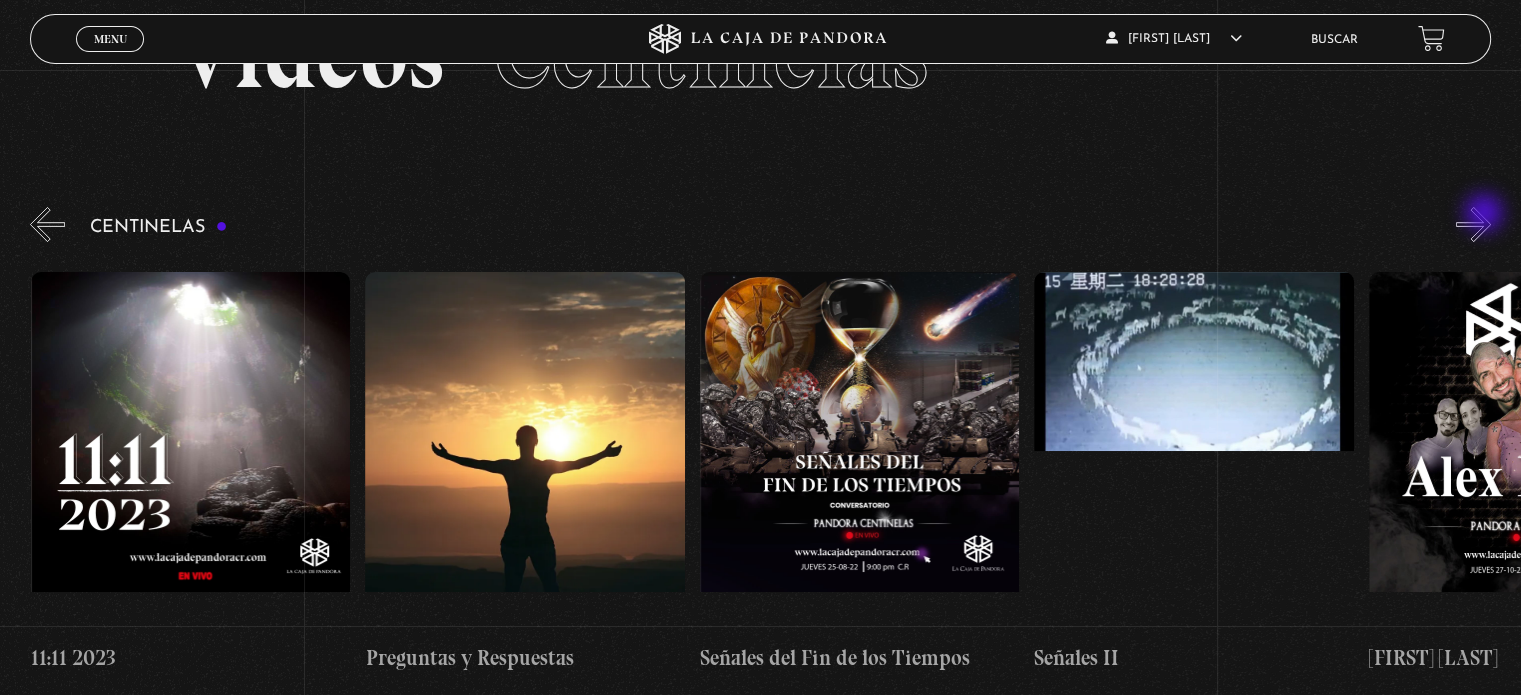 click on "»" at bounding box center (1473, 224) 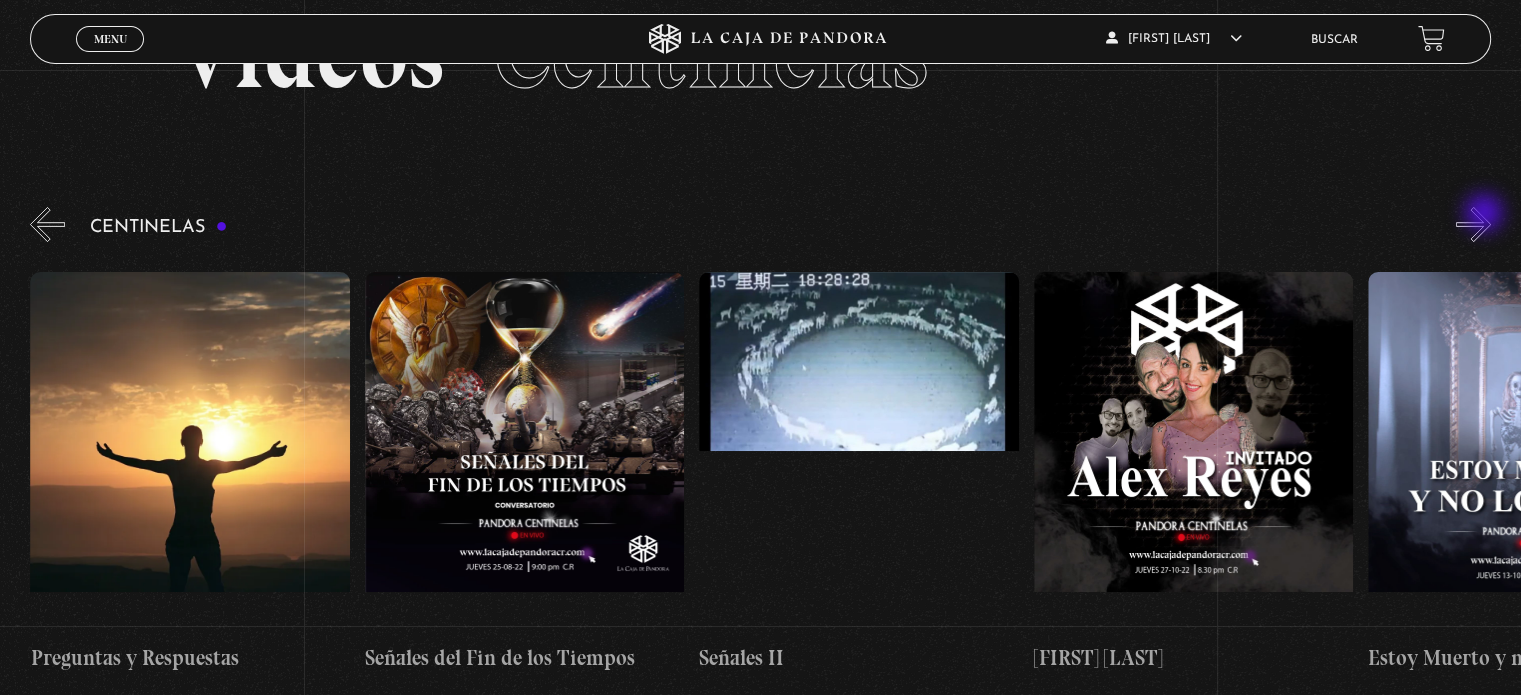 click on "»" at bounding box center (1473, 224) 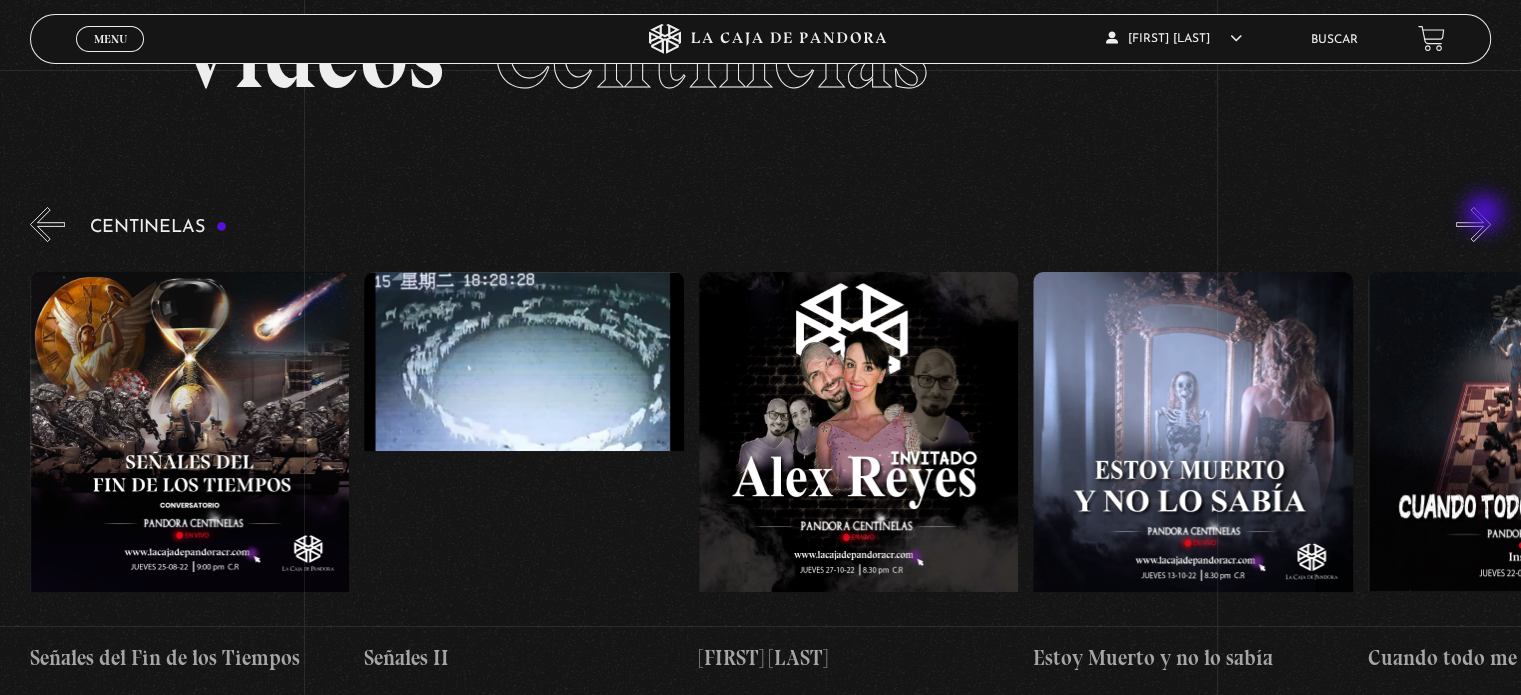 click on "»" at bounding box center [1473, 224] 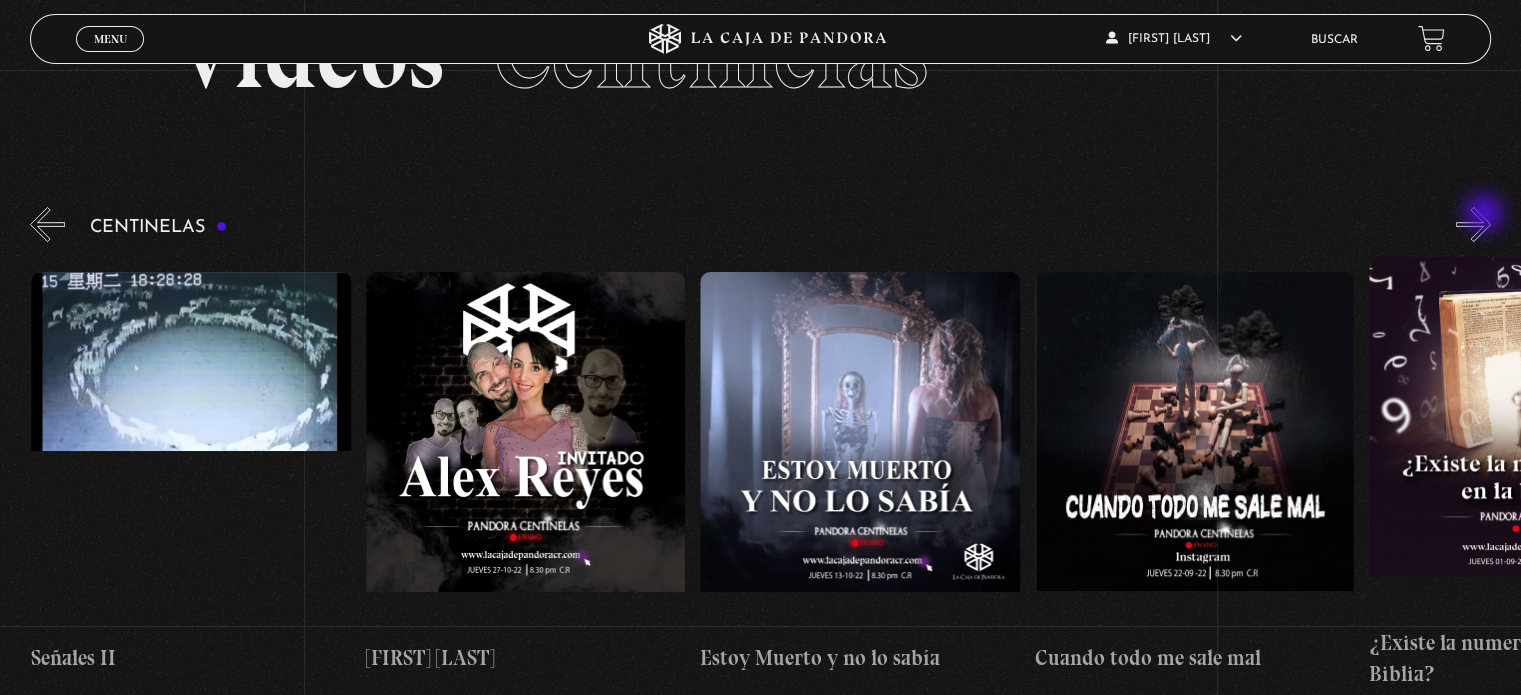 click on "»" at bounding box center (1473, 224) 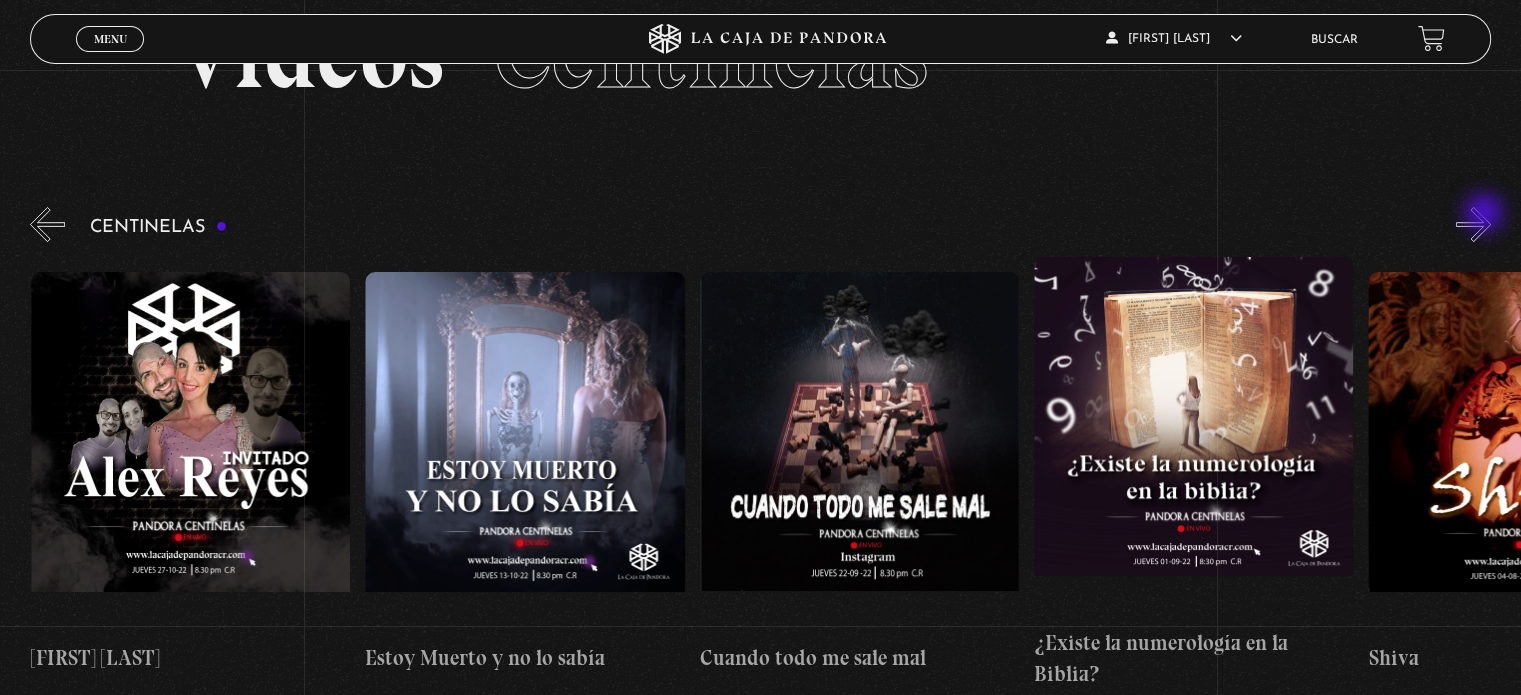 click on "»" at bounding box center [1473, 224] 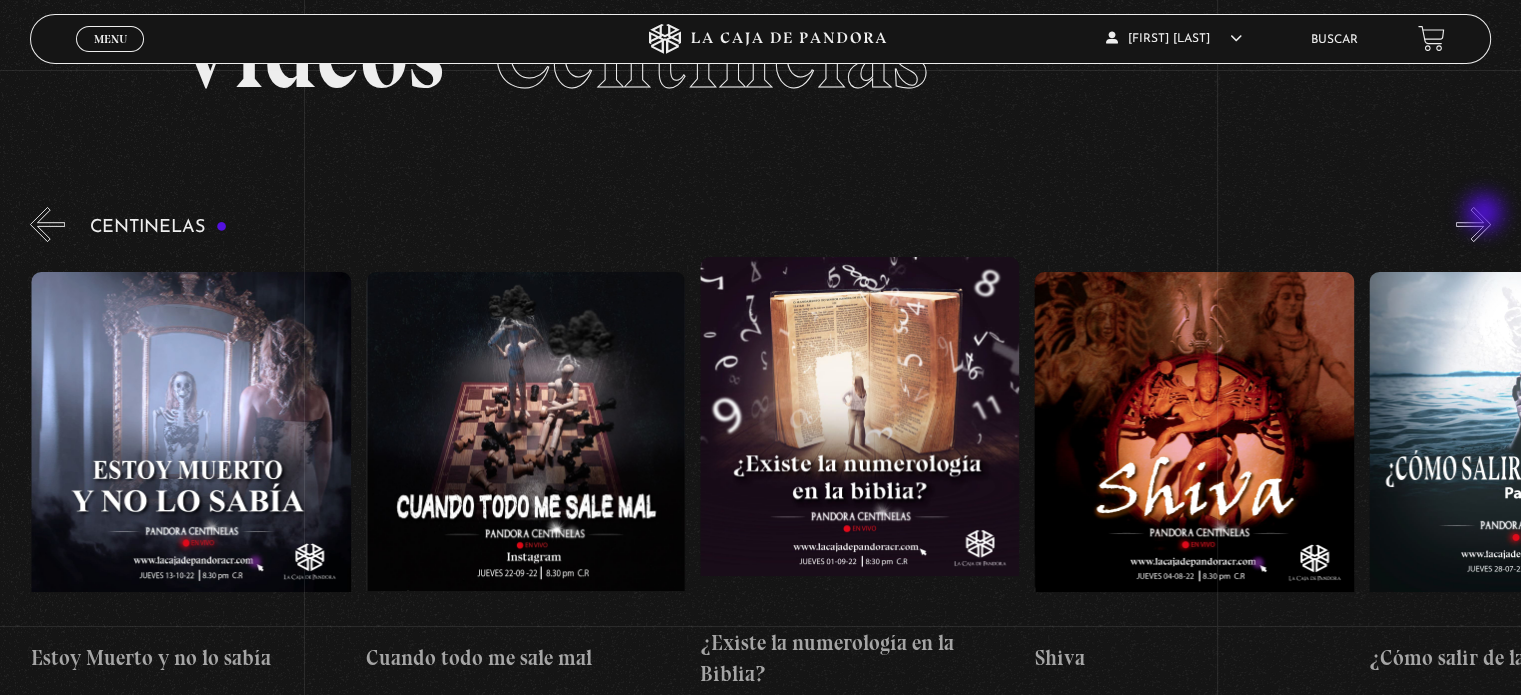 click on "»" at bounding box center (1473, 224) 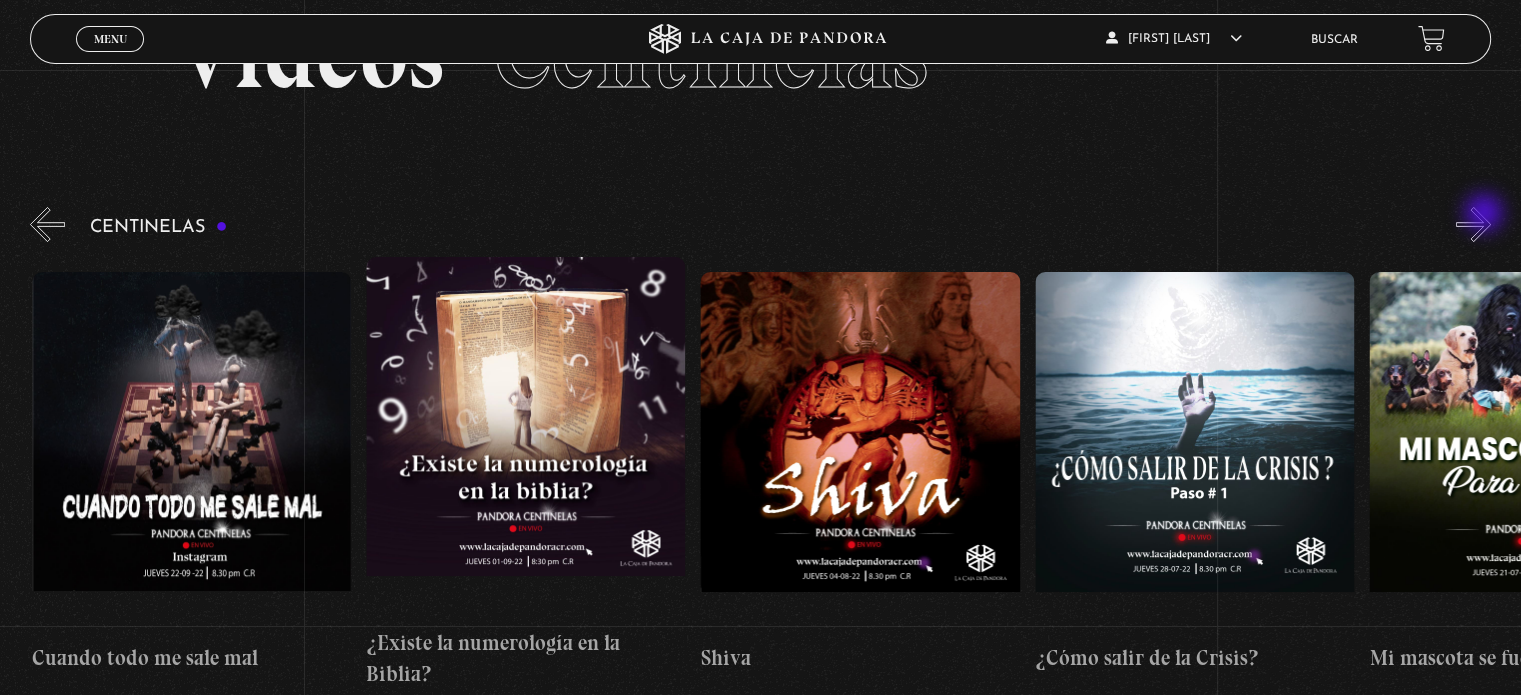 click on "»" at bounding box center (1473, 224) 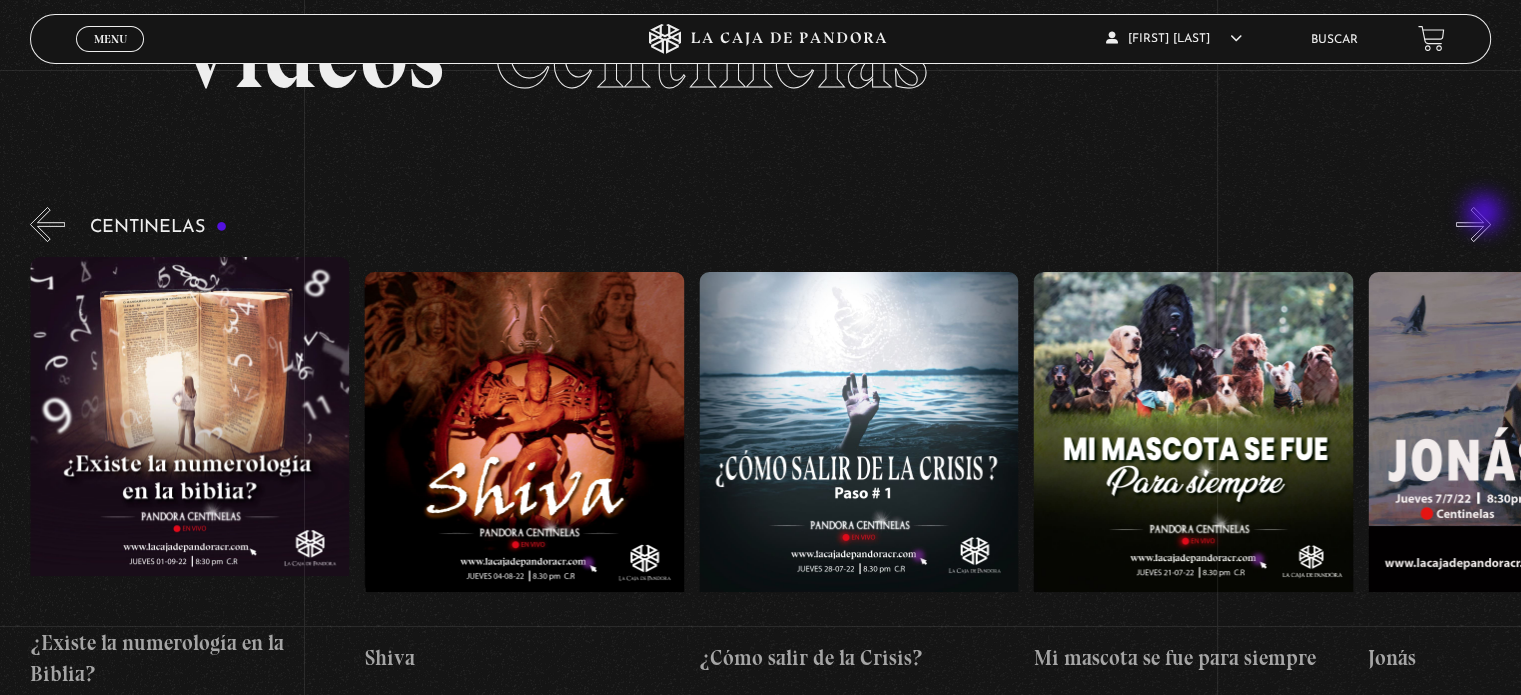 click on "»" at bounding box center [1473, 224] 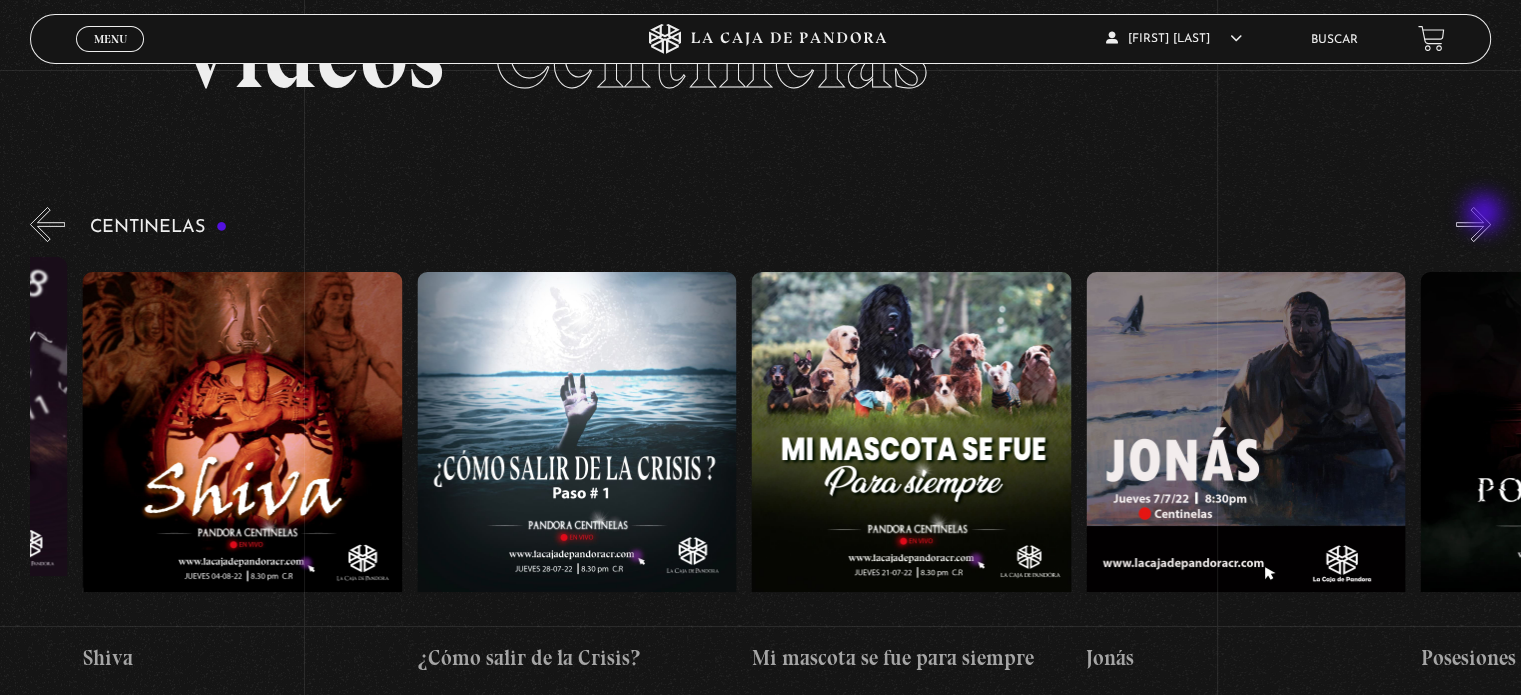 click on "»" at bounding box center (1473, 224) 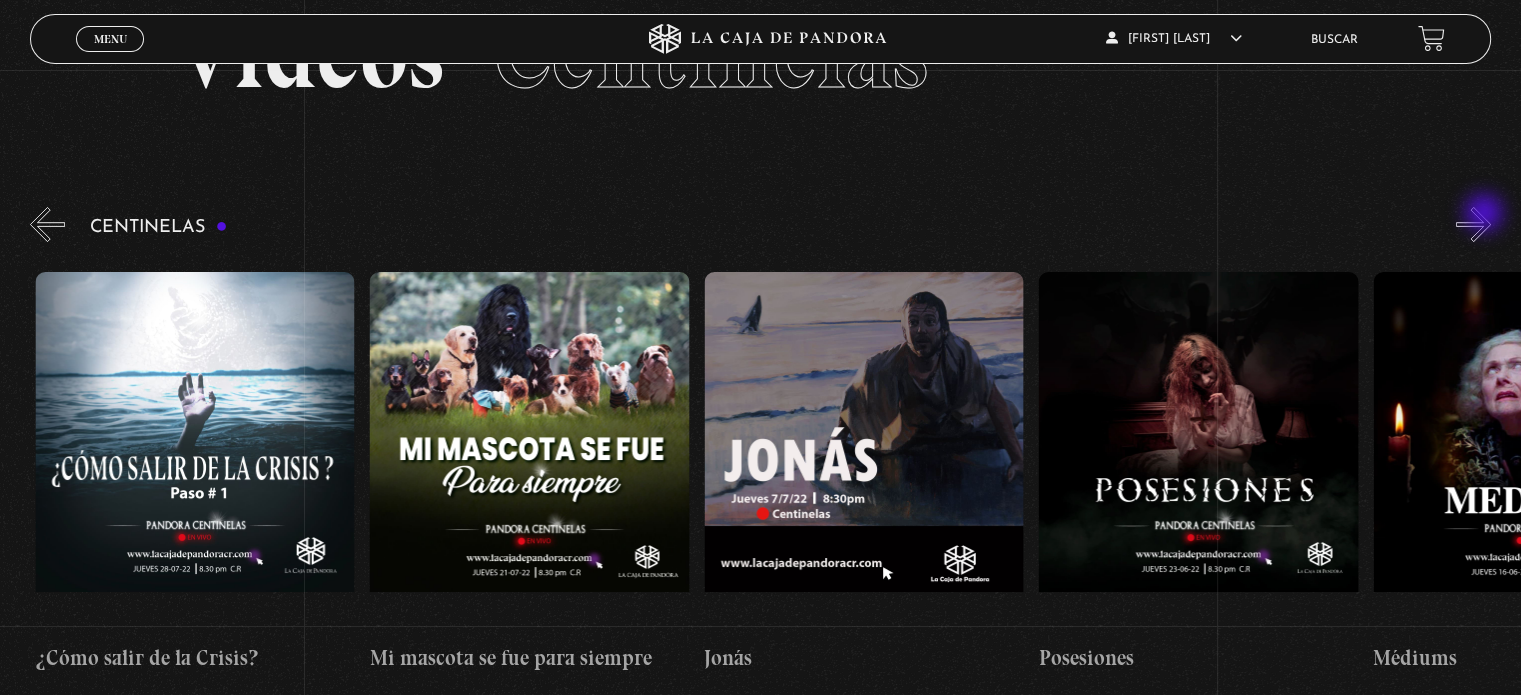 click on "»" at bounding box center (1473, 224) 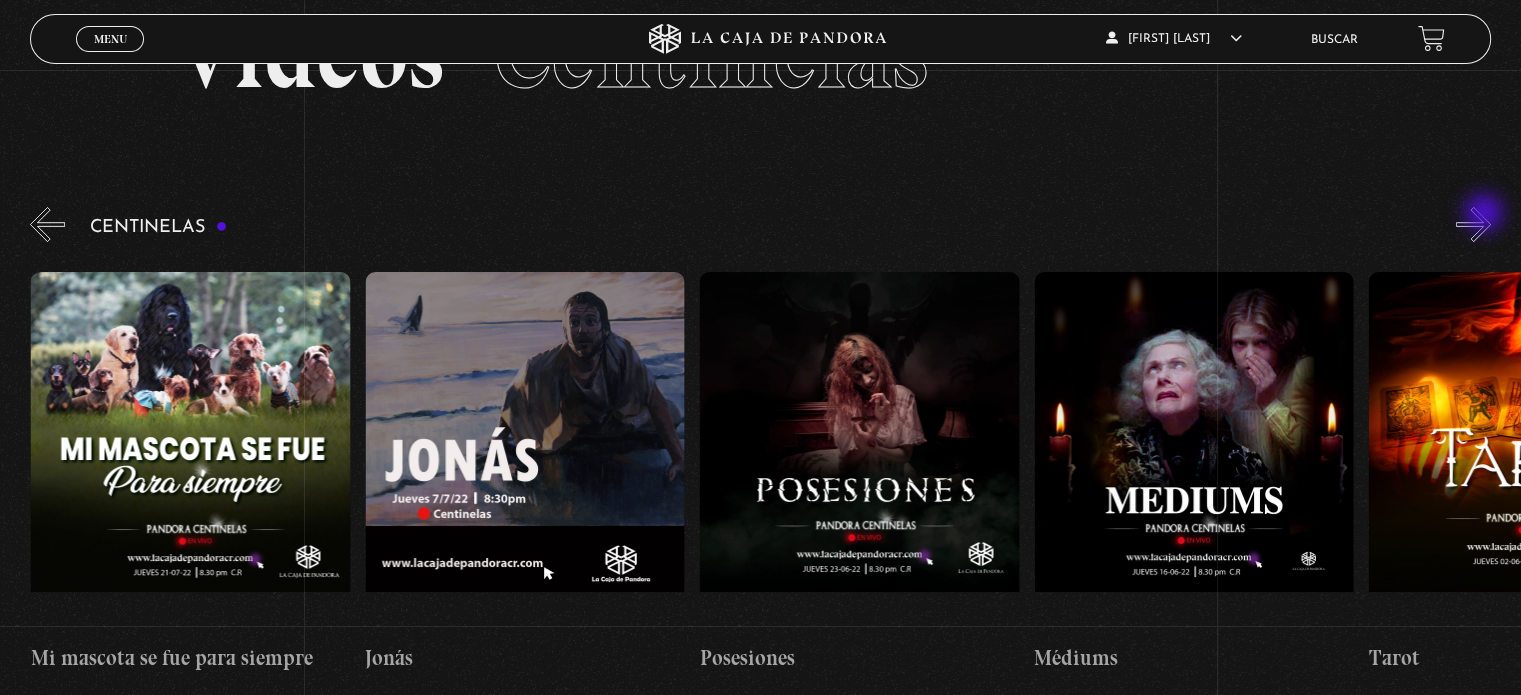 click on "»" at bounding box center (1473, 224) 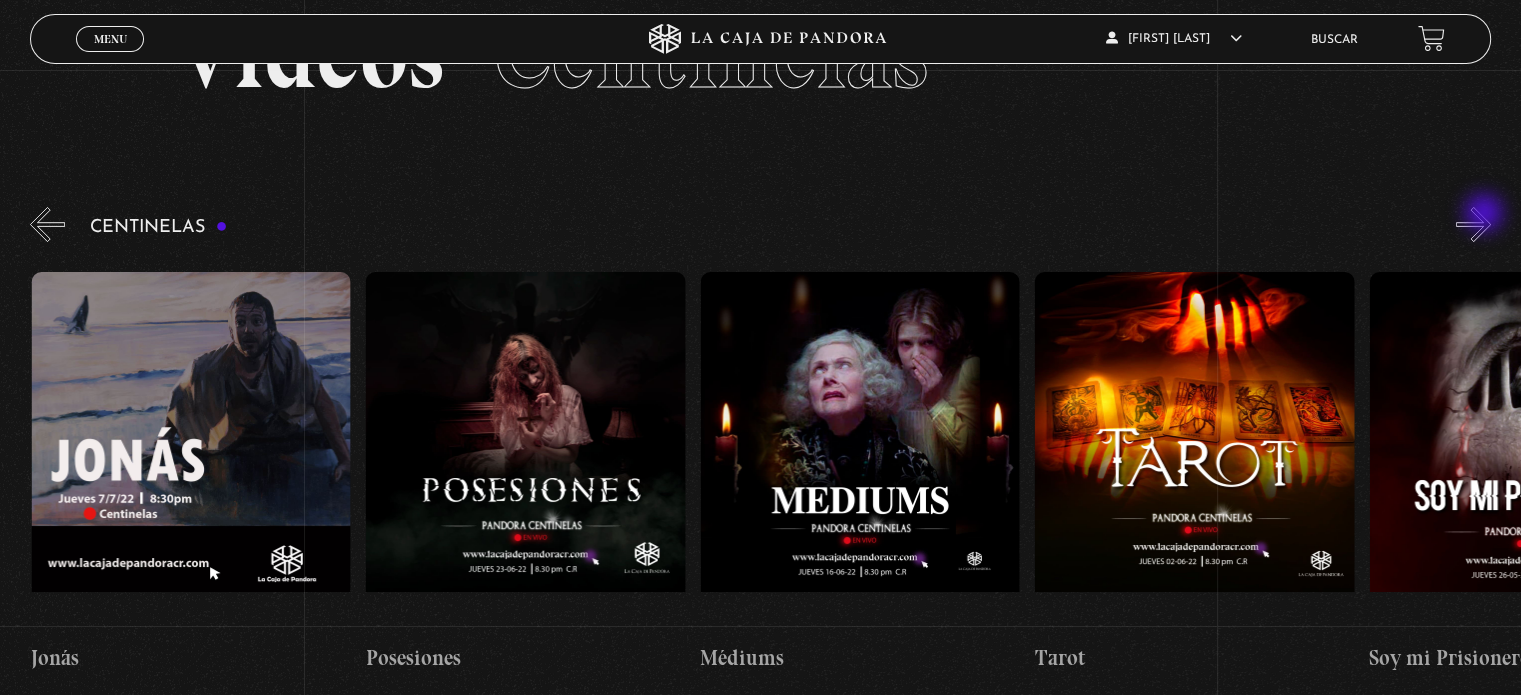 click on "»" at bounding box center [1473, 224] 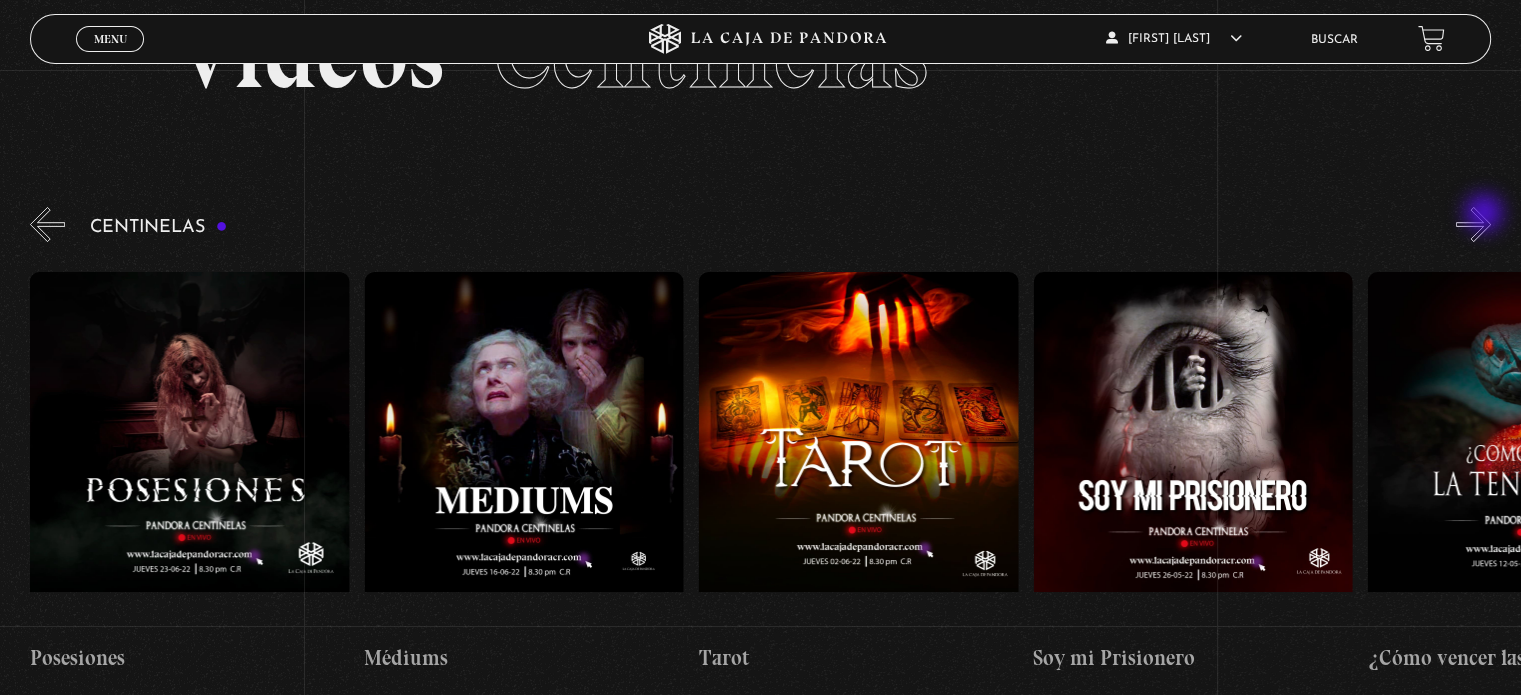 click on "»" at bounding box center [1473, 224] 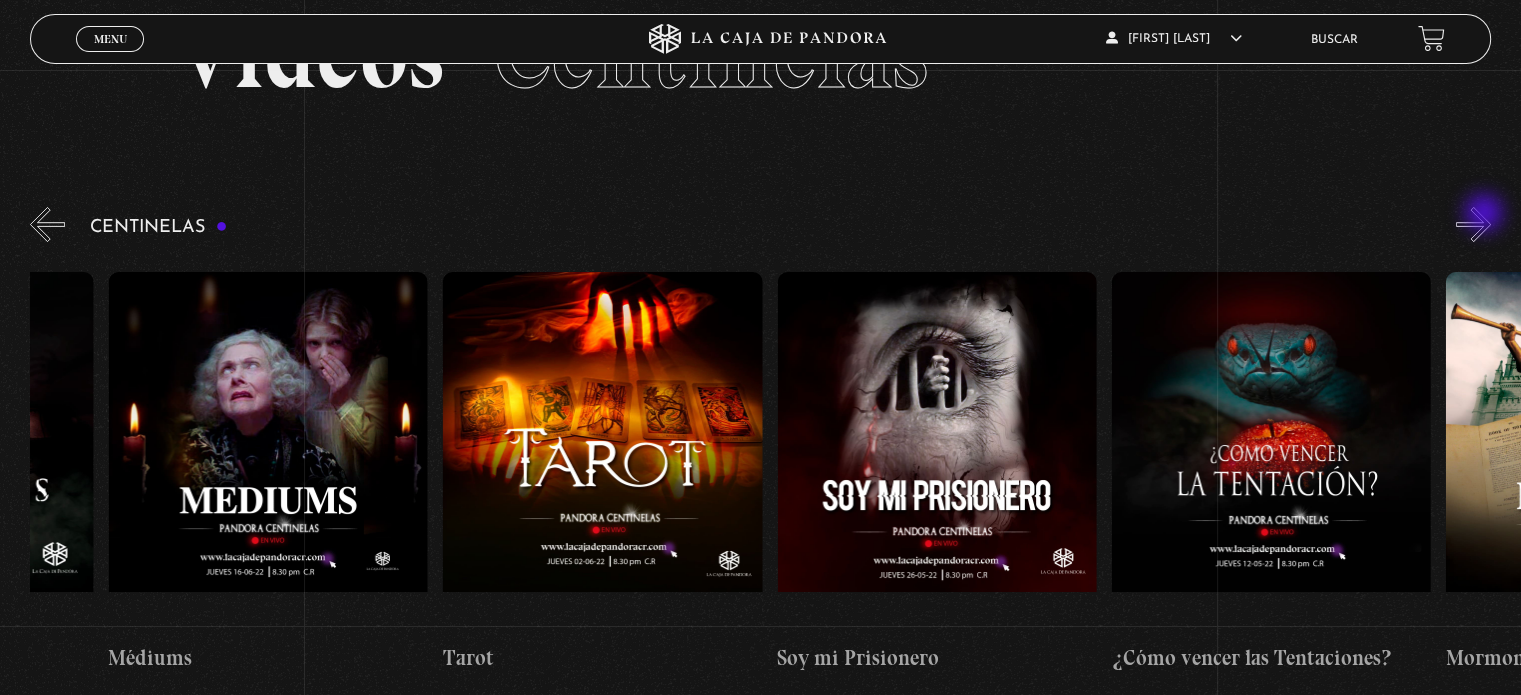 scroll, scrollTop: 0, scrollLeft: 20066, axis: horizontal 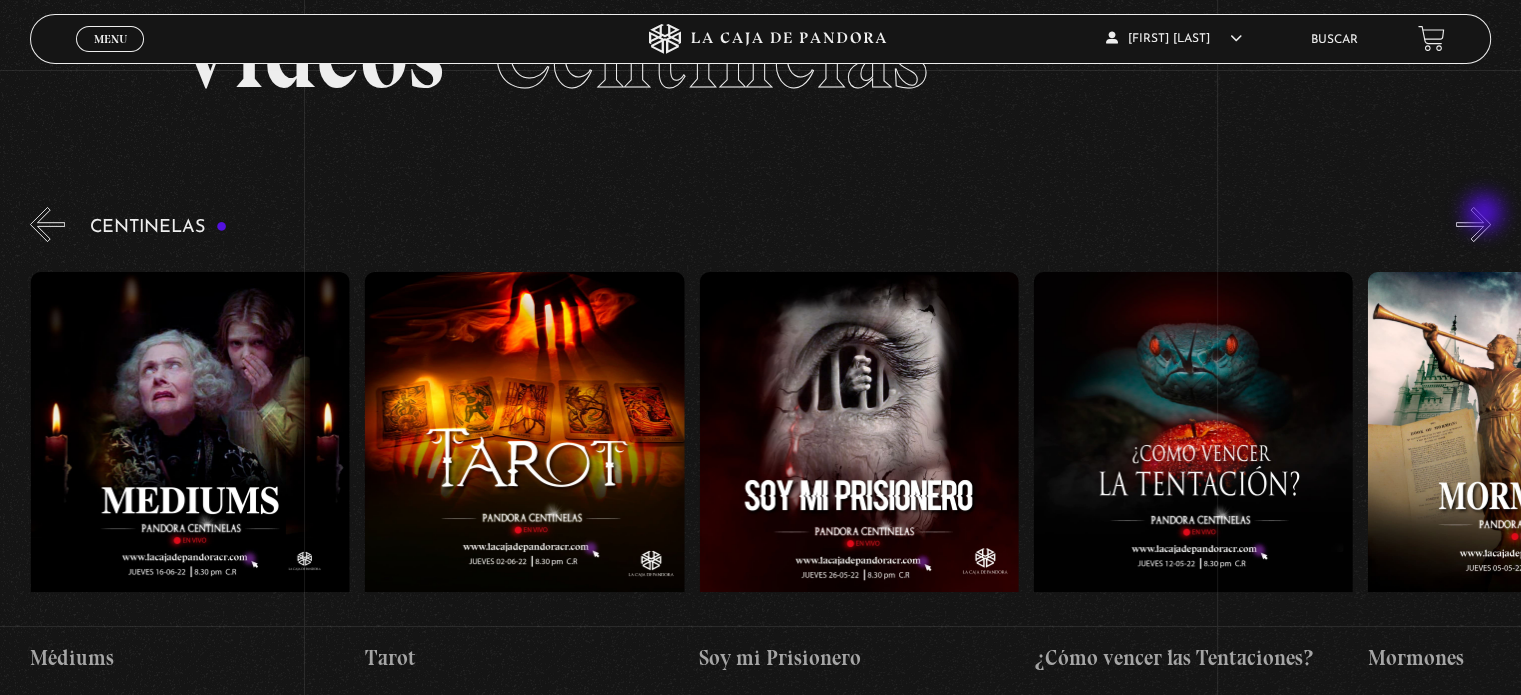 click on "»" at bounding box center (1473, 224) 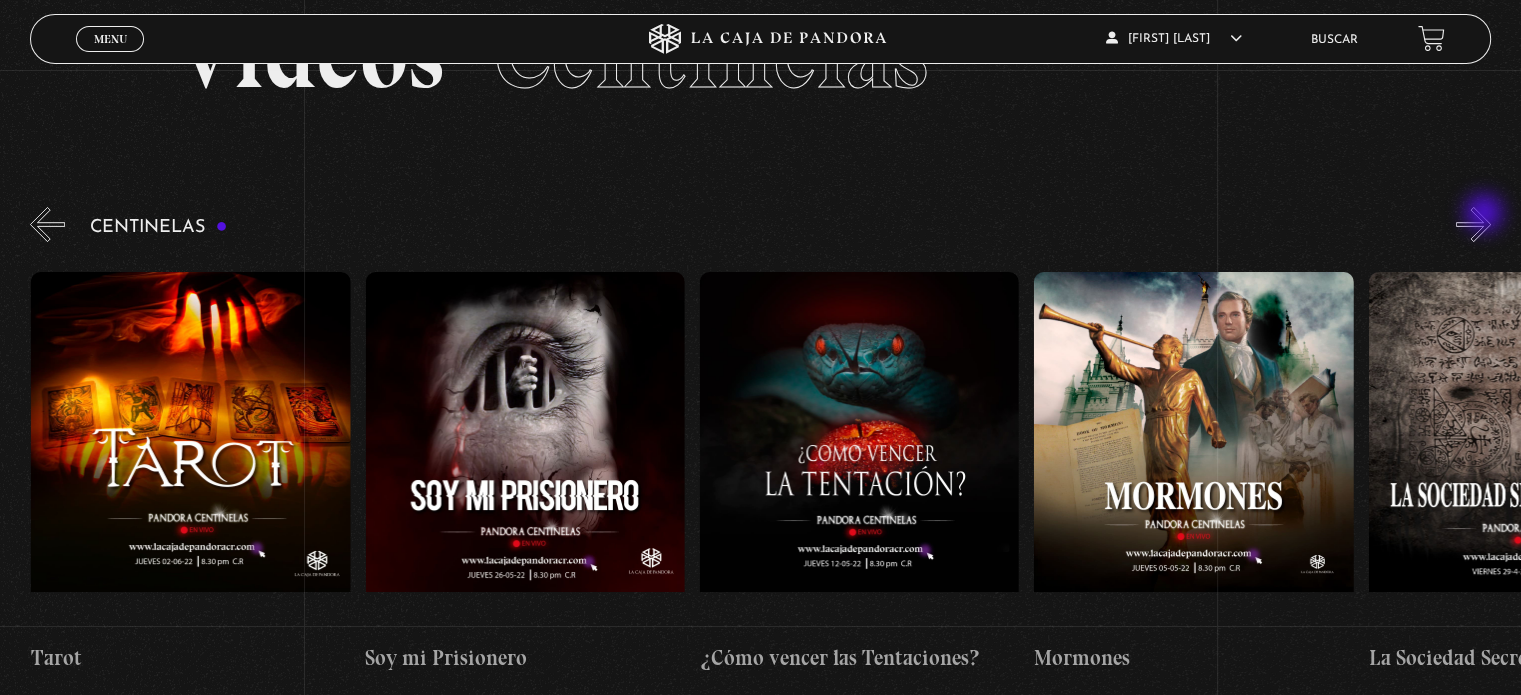 click on "»" at bounding box center [1473, 224] 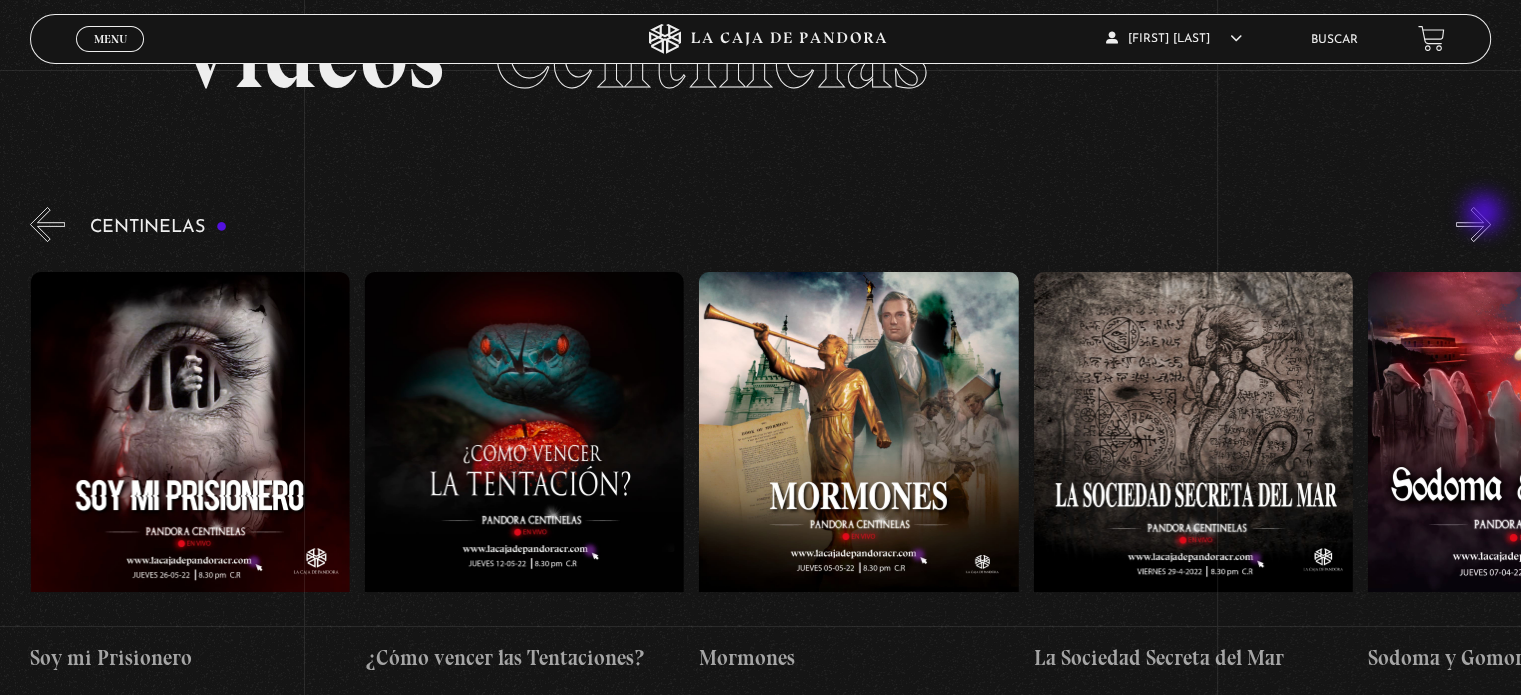 click on "»" at bounding box center (1473, 224) 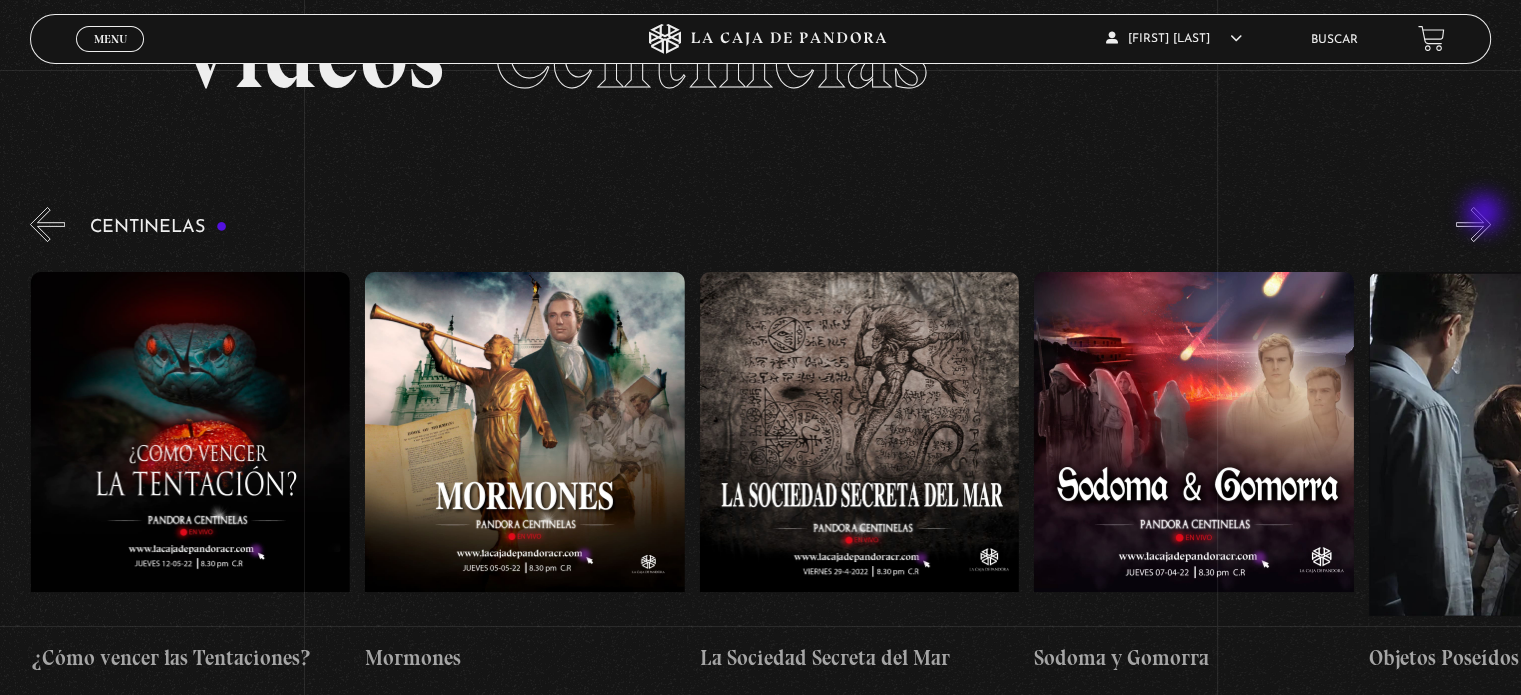 click on "»" at bounding box center [1473, 224] 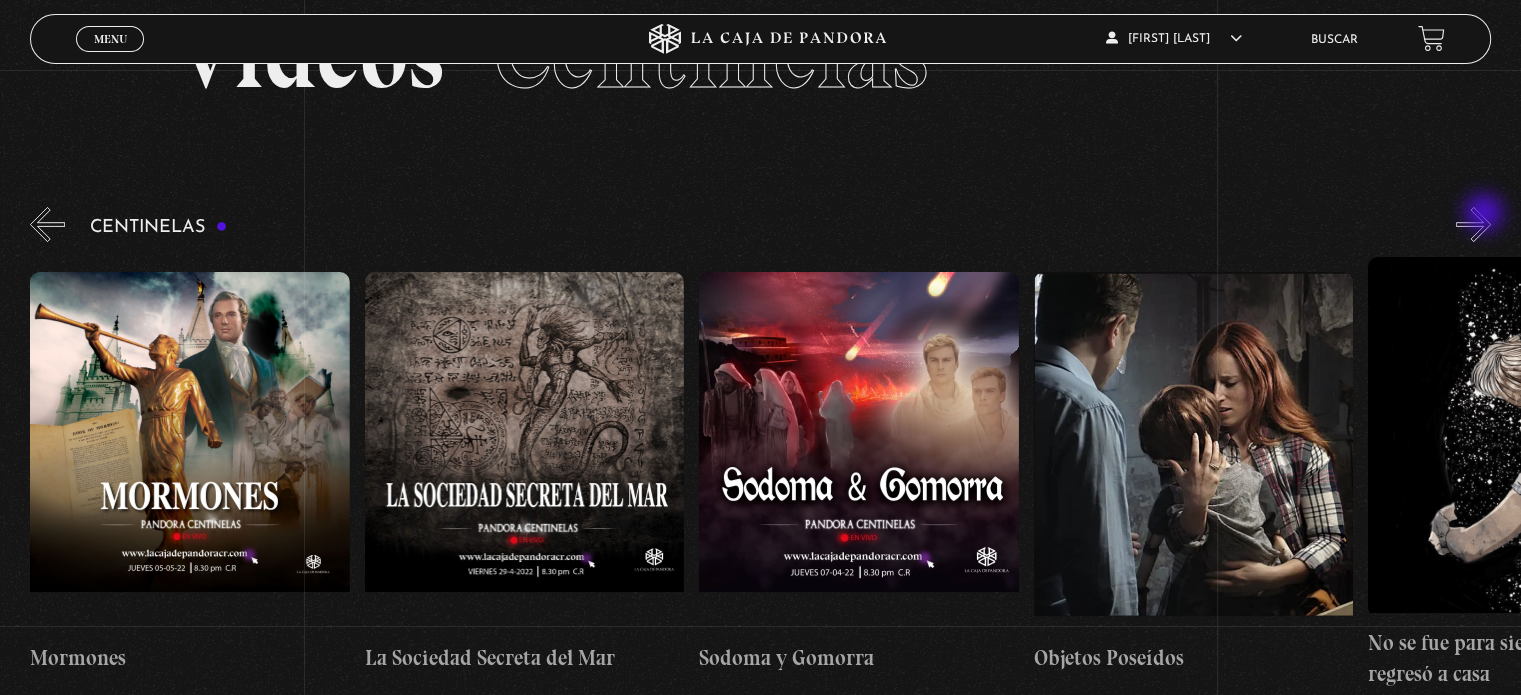 click on "»" at bounding box center (1473, 224) 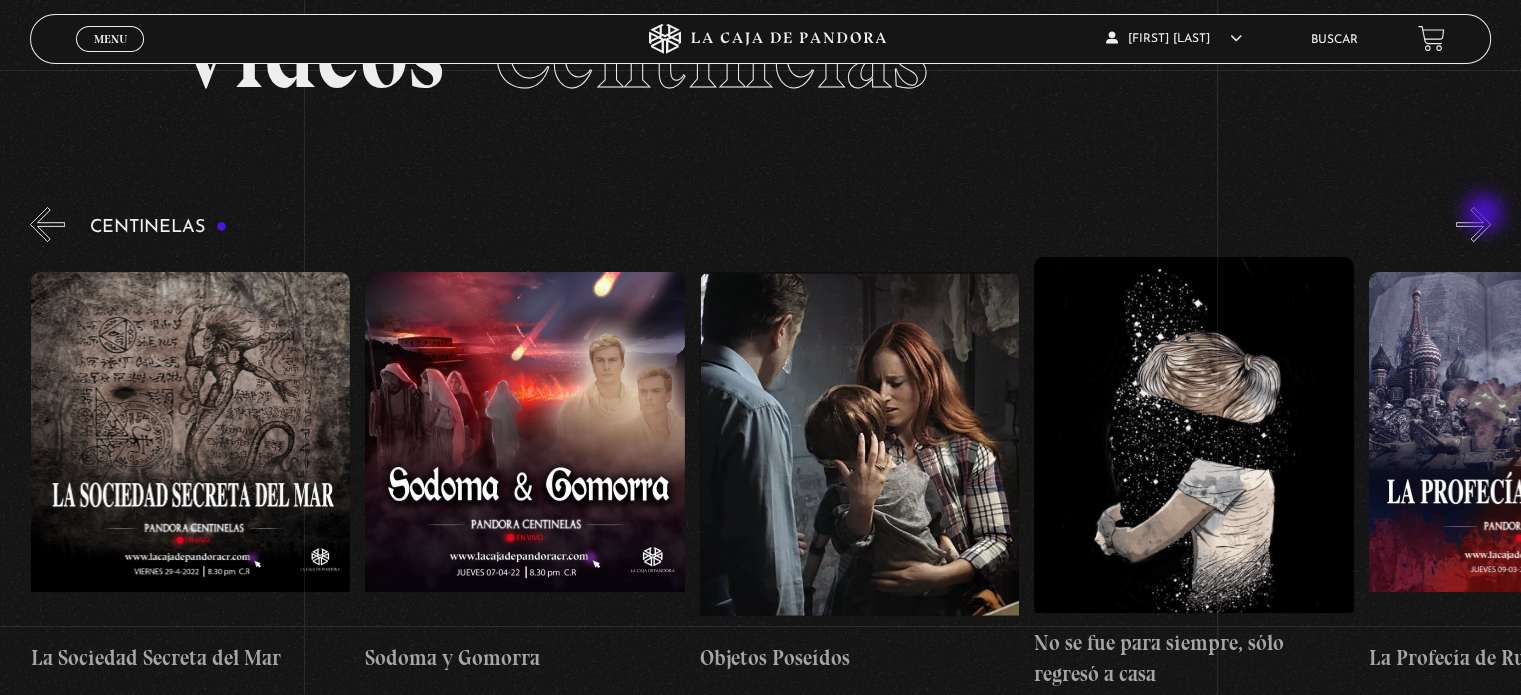 click on "»" at bounding box center [1473, 224] 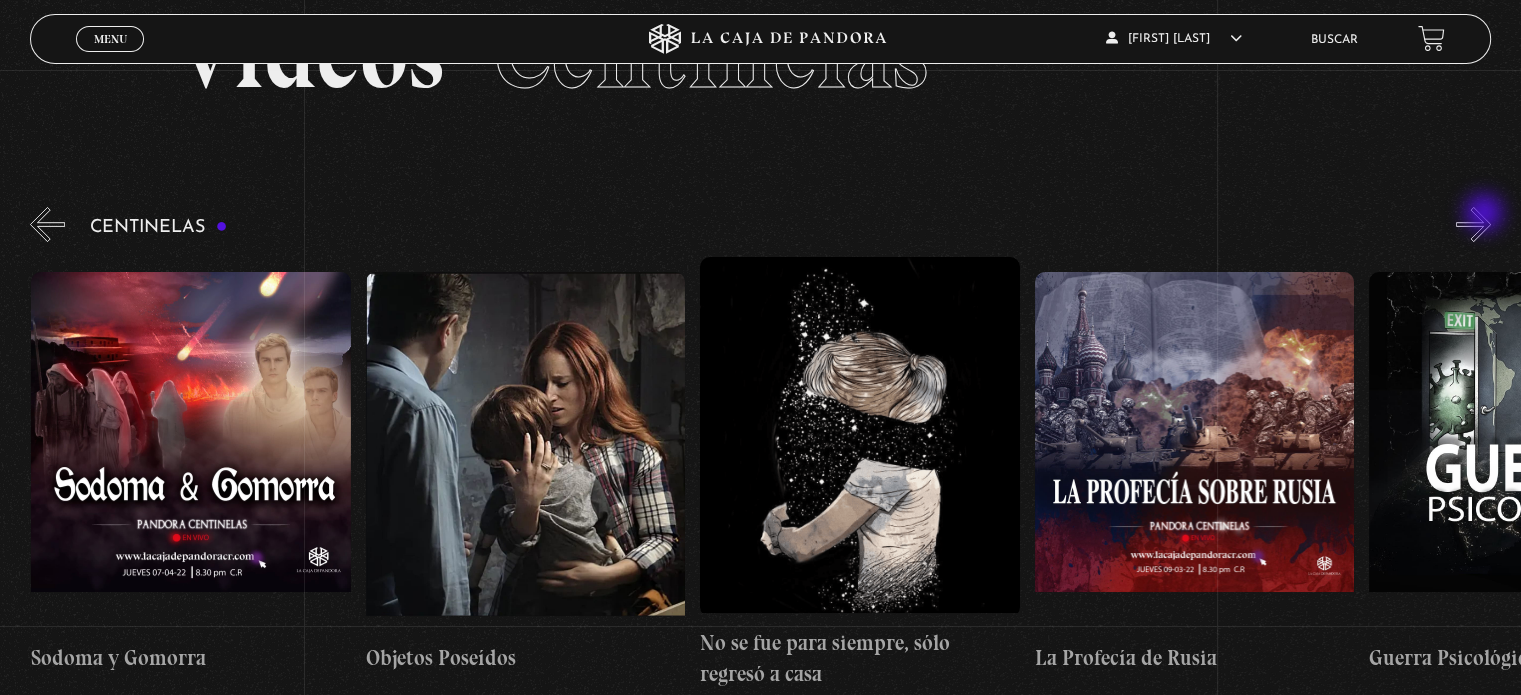 scroll, scrollTop: 0, scrollLeft: 22073, axis: horizontal 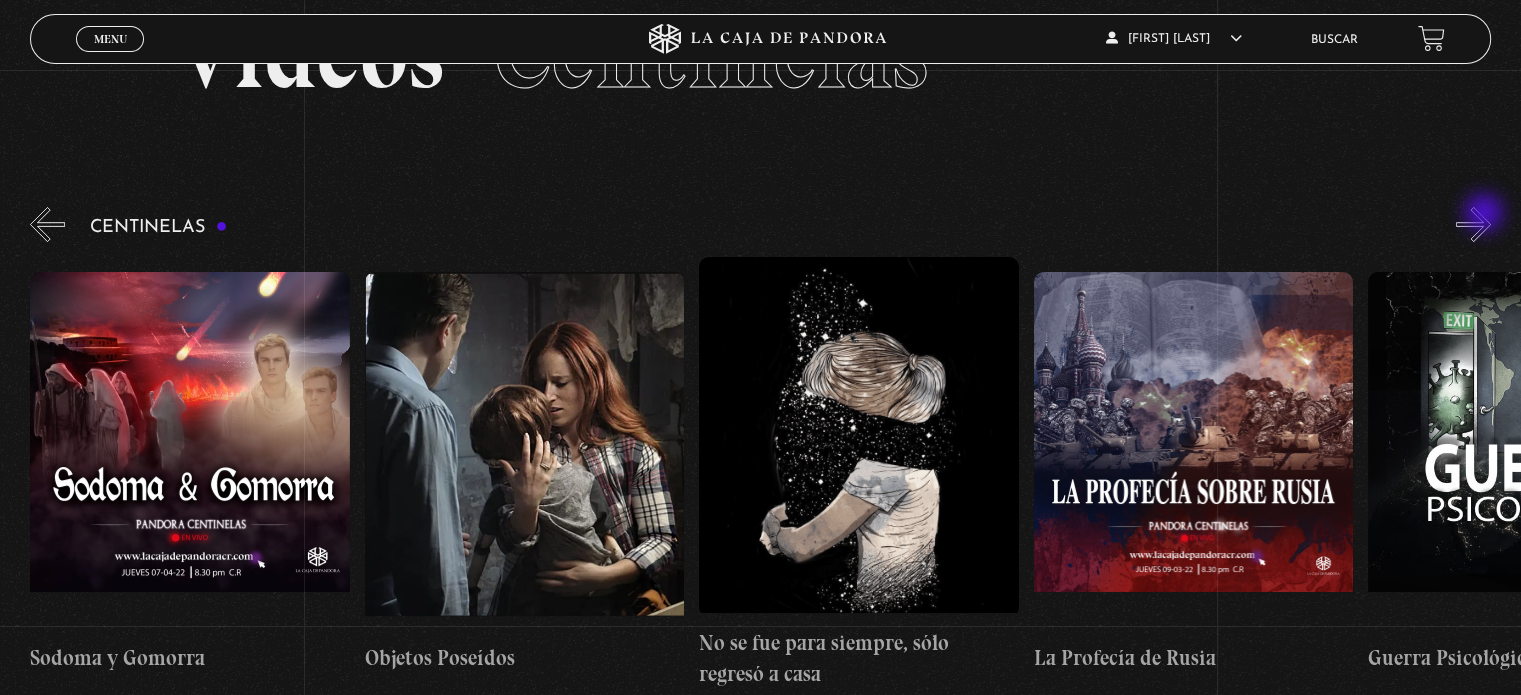 click on "»" at bounding box center [1473, 224] 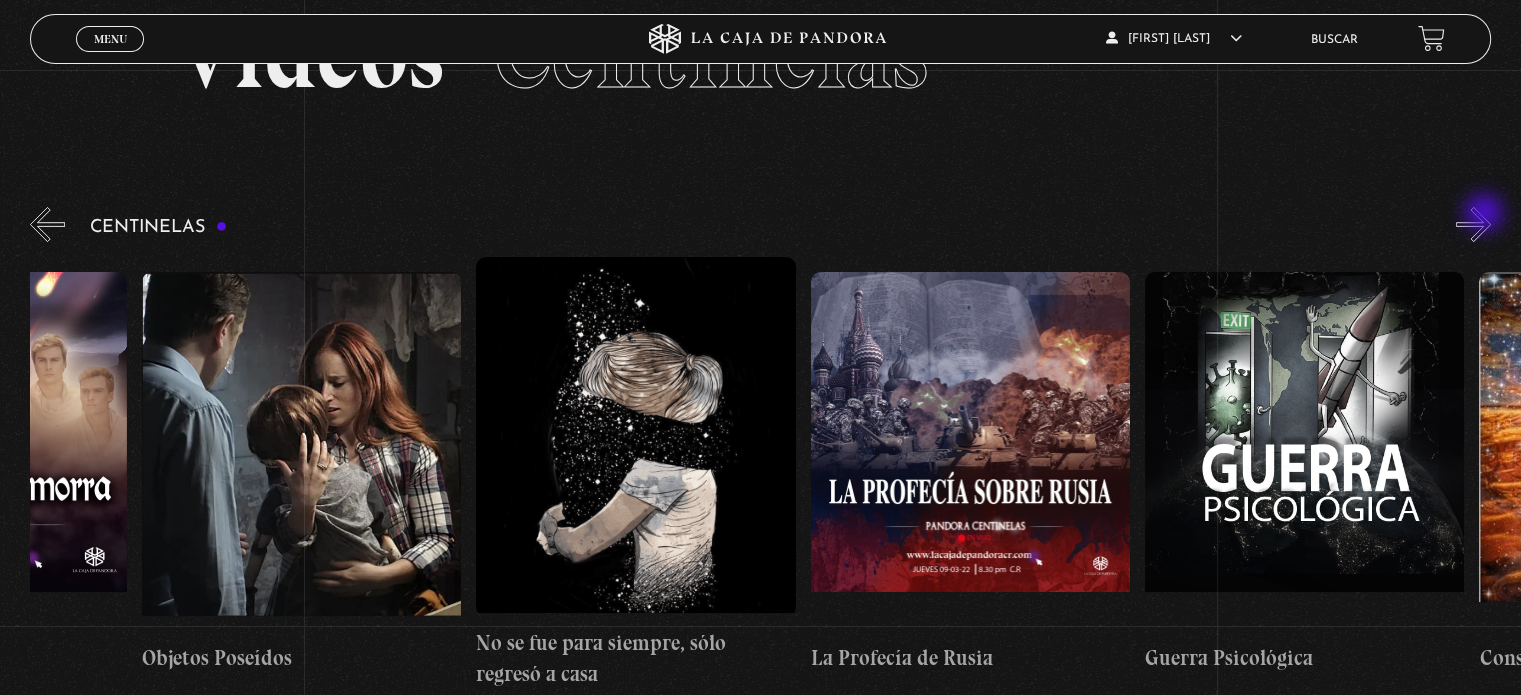 click on "»" at bounding box center (1473, 224) 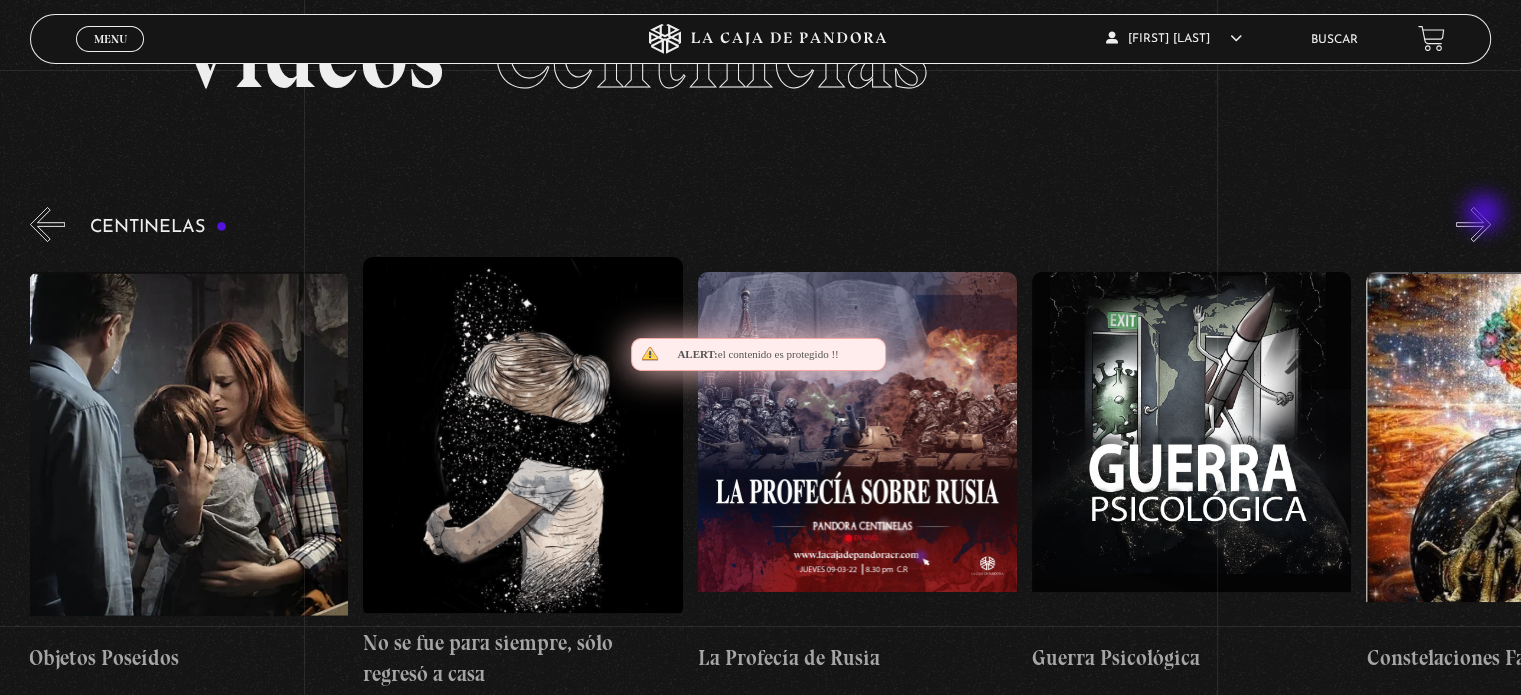 click on "»" at bounding box center [1473, 224] 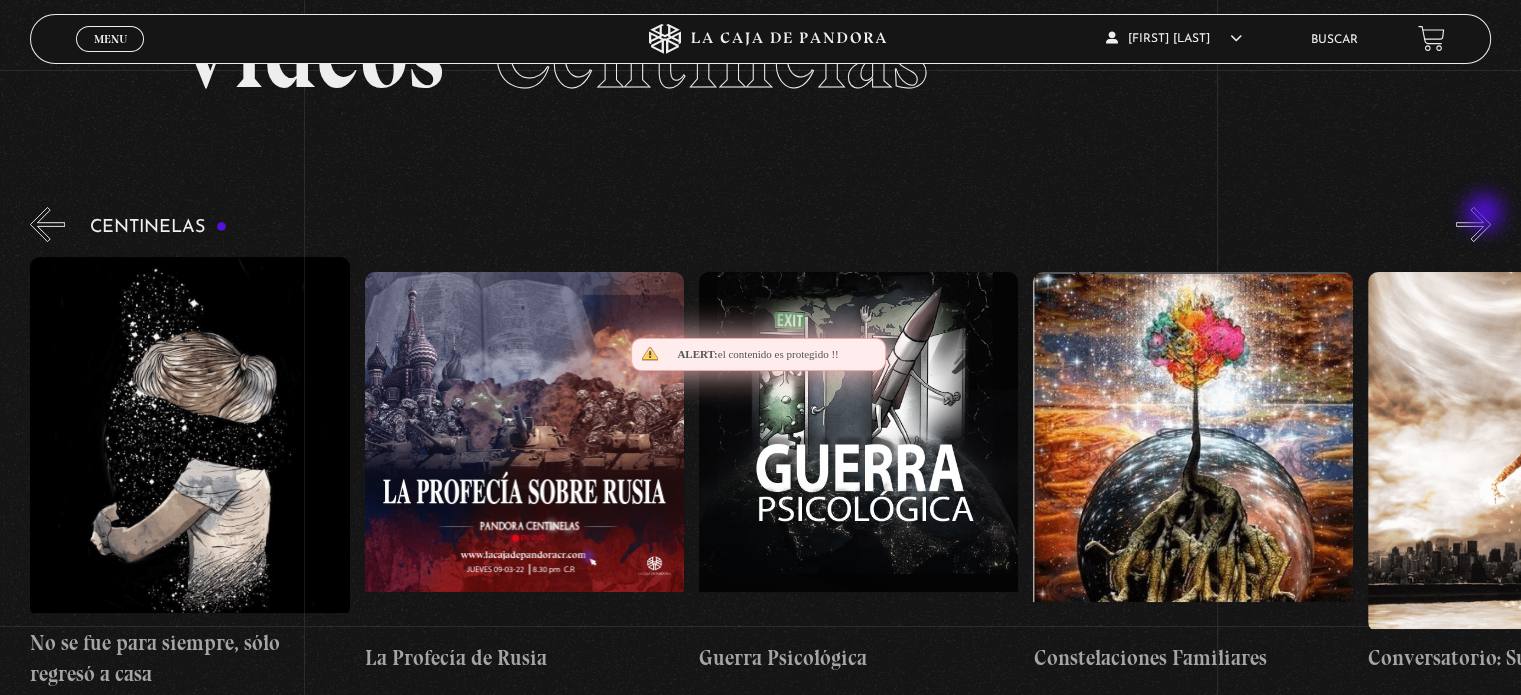 click on "»" at bounding box center (1473, 224) 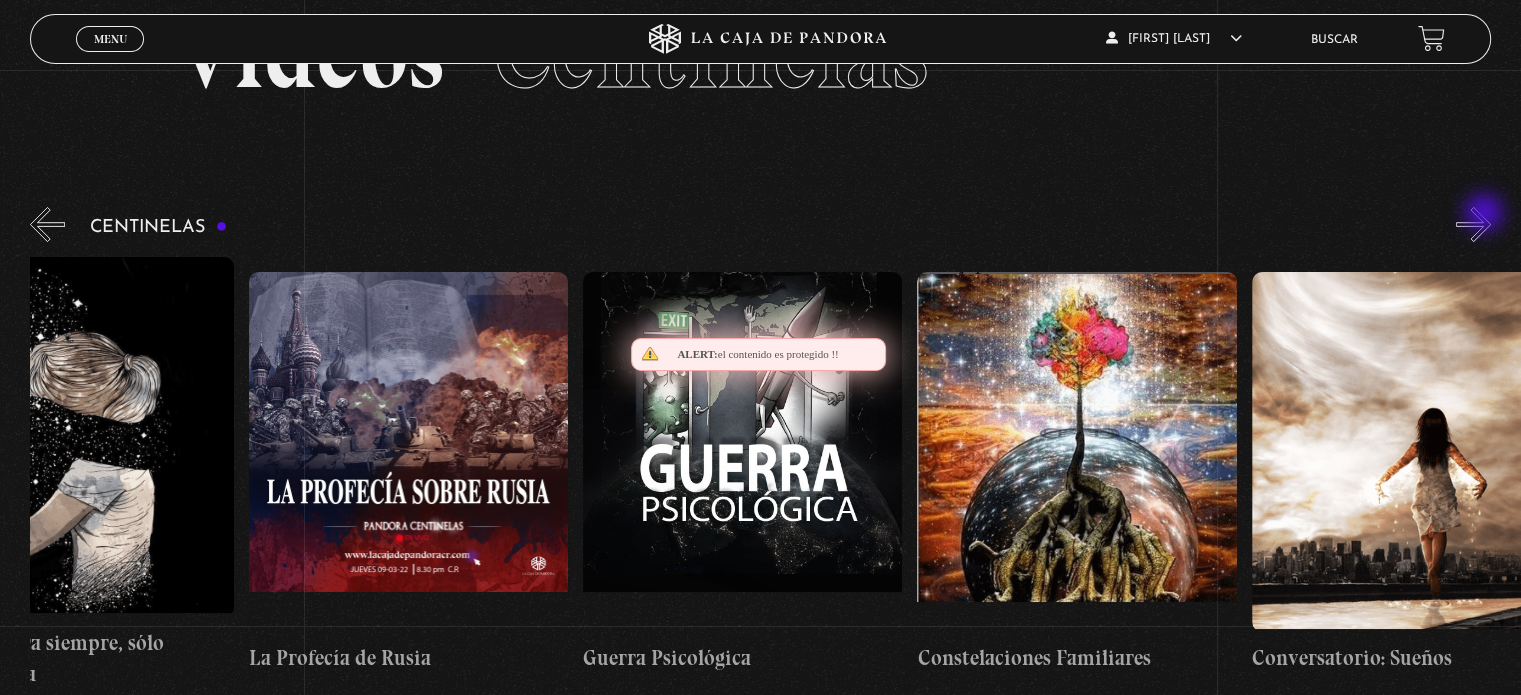 click on "»" at bounding box center [1473, 224] 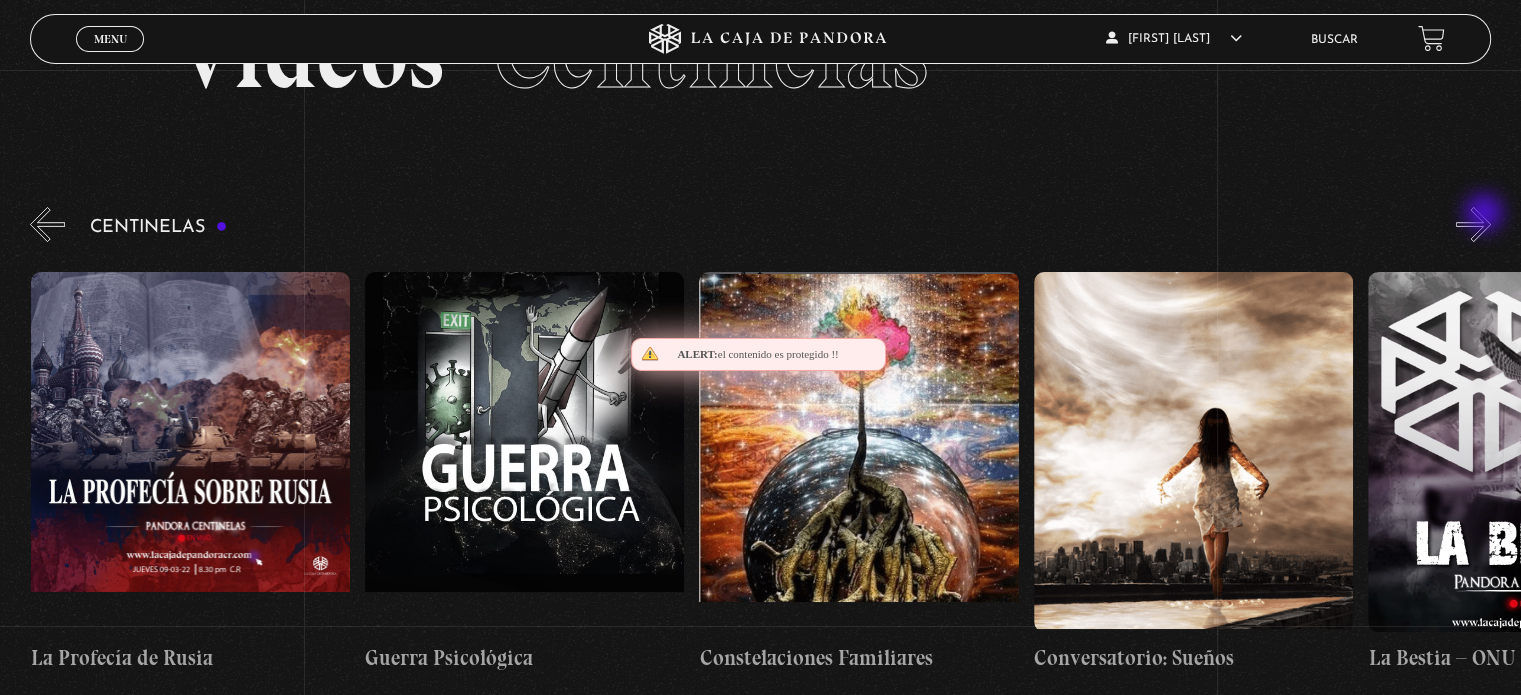 click on "»" at bounding box center [1473, 224] 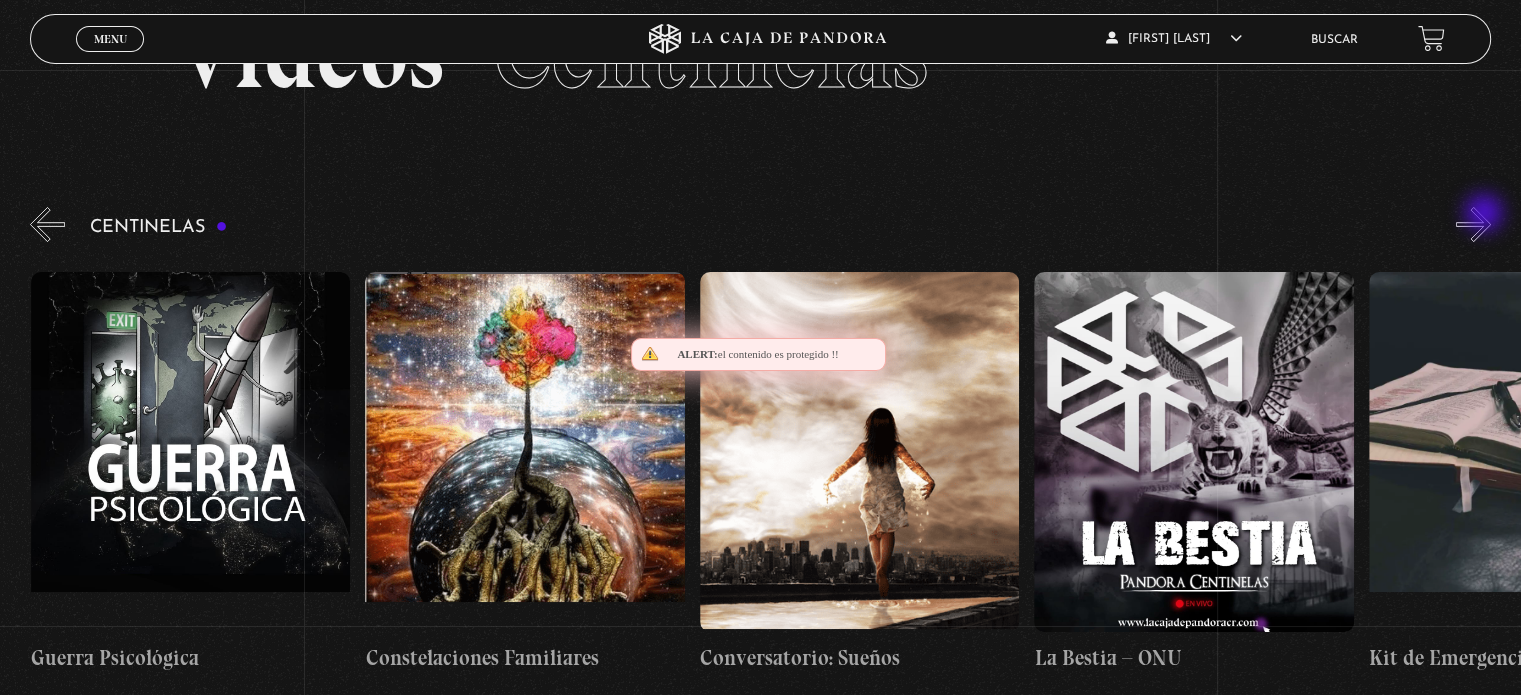 click on "»" at bounding box center (1473, 224) 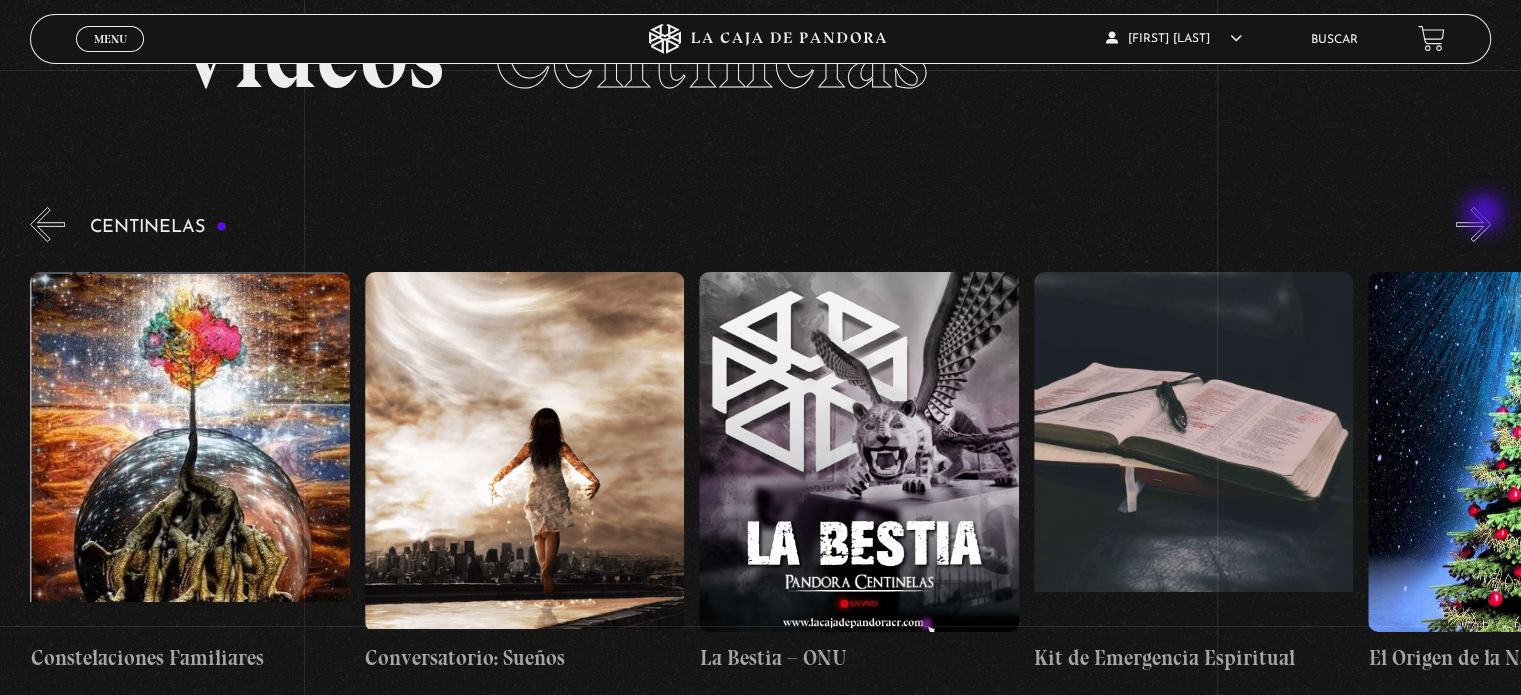 click on "»" at bounding box center [1473, 224] 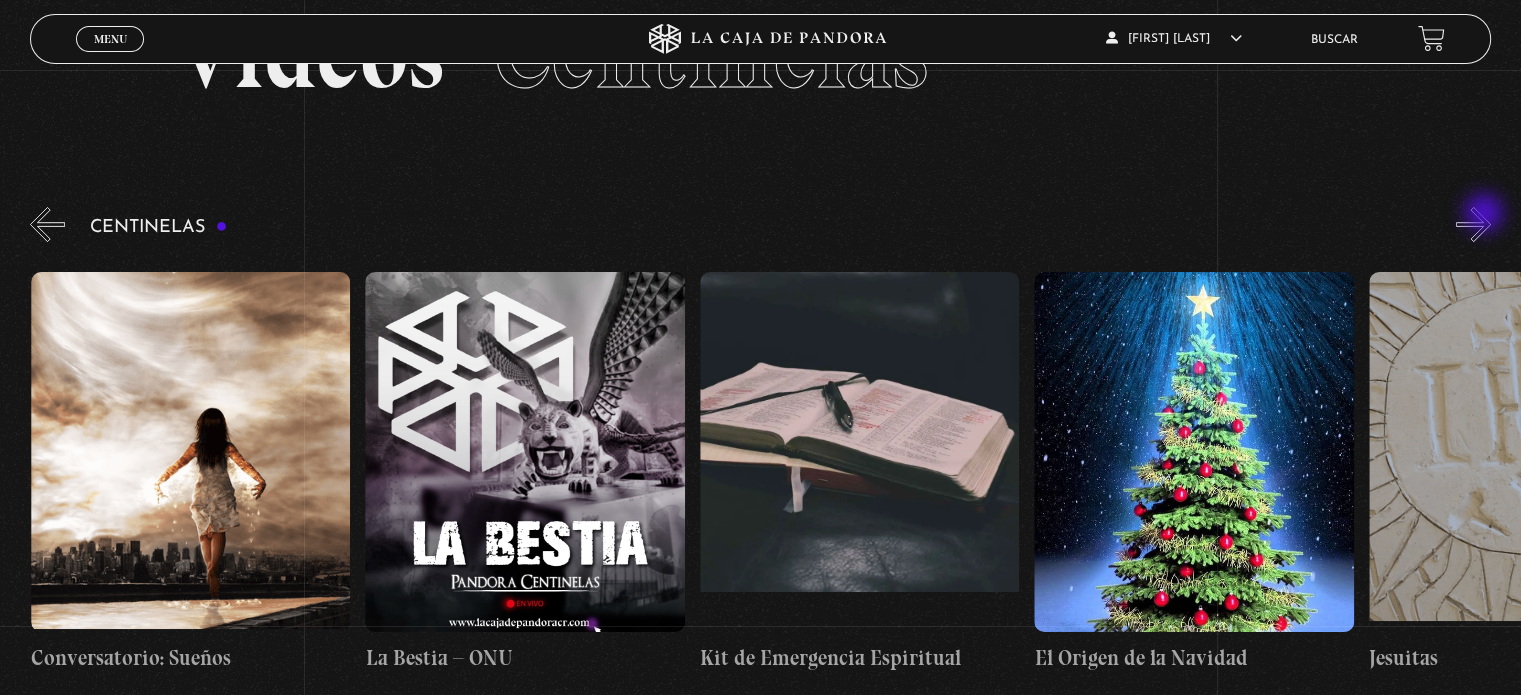 click on "»" at bounding box center [1473, 224] 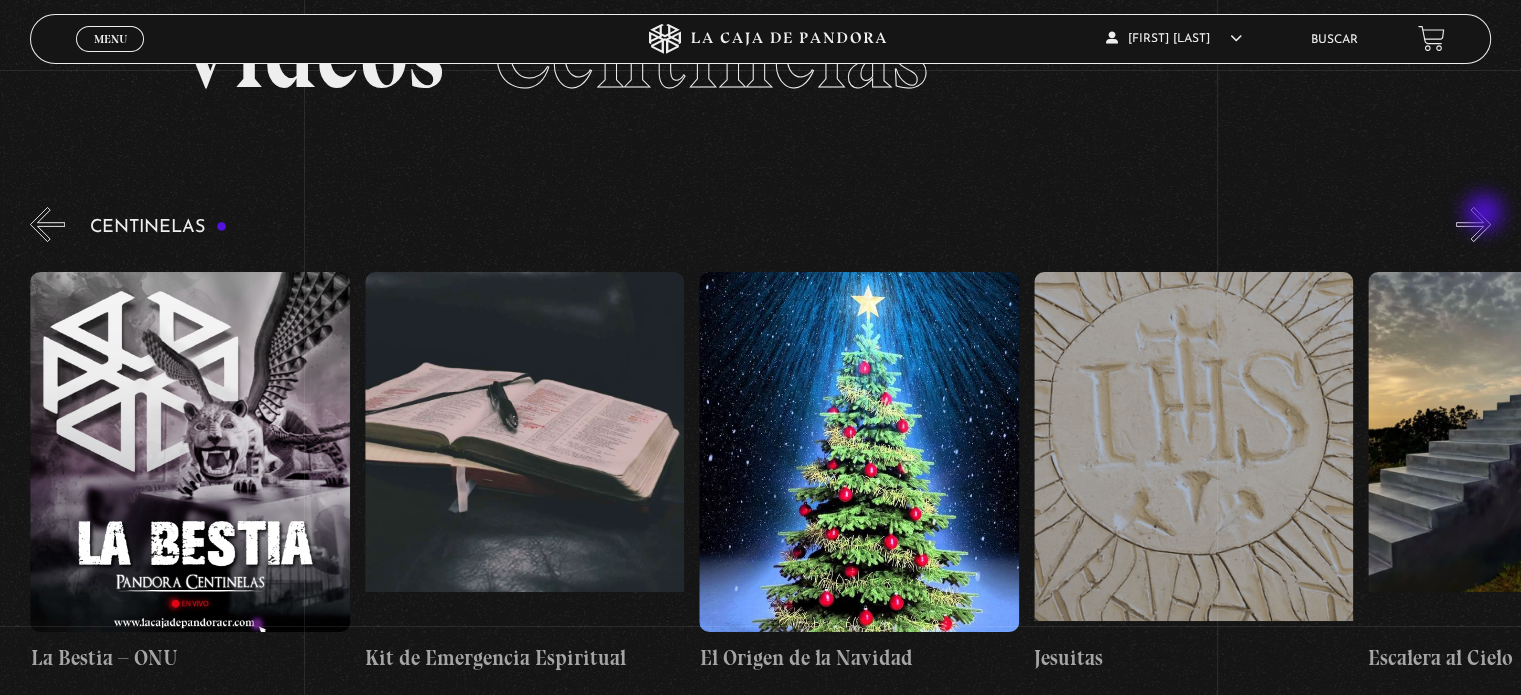 click on "»" at bounding box center (1473, 224) 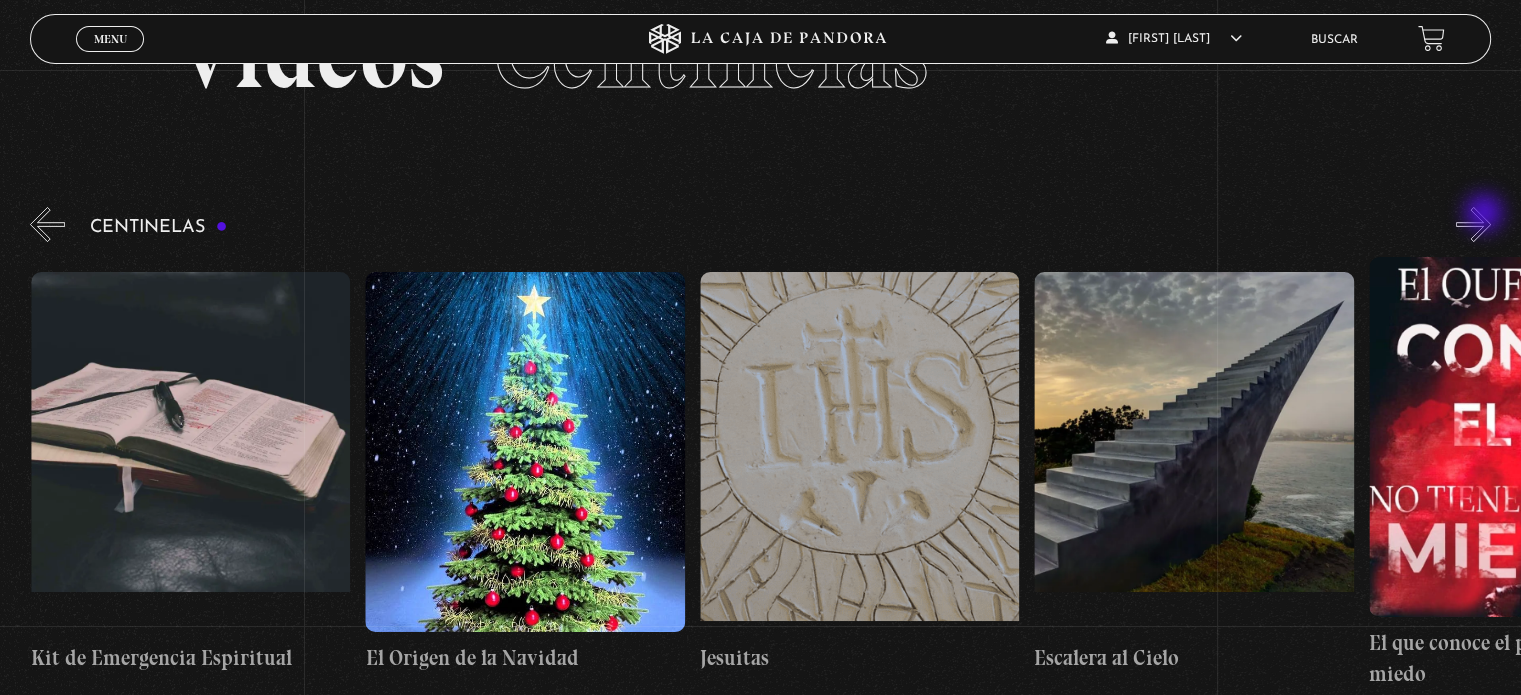 click on "»" at bounding box center (1473, 224) 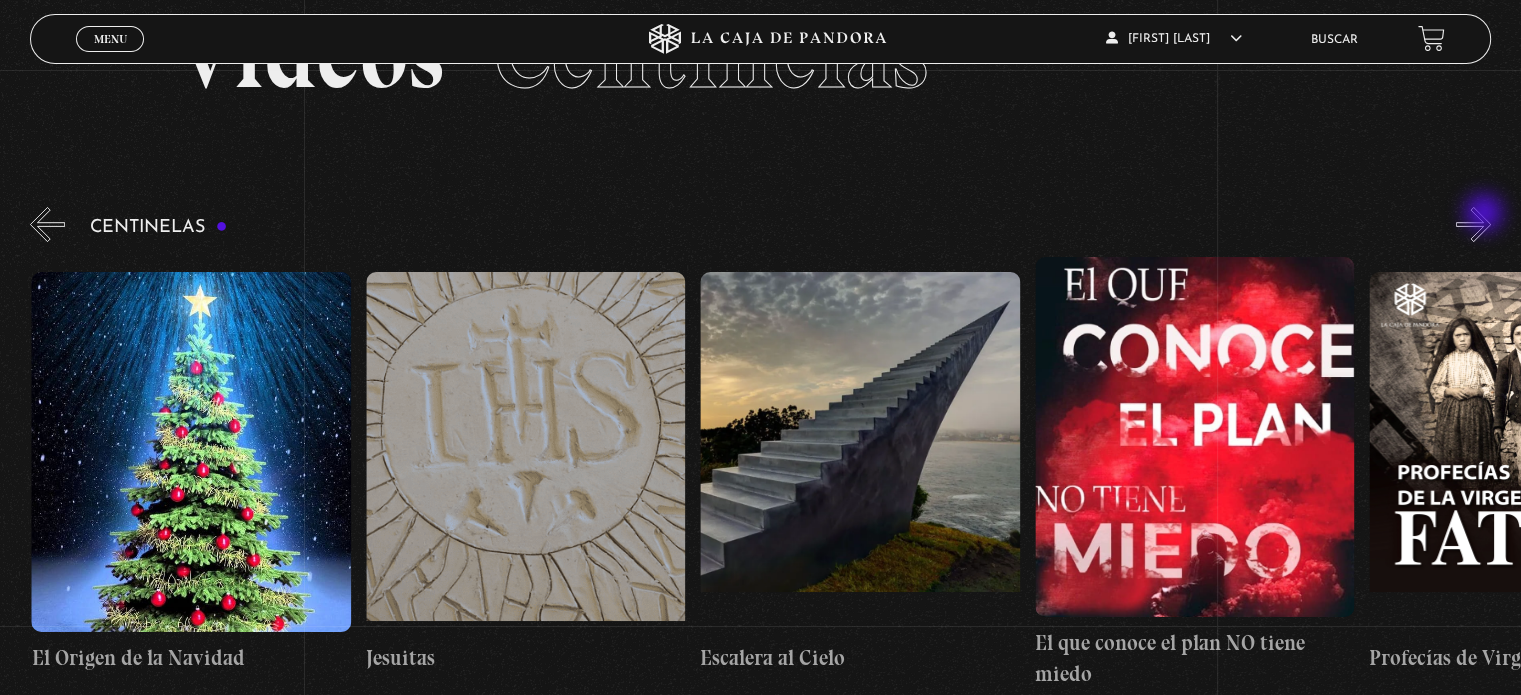click on "»" at bounding box center [1473, 224] 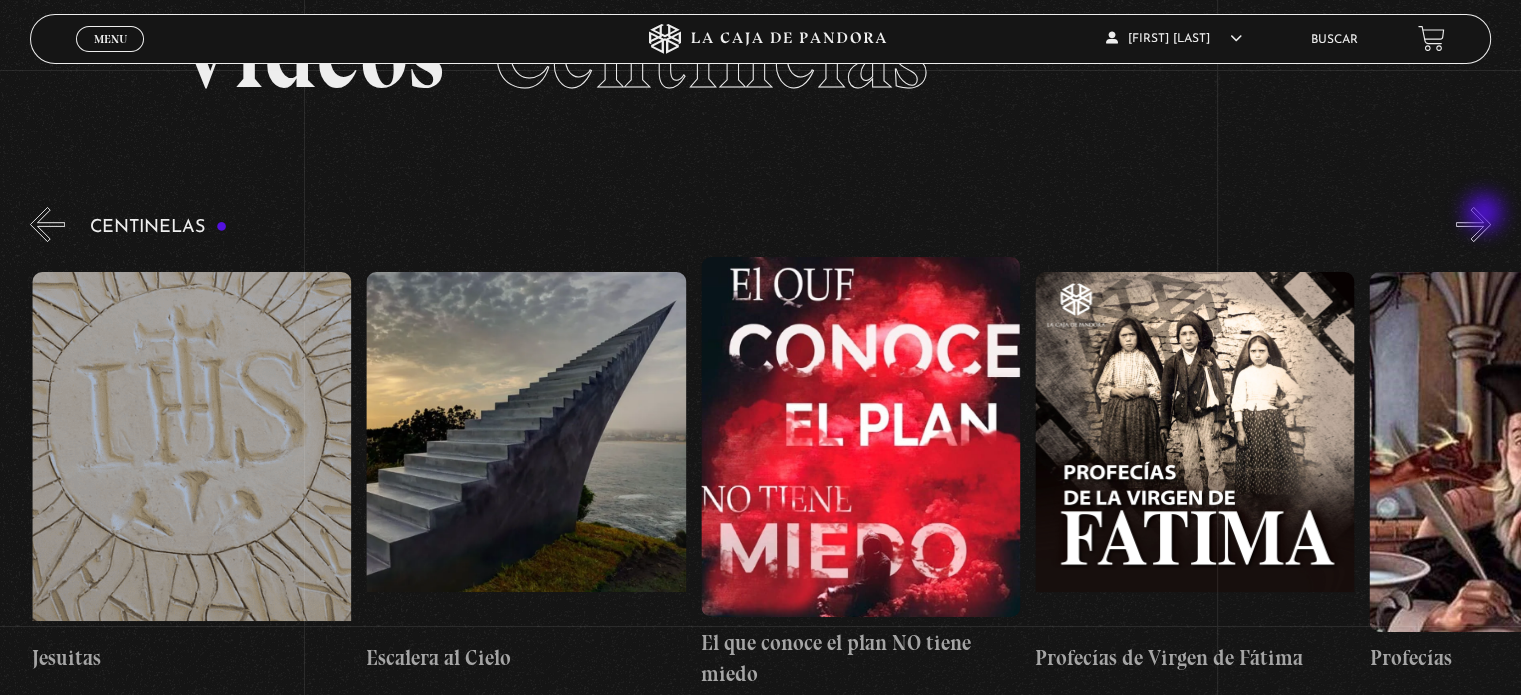click on "»" at bounding box center (1473, 224) 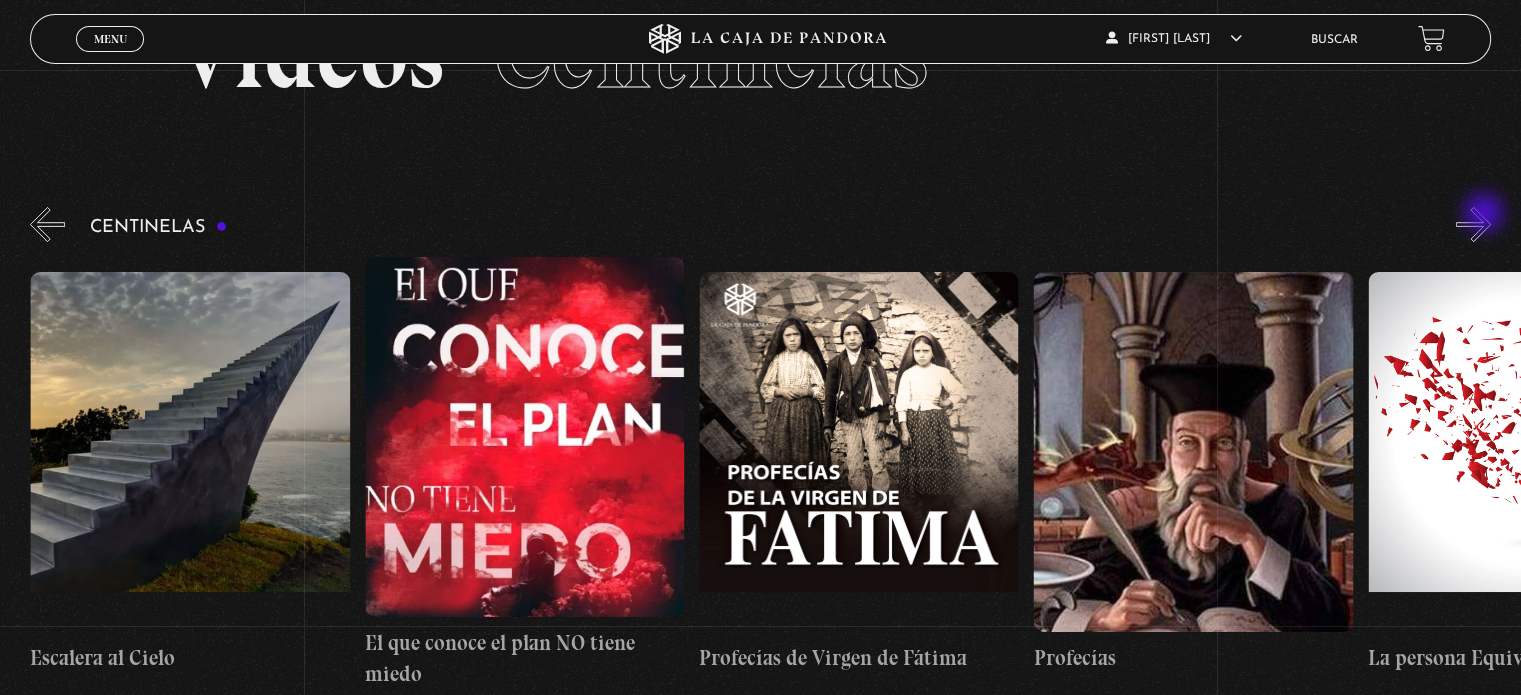 click on "»" at bounding box center [1473, 224] 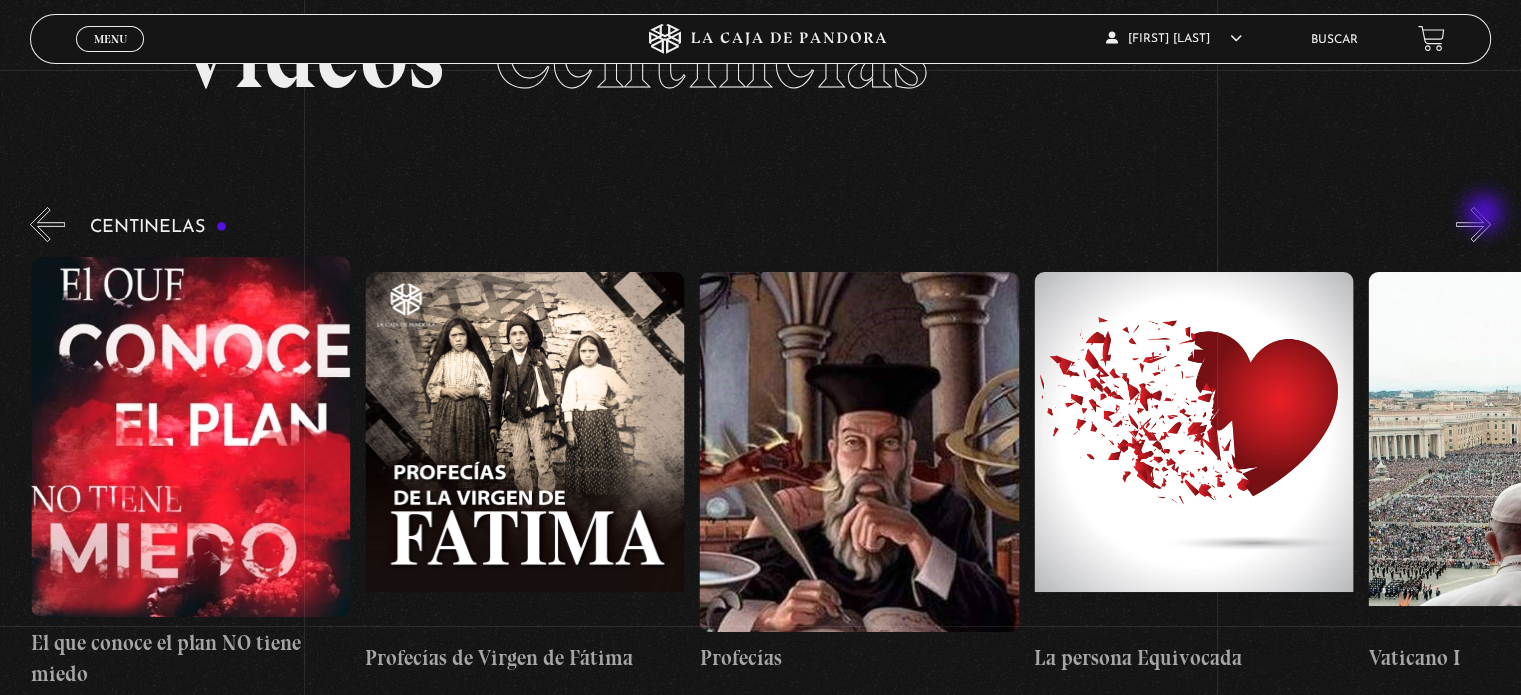 click on "»" at bounding box center (1473, 224) 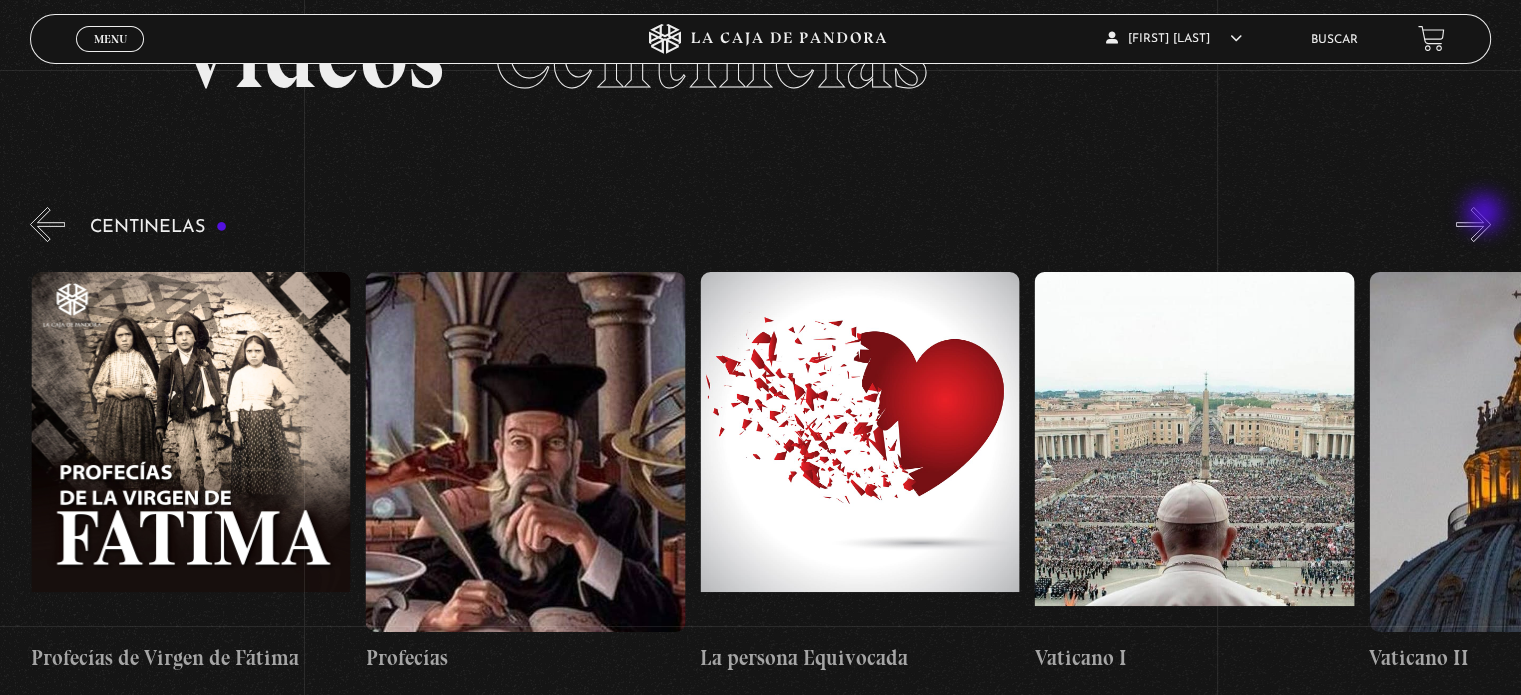 click on "»" at bounding box center (1473, 224) 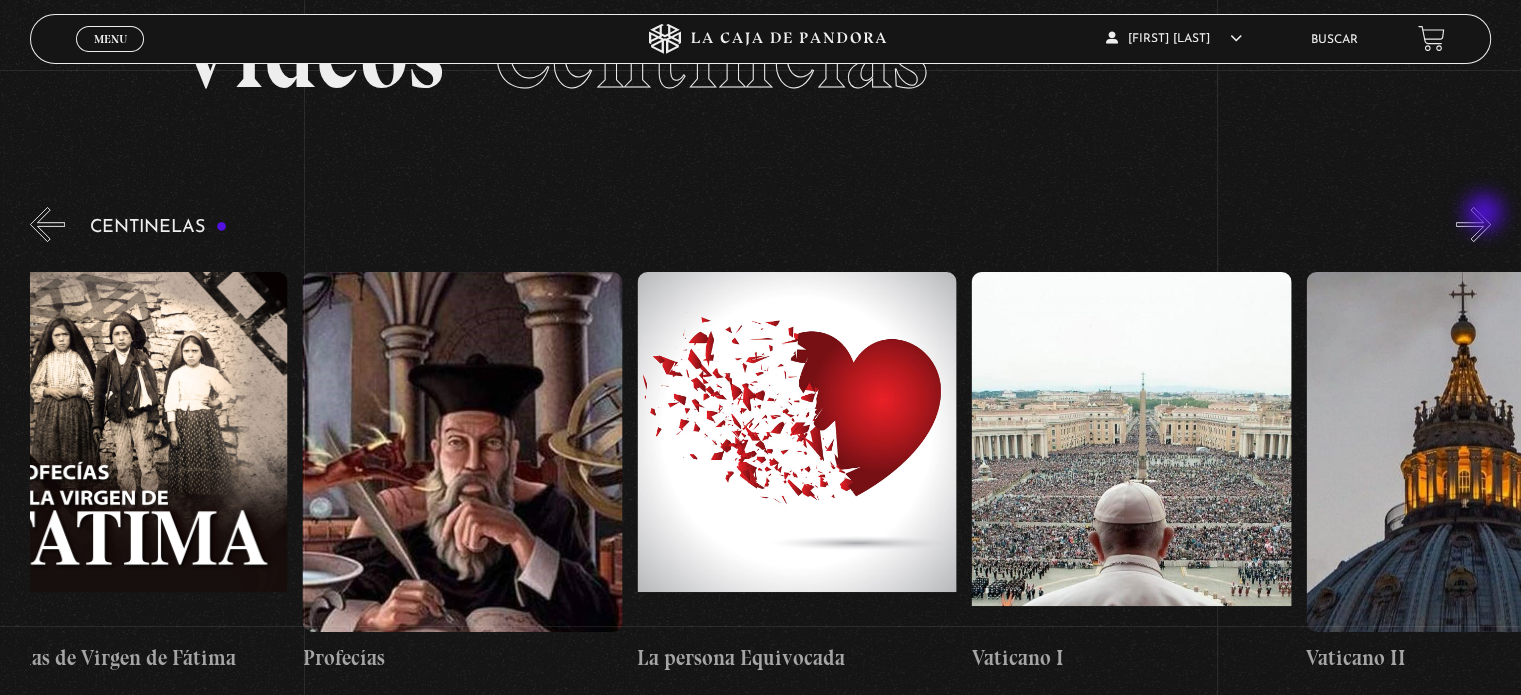 click on "»" at bounding box center [1473, 224] 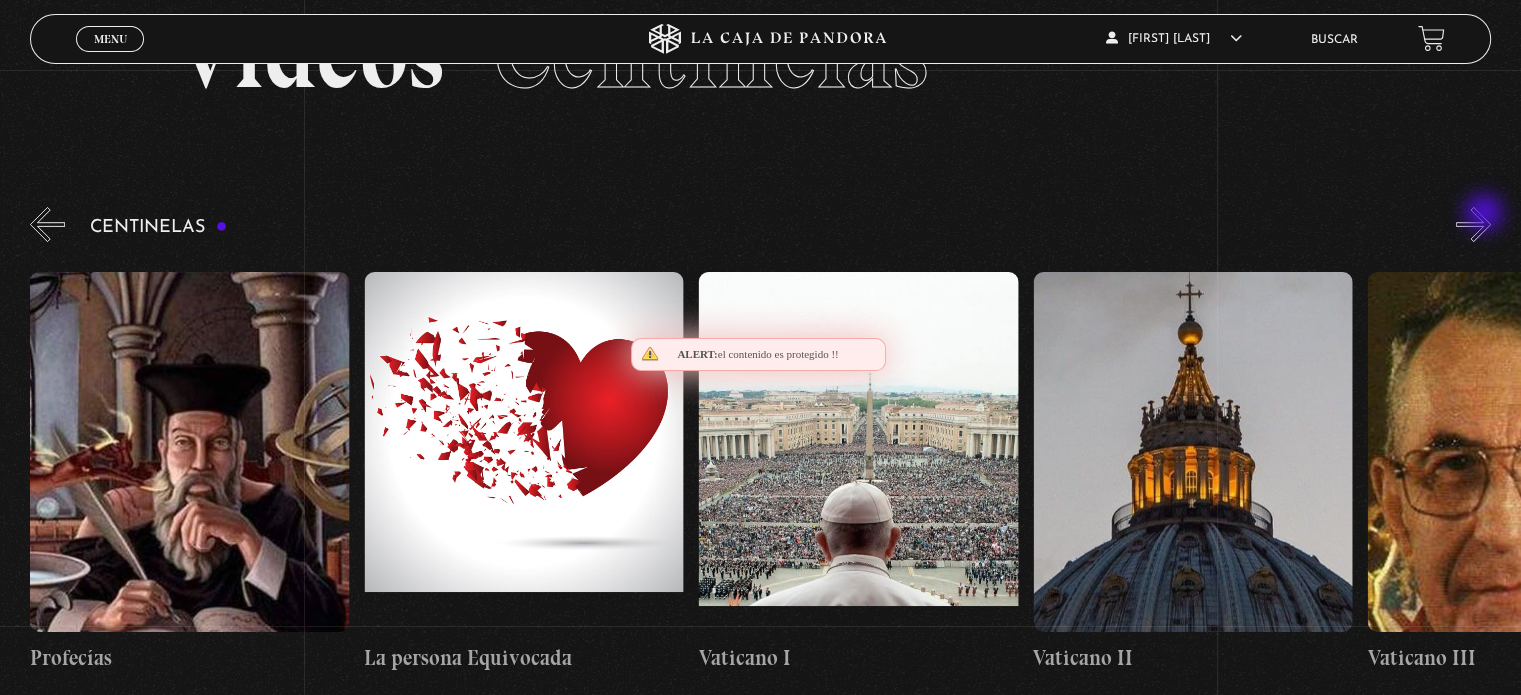 click on "»" at bounding box center (1473, 224) 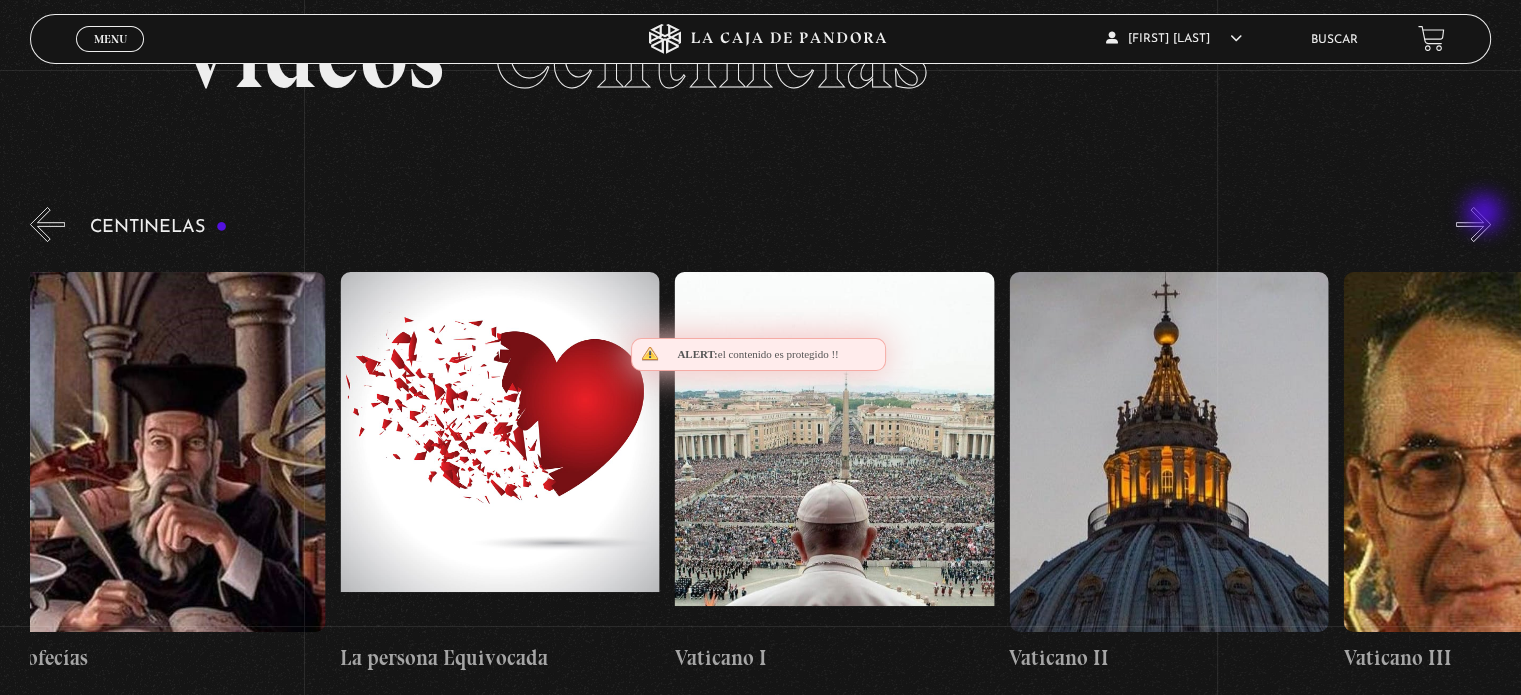 click on "»" at bounding box center (1473, 224) 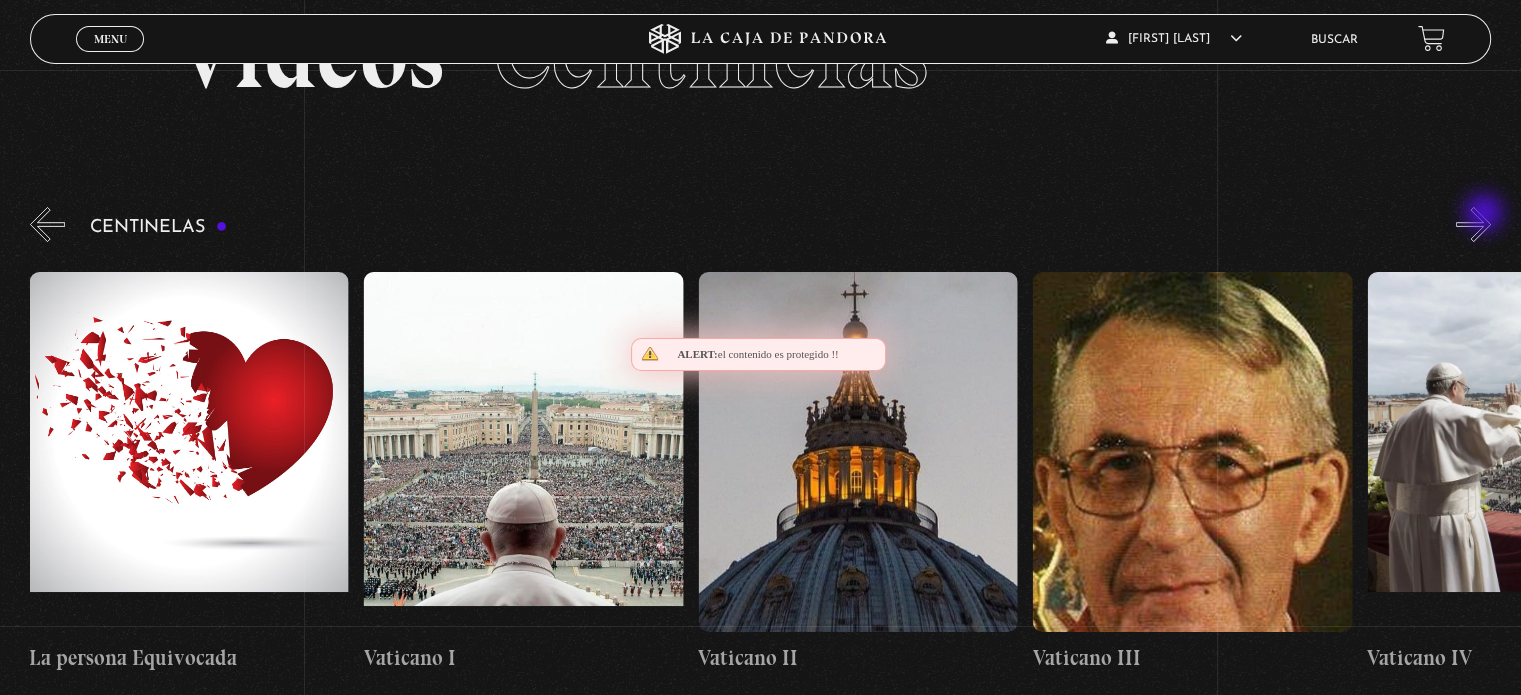 click on "»" at bounding box center (1473, 224) 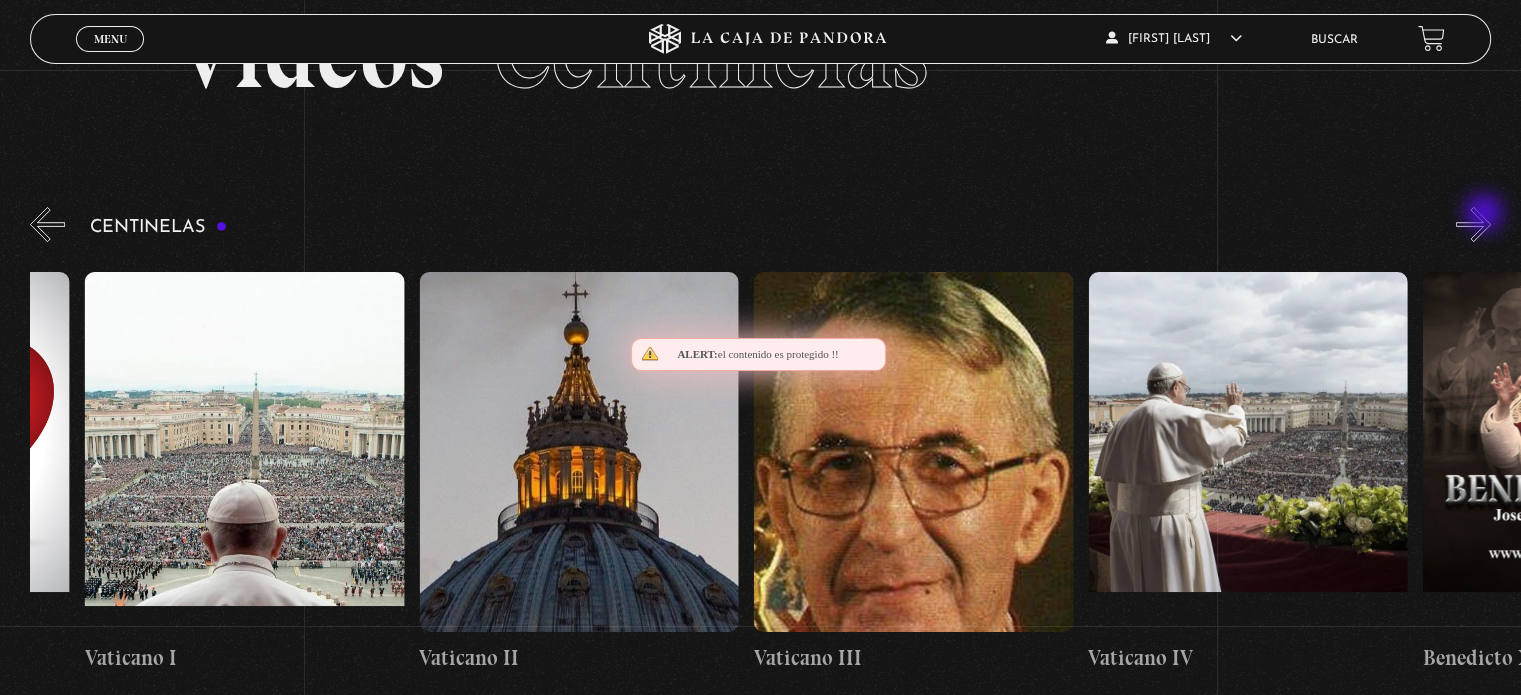 click on "»" at bounding box center [1473, 224] 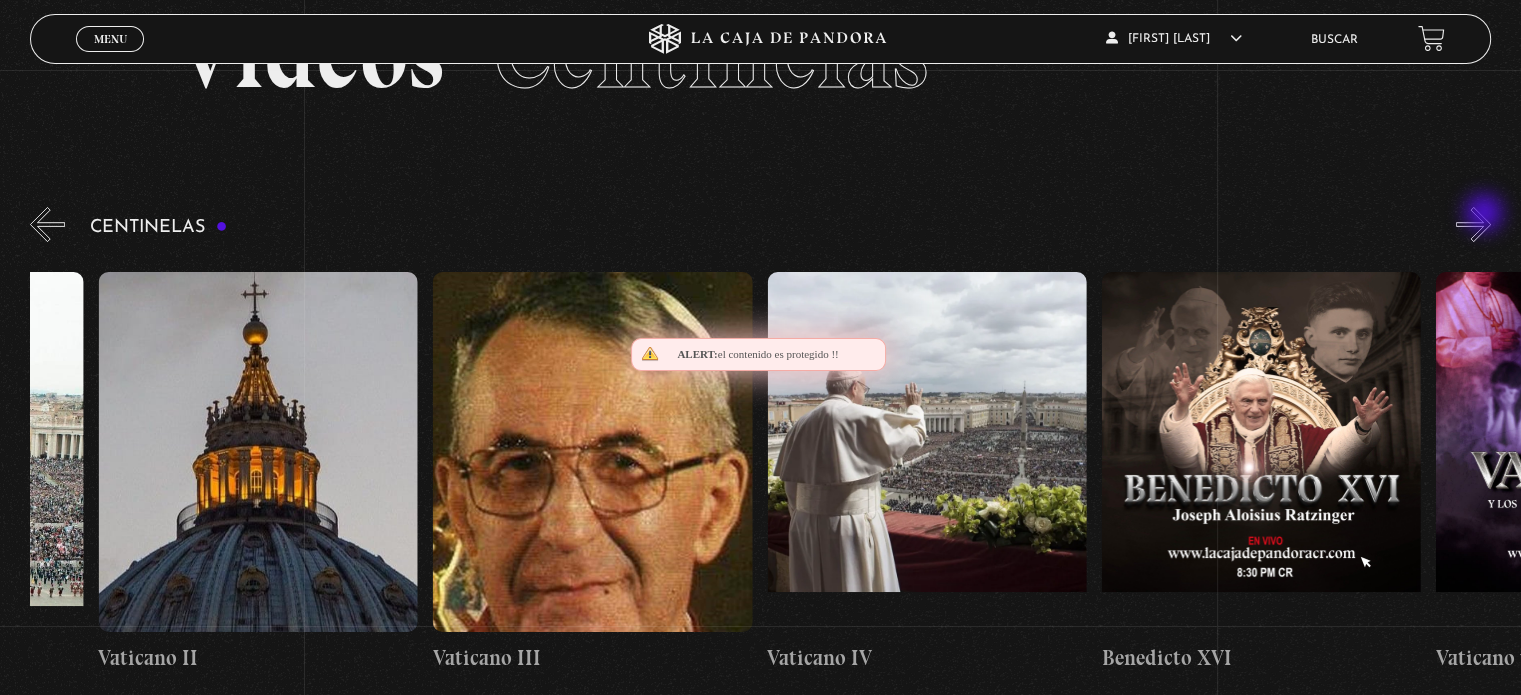 click on "»" at bounding box center [1473, 224] 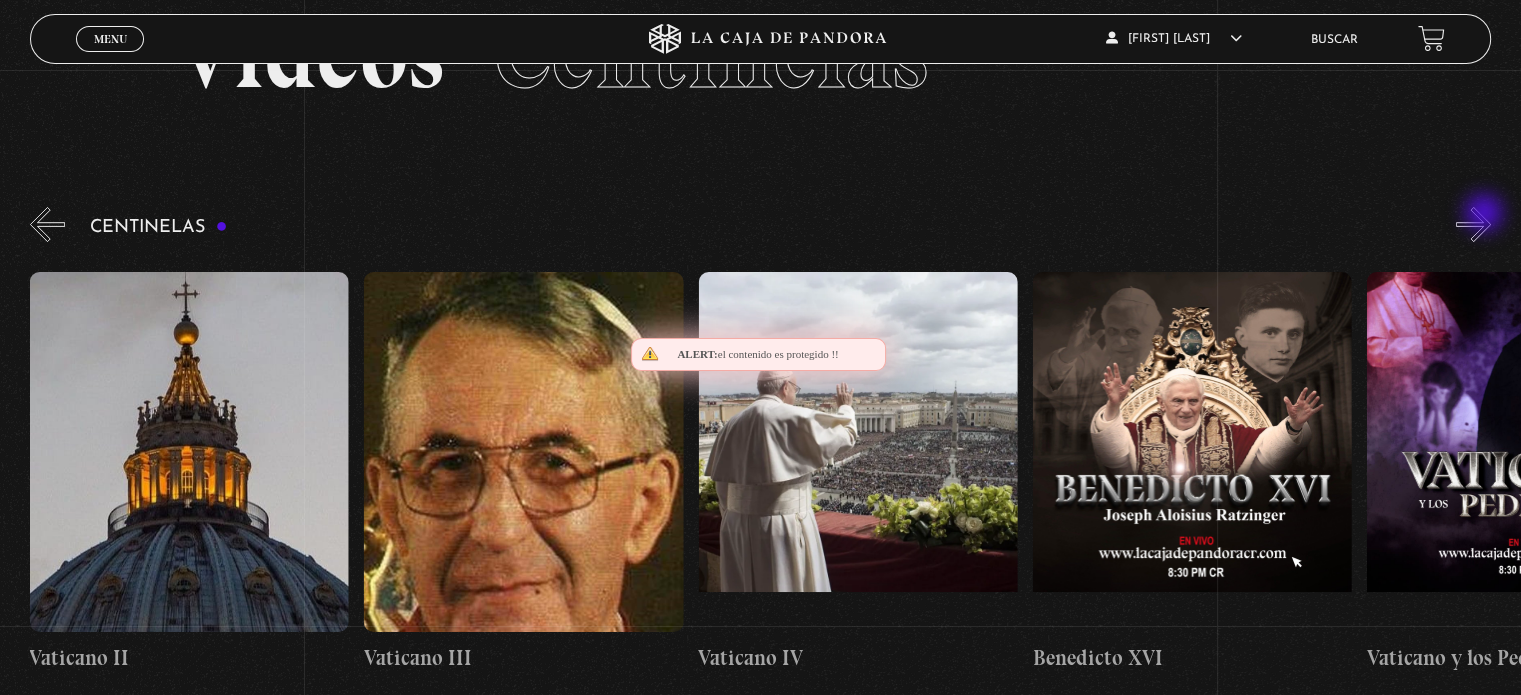 click on "»" at bounding box center [1473, 224] 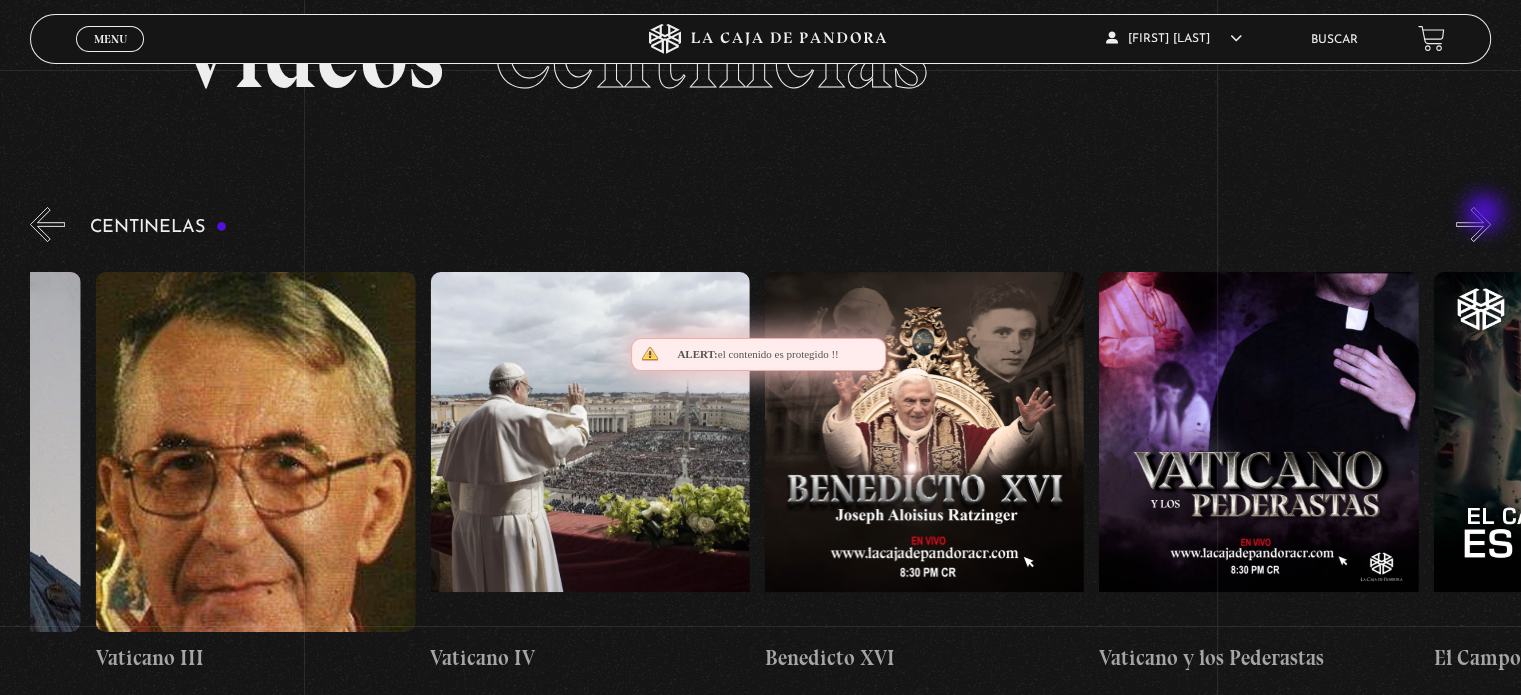 click on "»" at bounding box center [1473, 224] 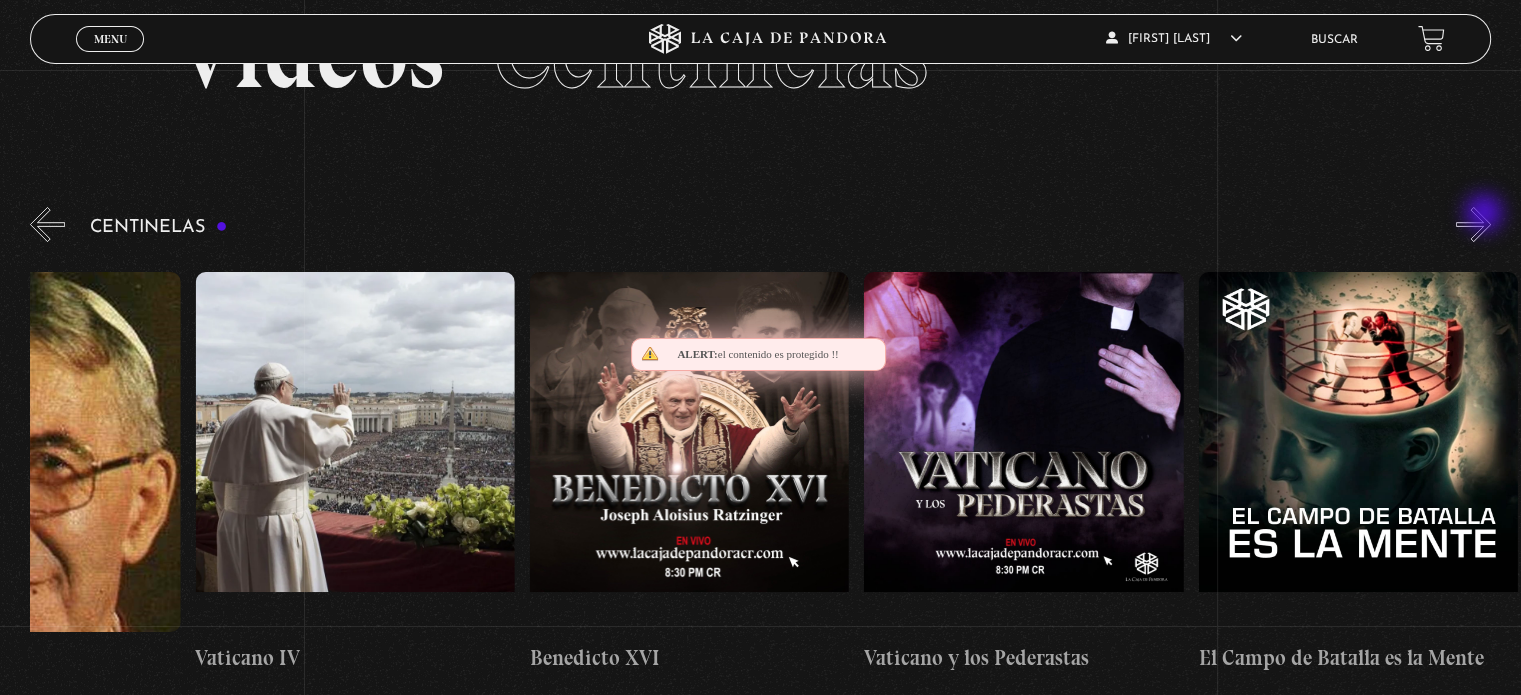 click on "»" at bounding box center [1473, 224] 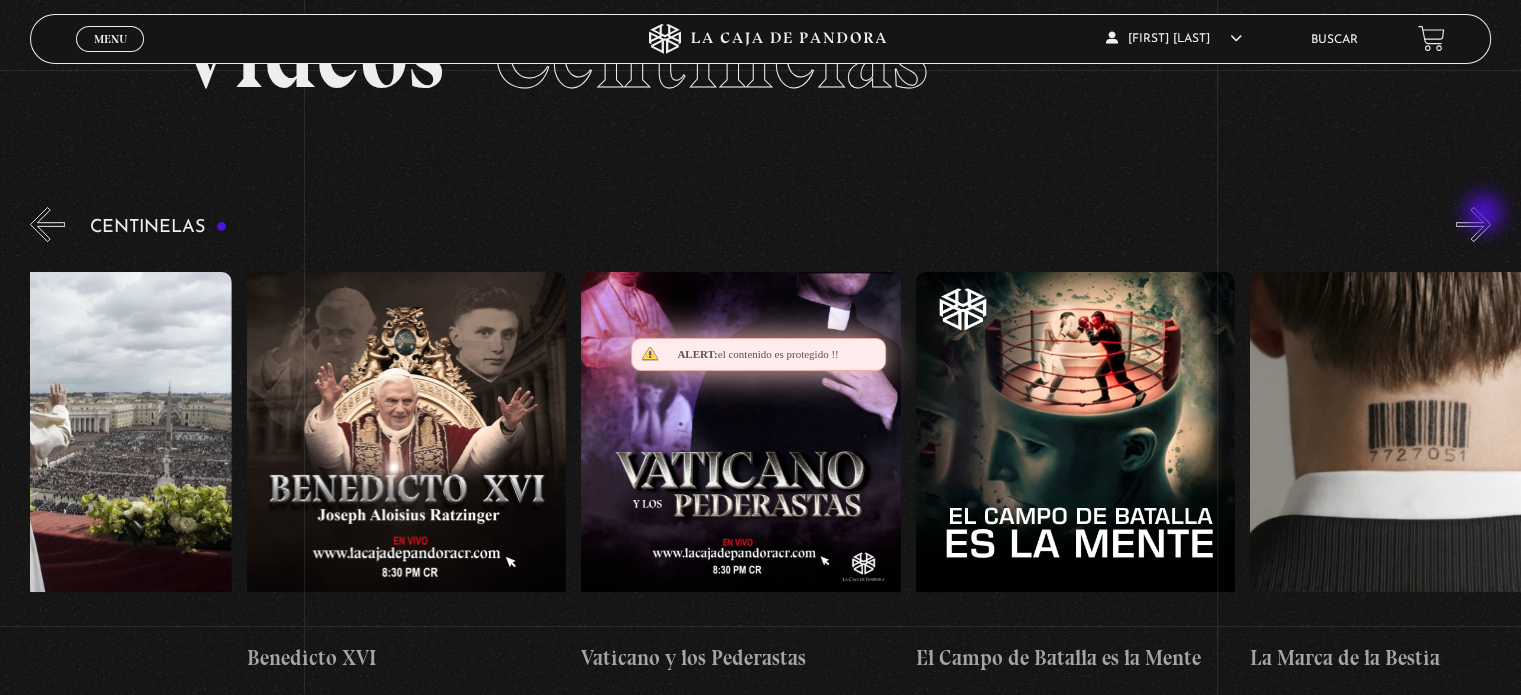 click on "»" at bounding box center [1473, 224] 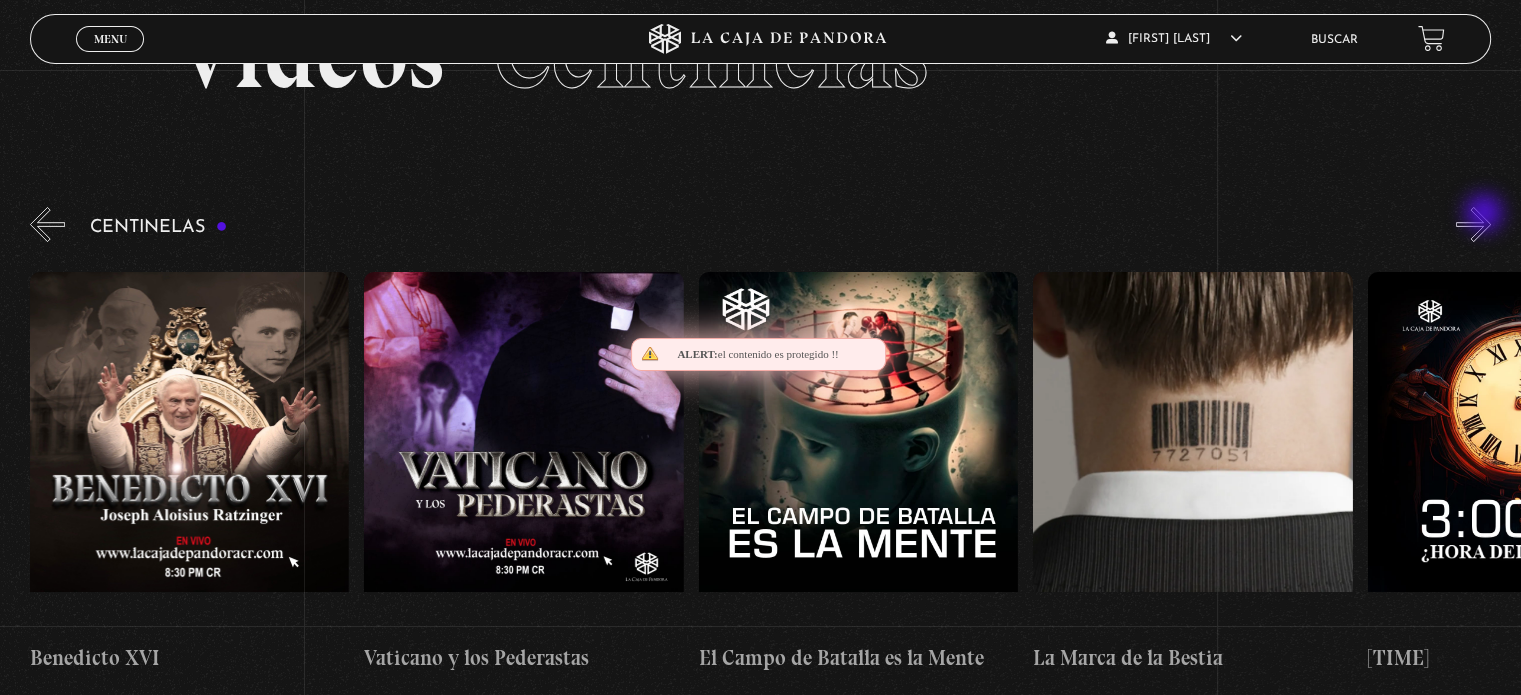click on "»" at bounding box center (1473, 224) 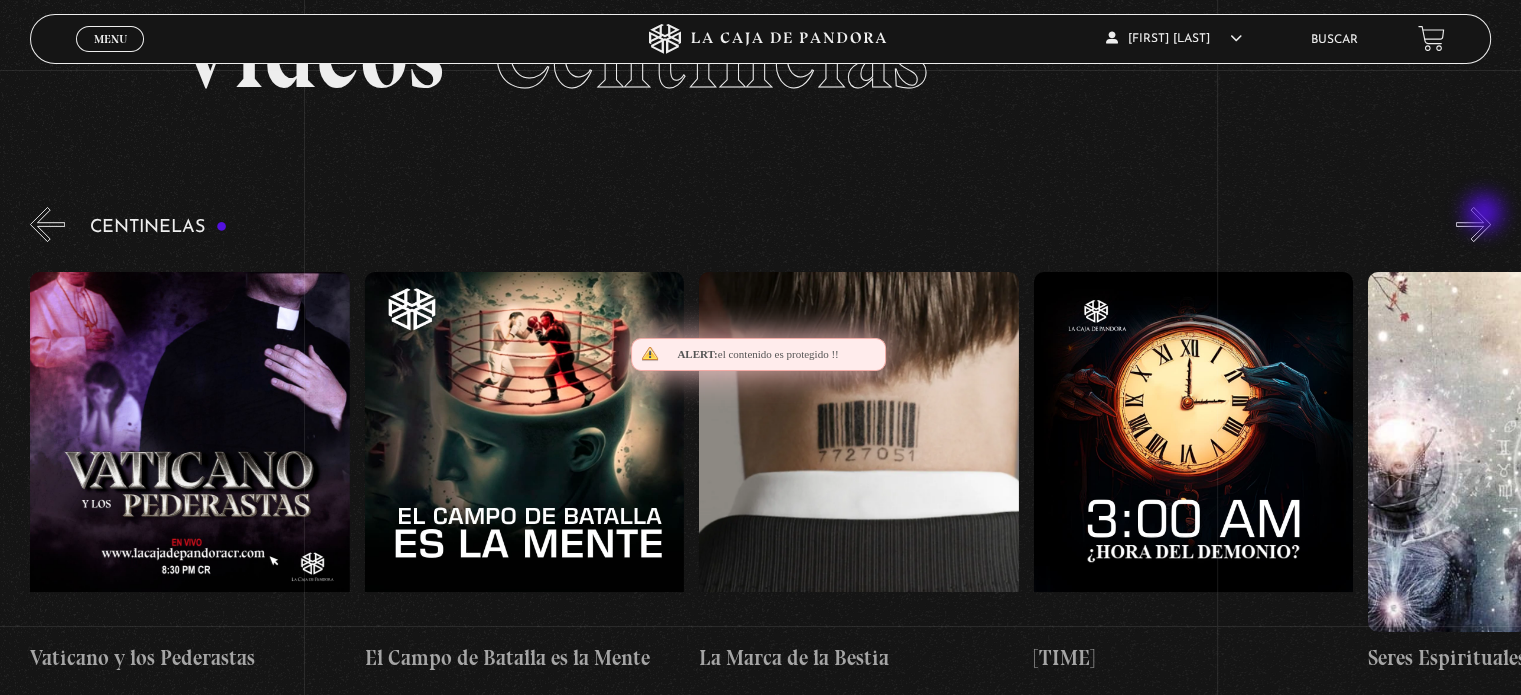 click on "»" at bounding box center [1473, 224] 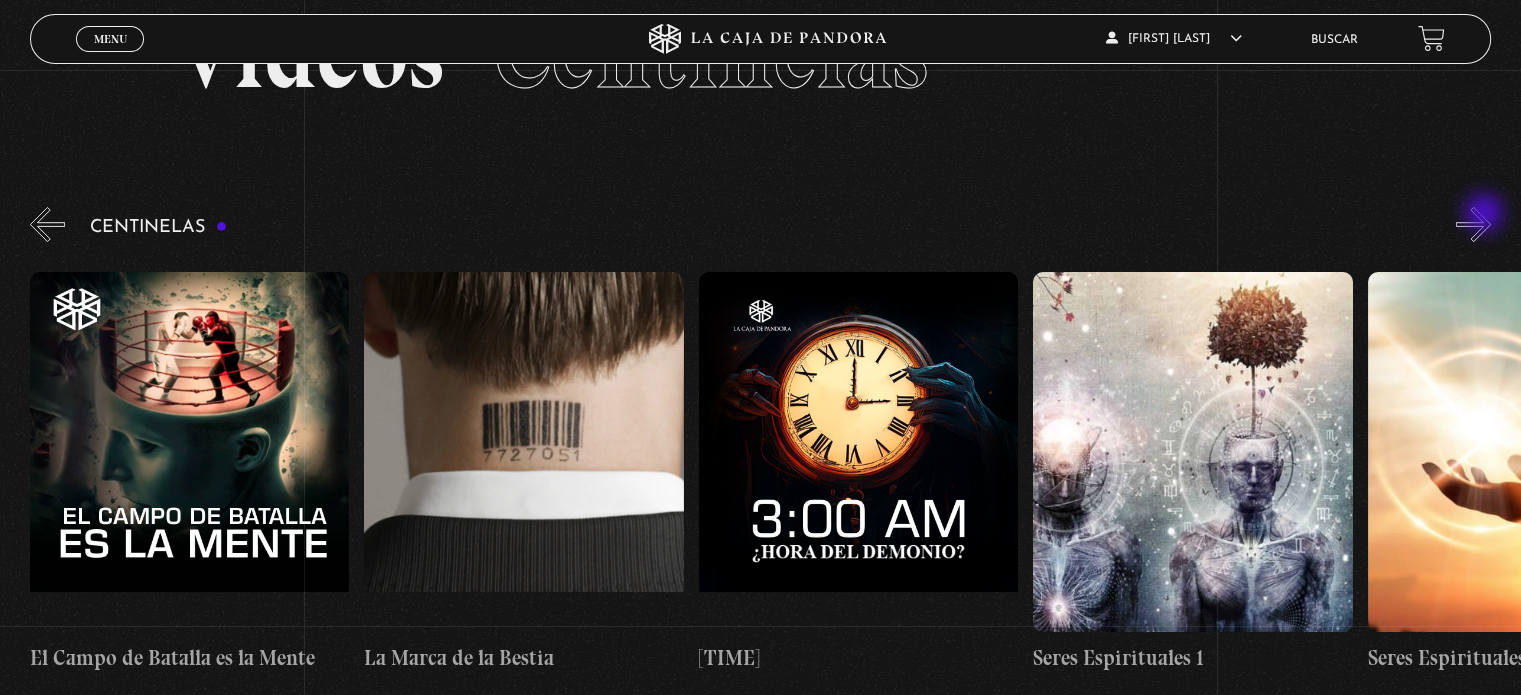 click on "»" at bounding box center (1473, 224) 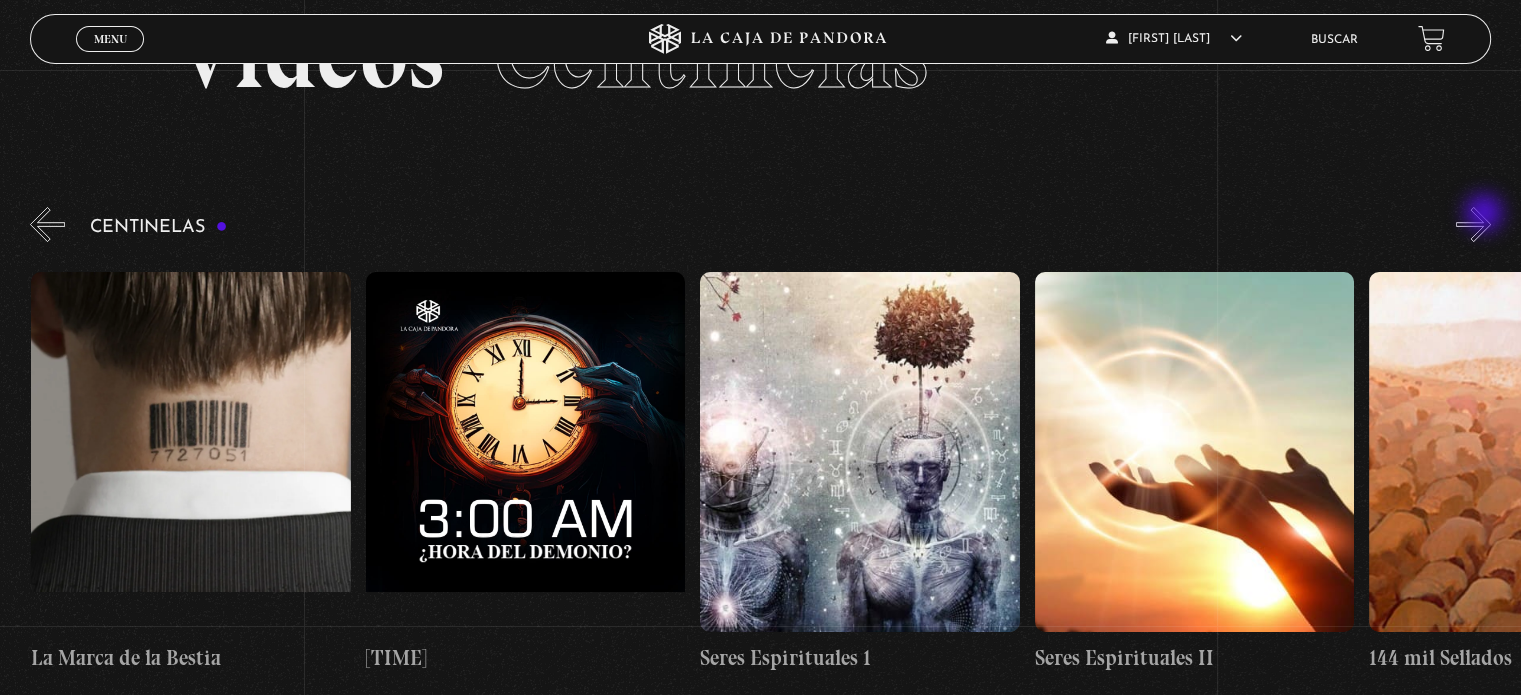 click on "»" at bounding box center [1473, 224] 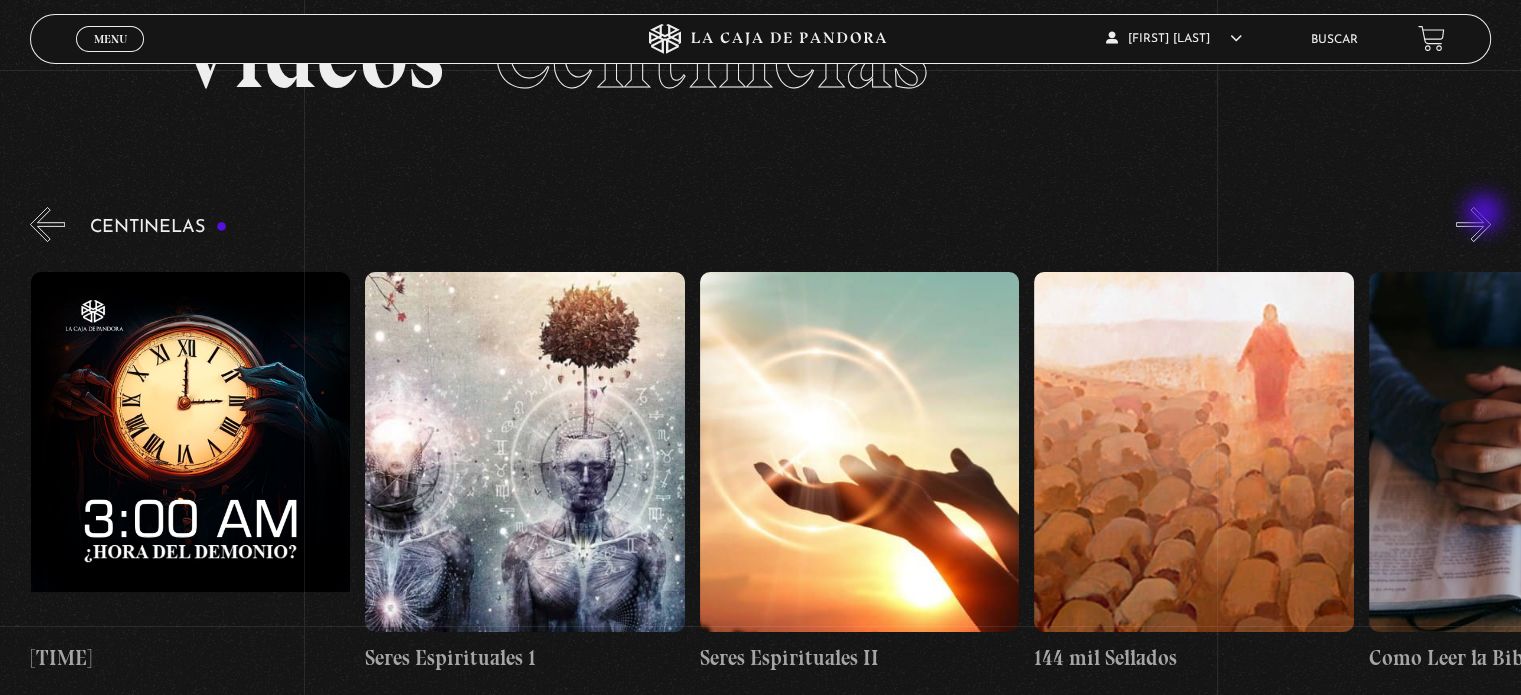 click on "»" at bounding box center [1473, 224] 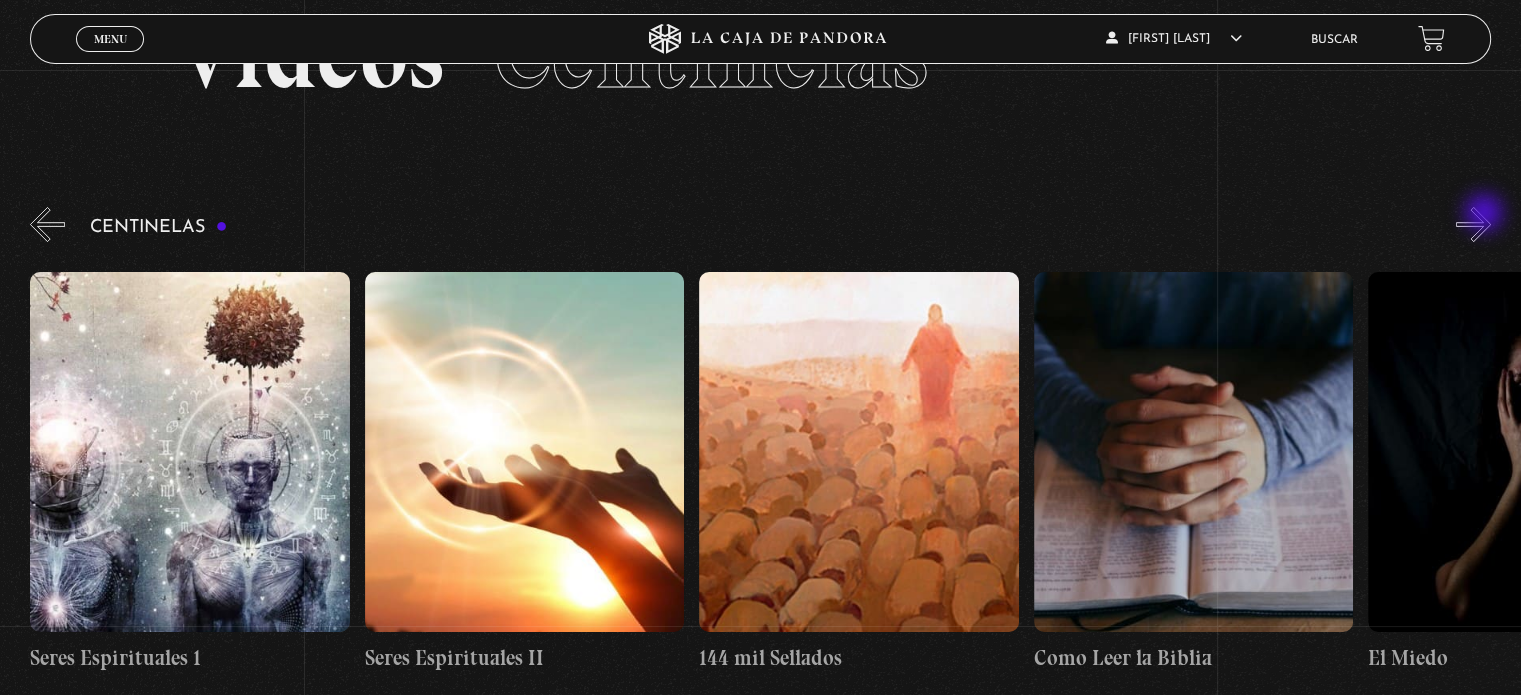 click on "»" at bounding box center (1473, 224) 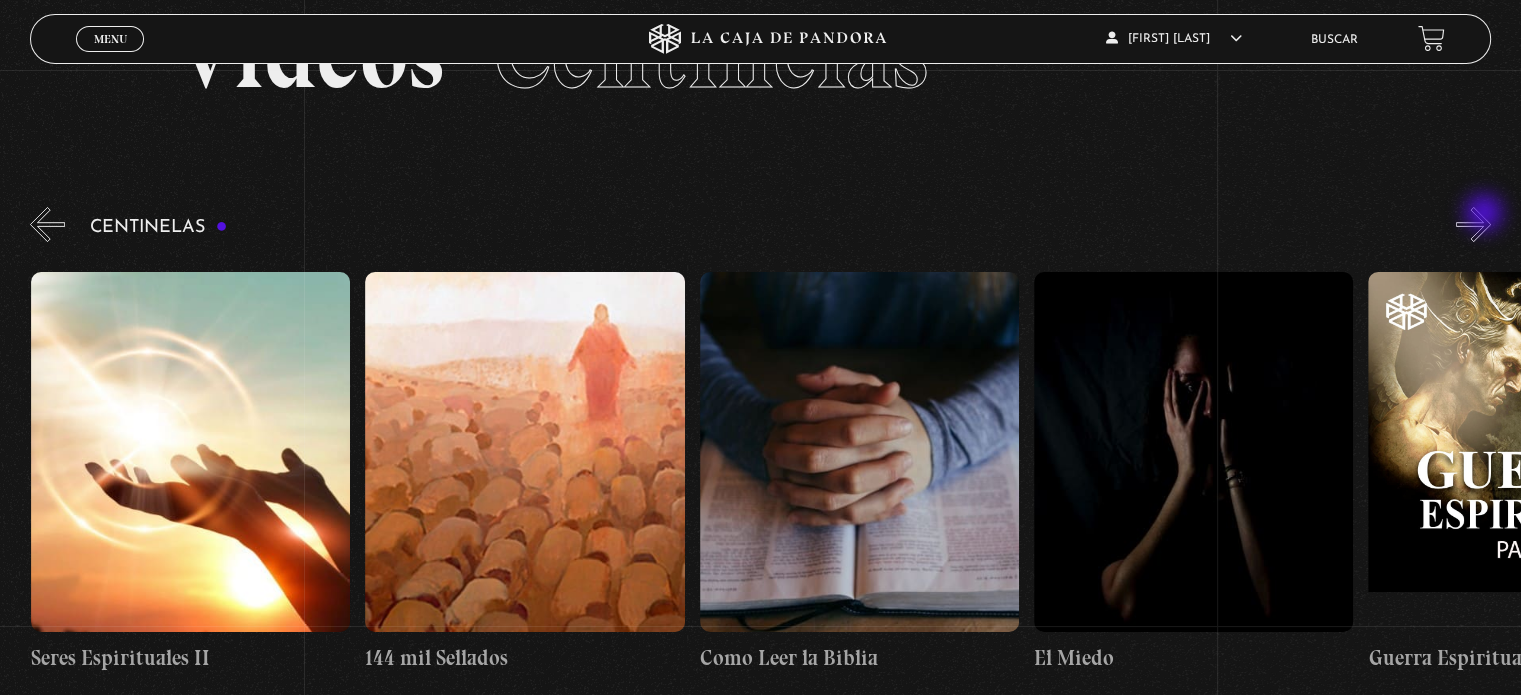 click on "»" at bounding box center [1473, 224] 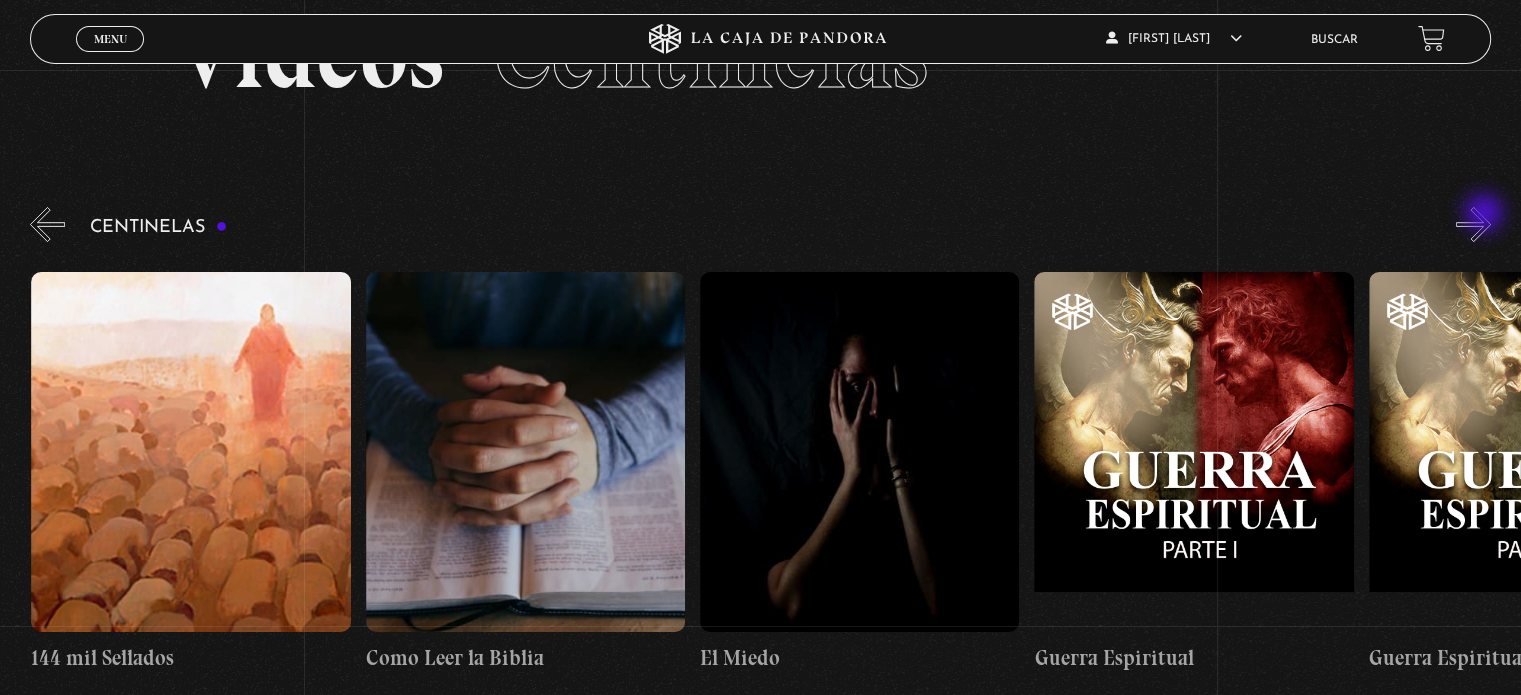click on "»" at bounding box center (1473, 224) 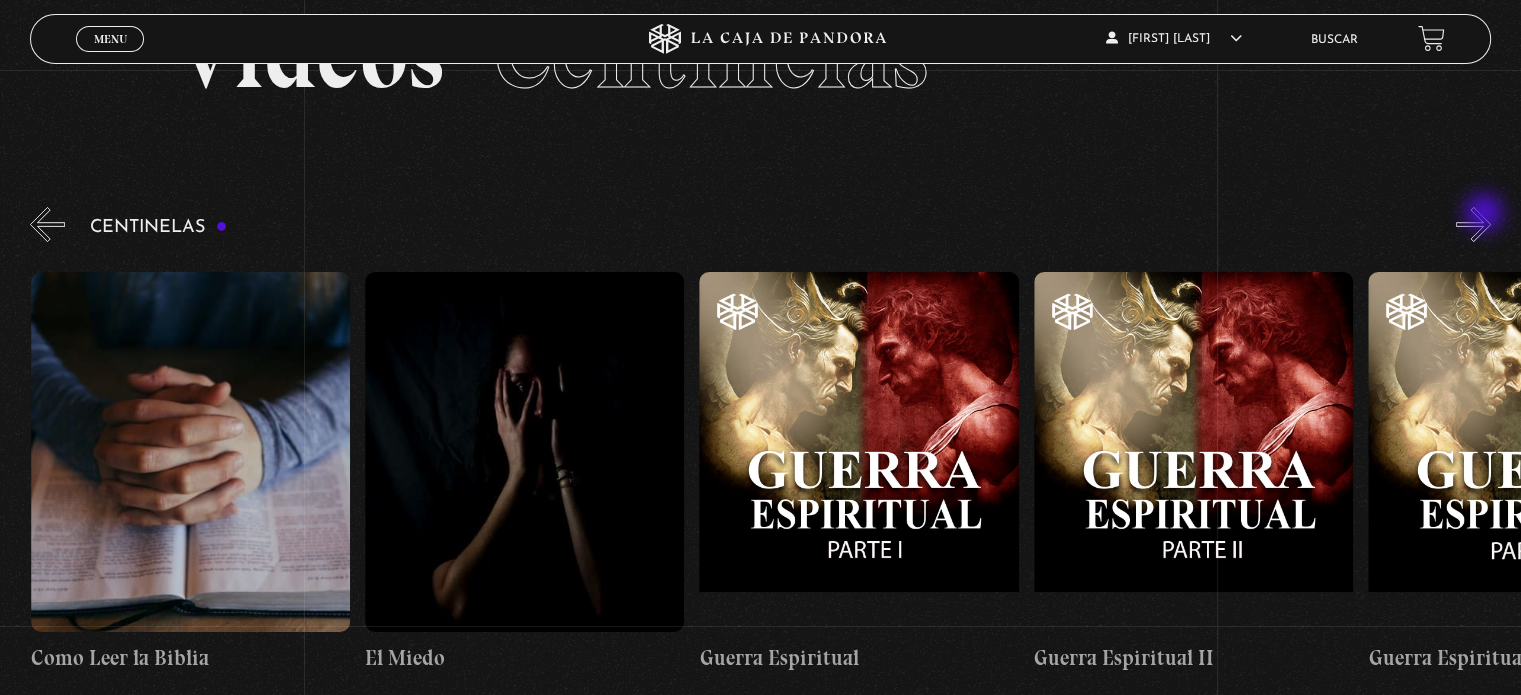 click on "»" at bounding box center (1473, 224) 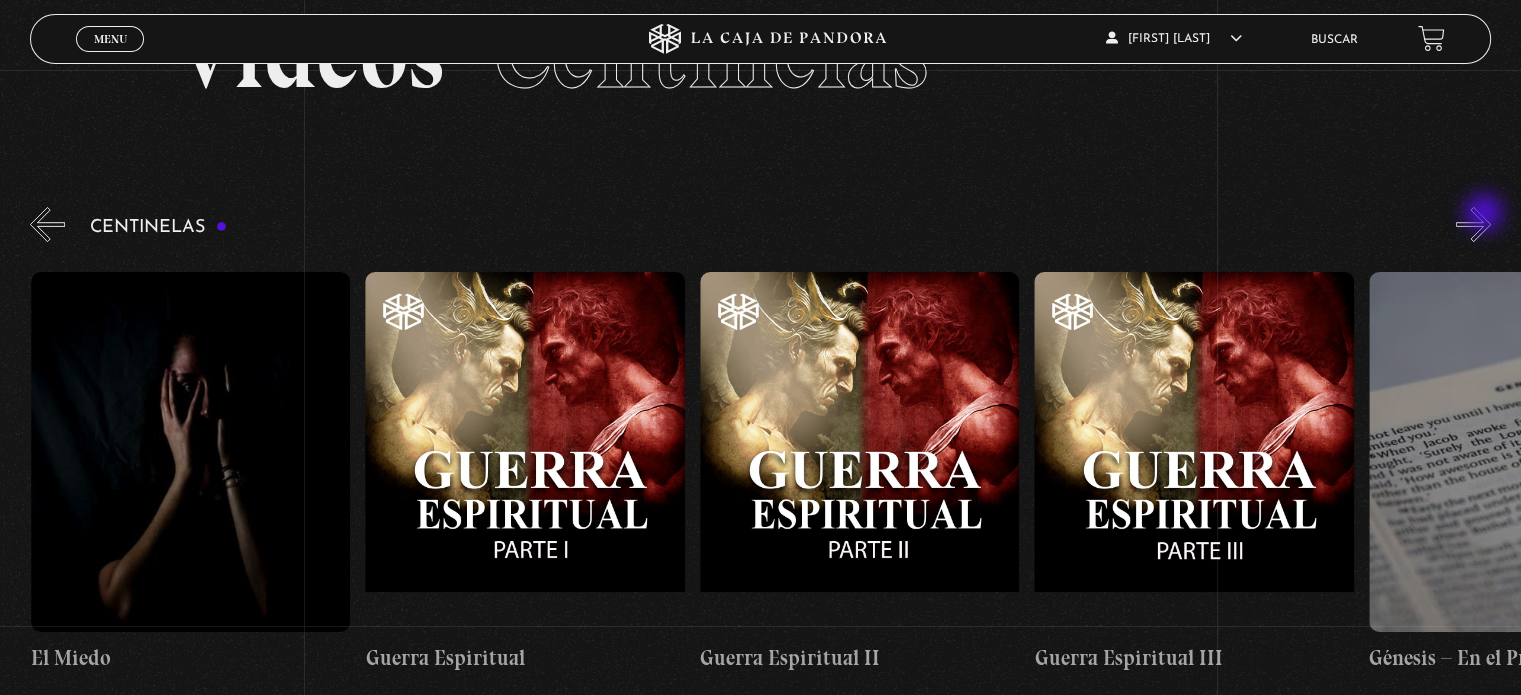 click on "»" at bounding box center [1473, 224] 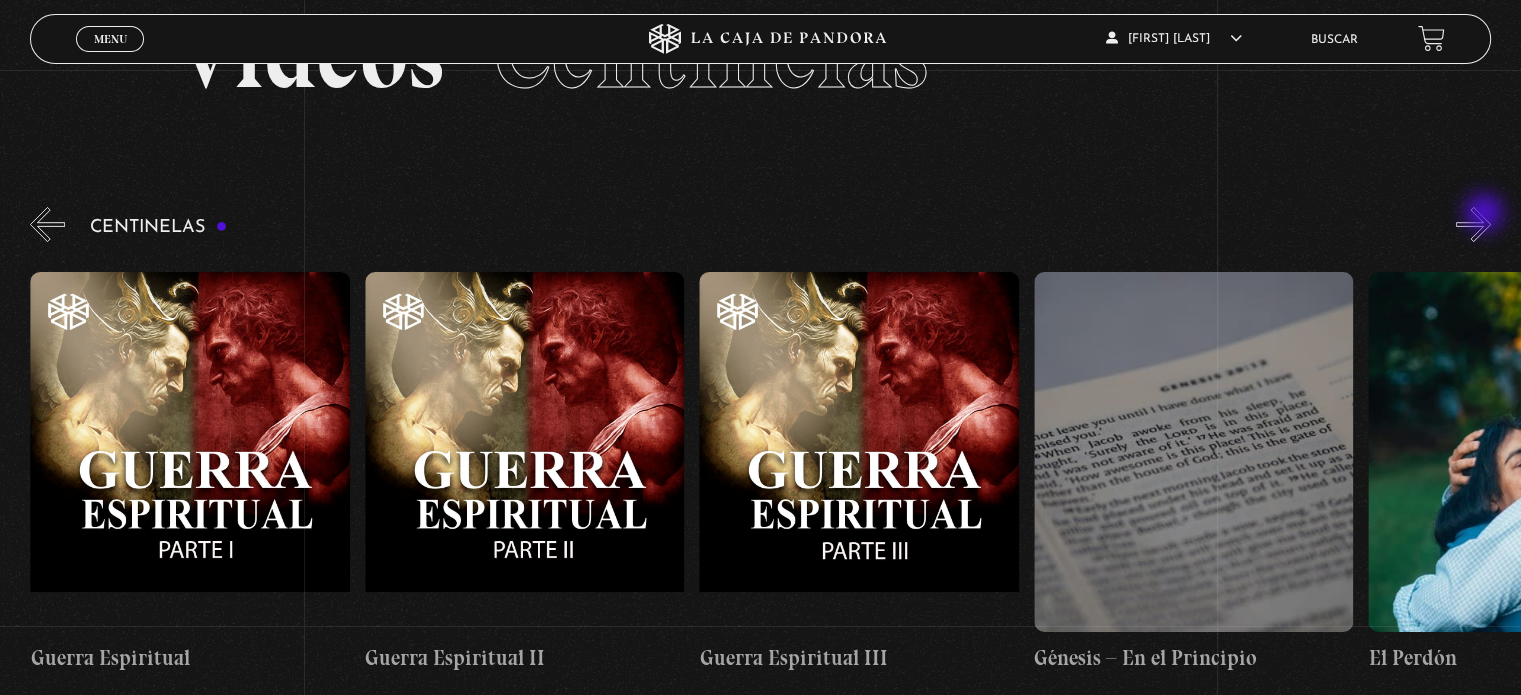 click on "»" at bounding box center [1473, 224] 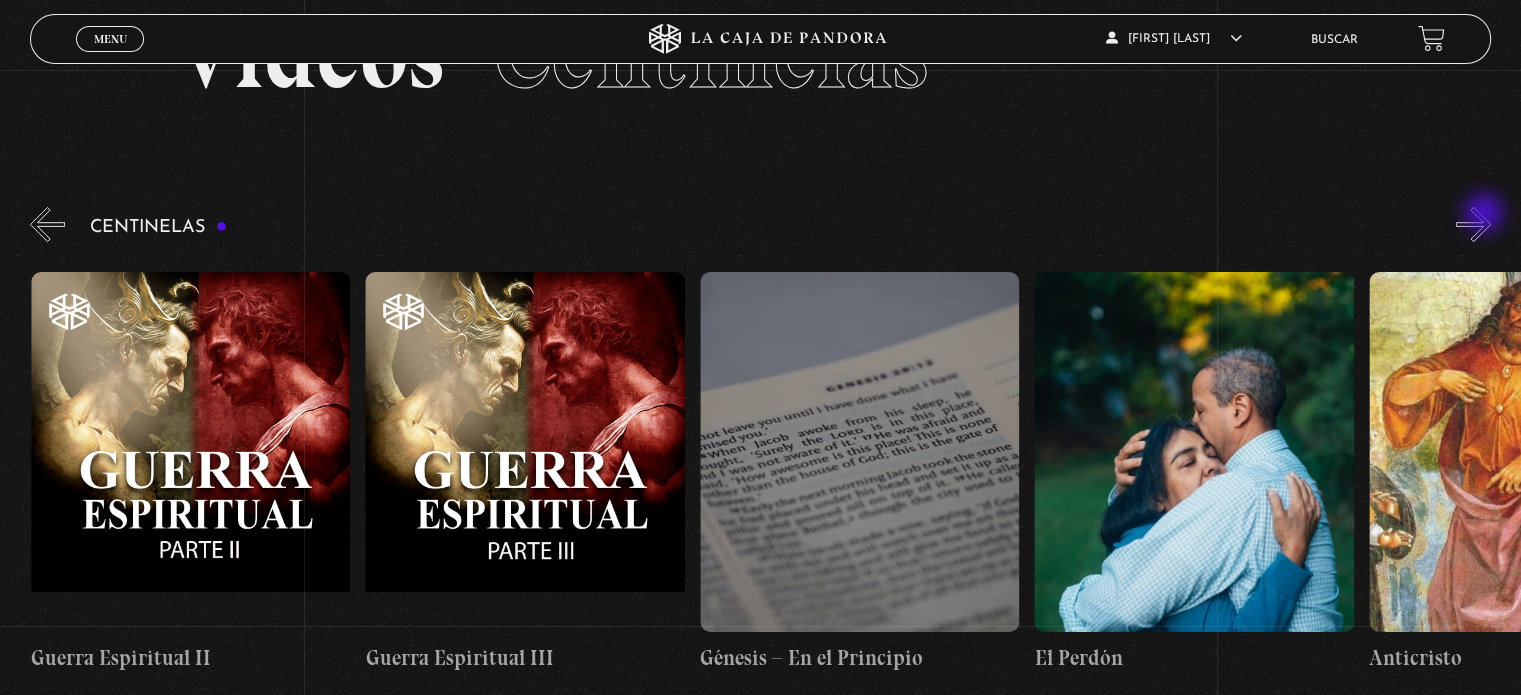 scroll, scrollTop: 0, scrollLeft: 32440, axis: horizontal 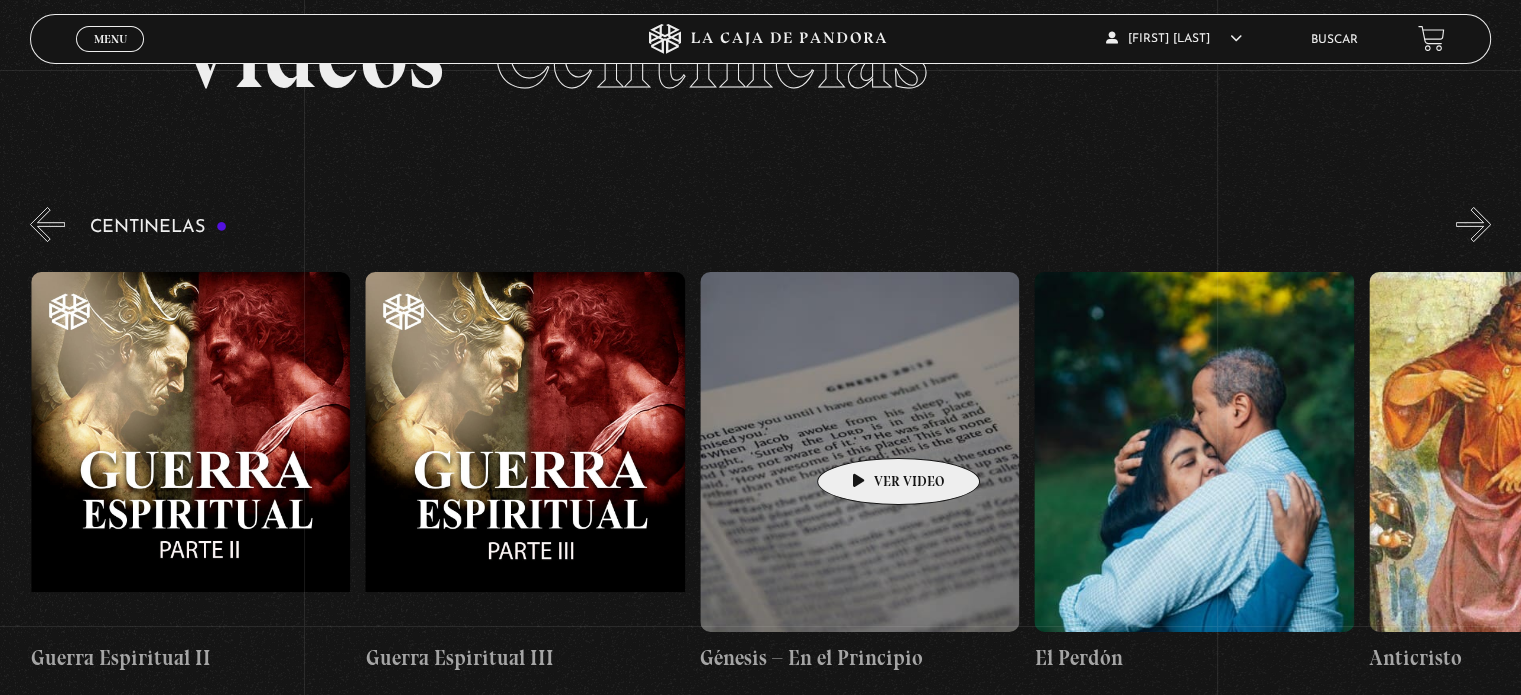 click at bounding box center (859, 452) 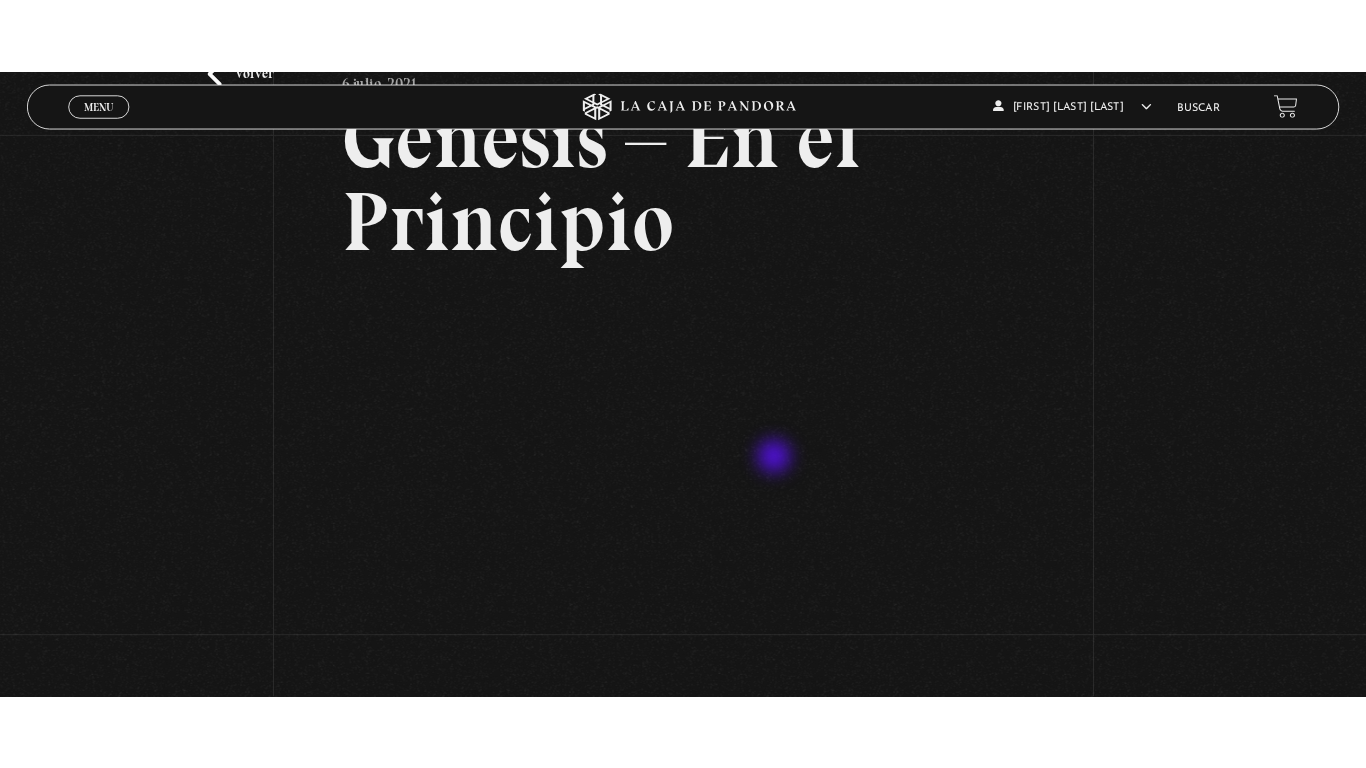 scroll, scrollTop: 152, scrollLeft: 0, axis: vertical 